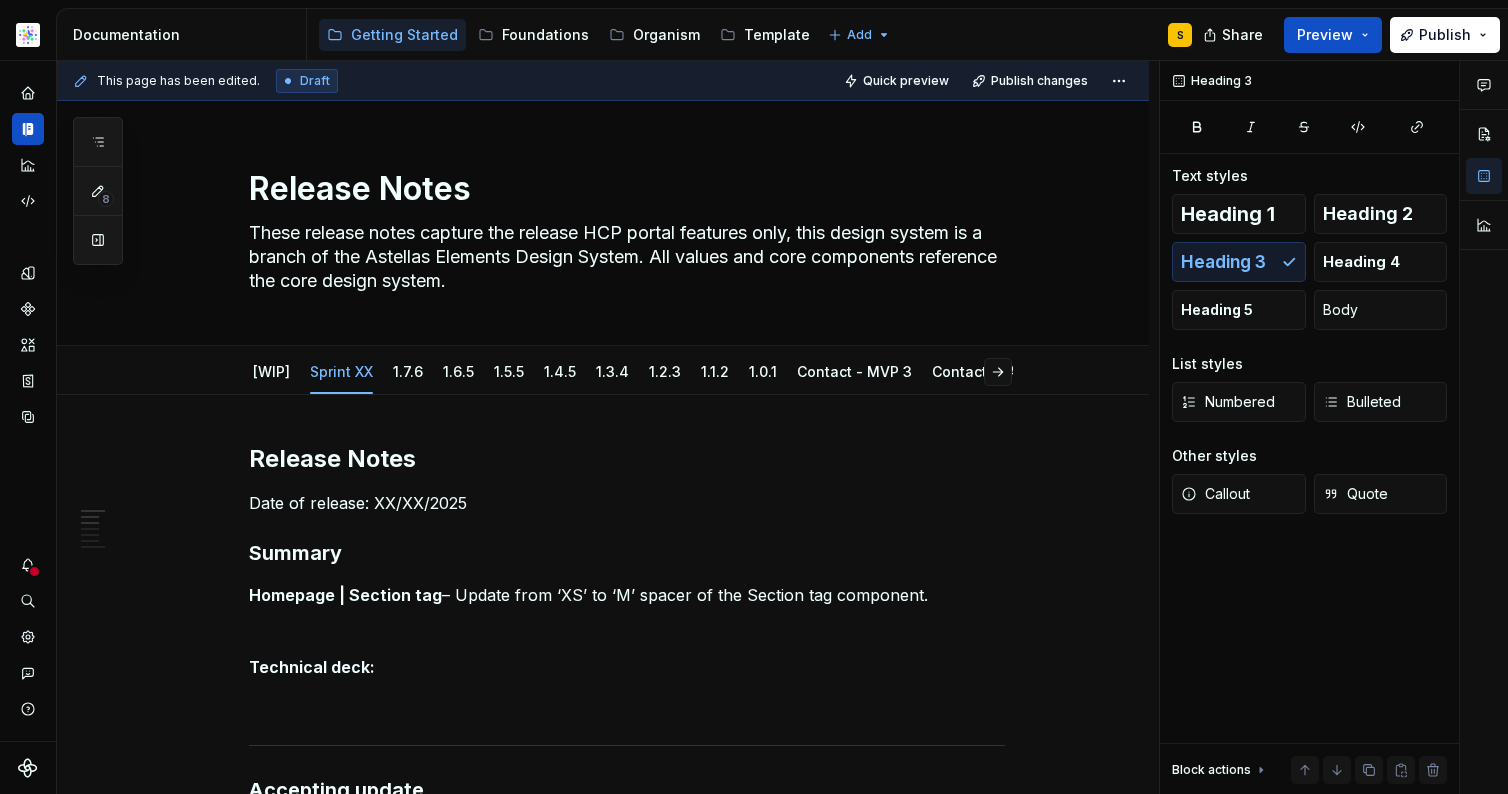 scroll, scrollTop: 0, scrollLeft: 0, axis: both 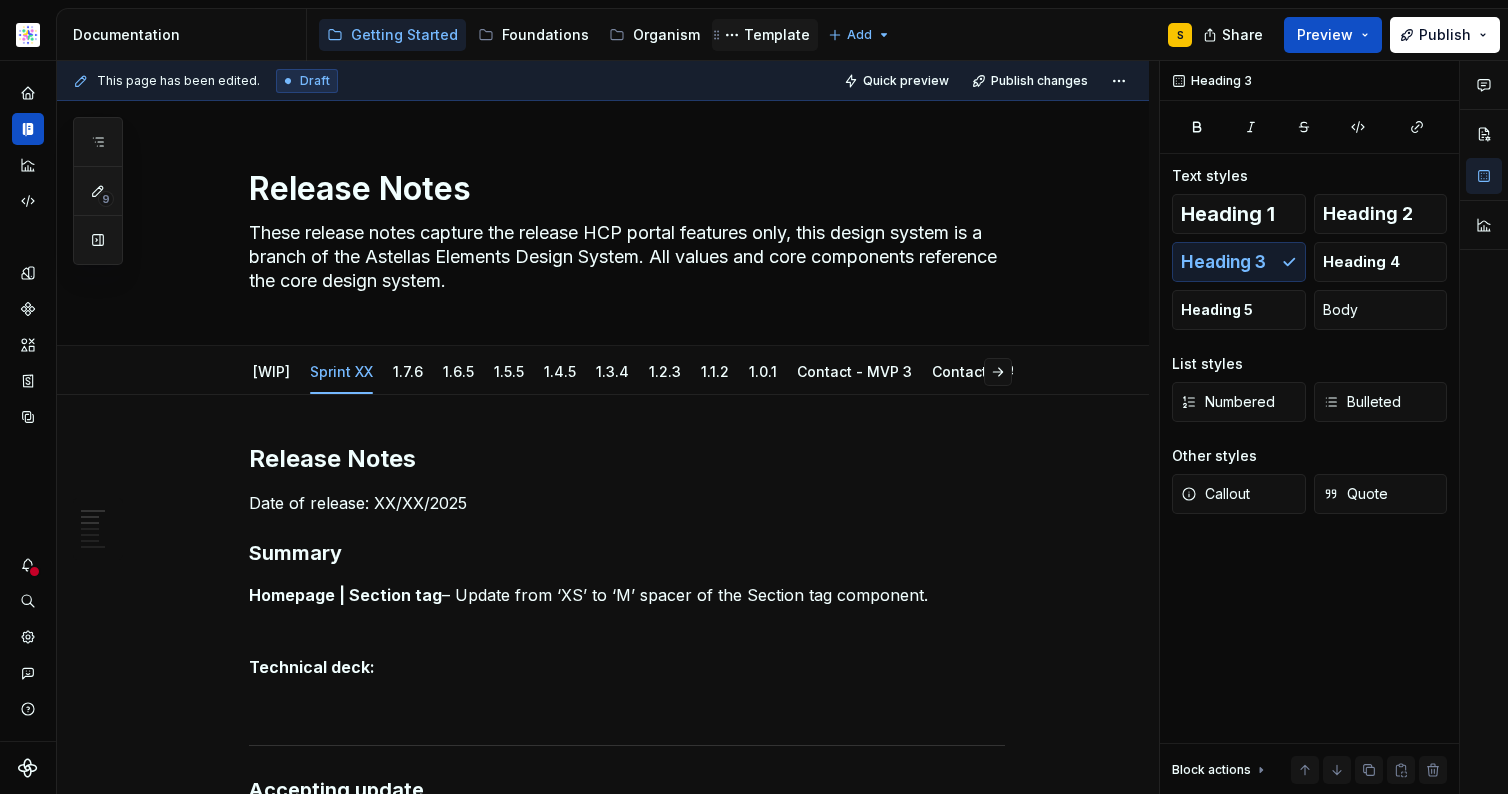 click on "Template" at bounding box center (777, 35) 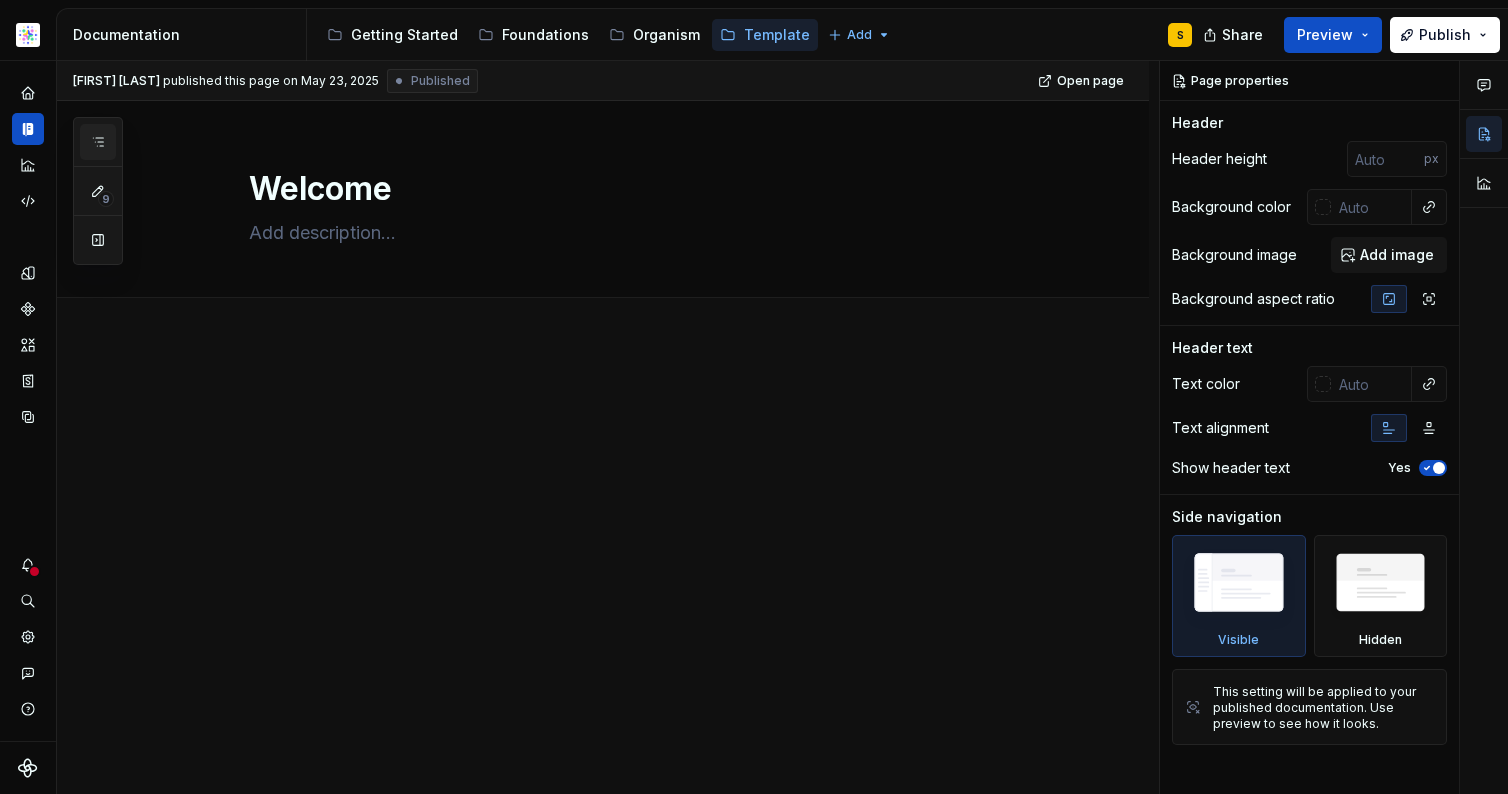 click 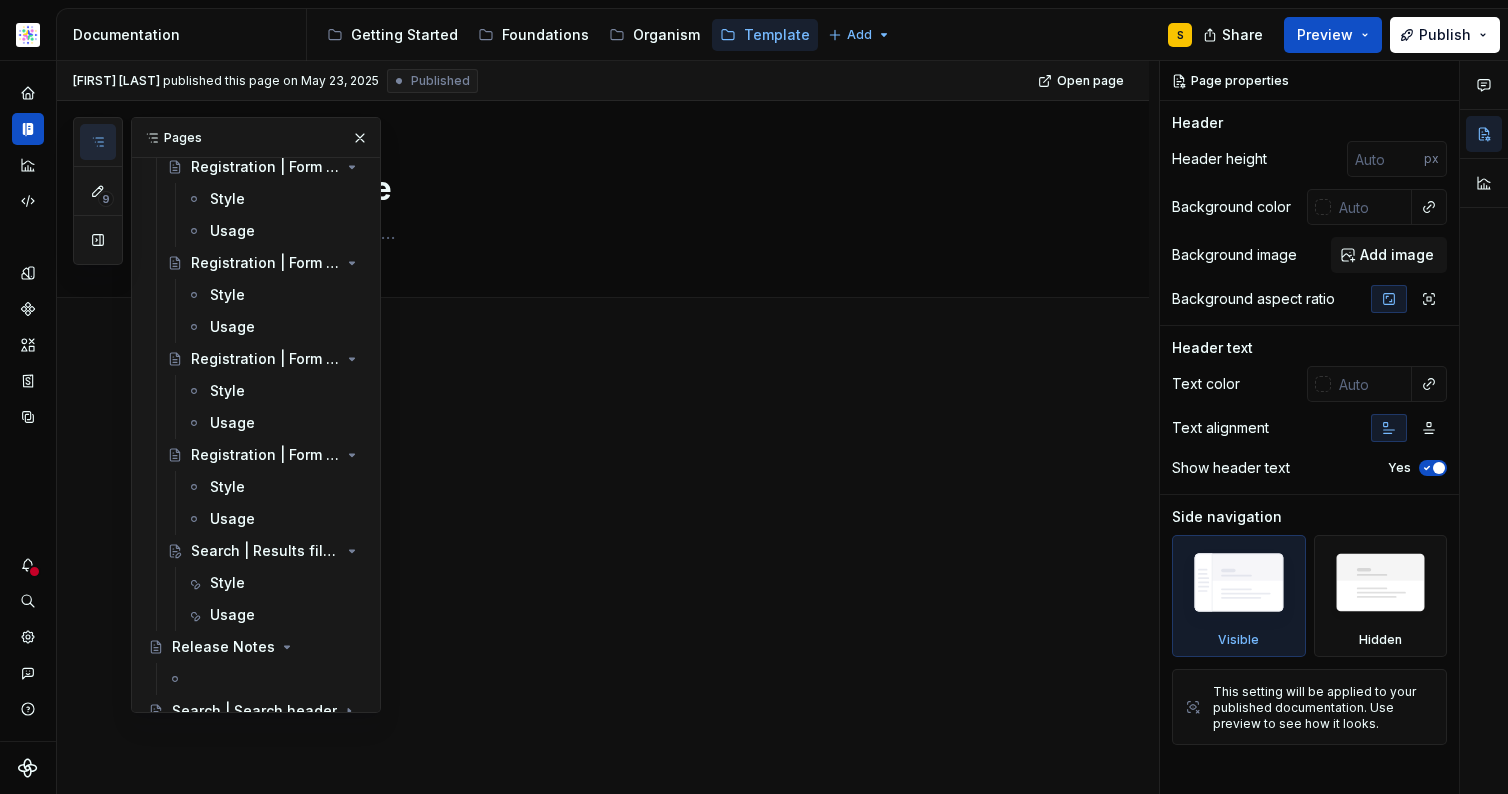 scroll, scrollTop: 1830, scrollLeft: 0, axis: vertical 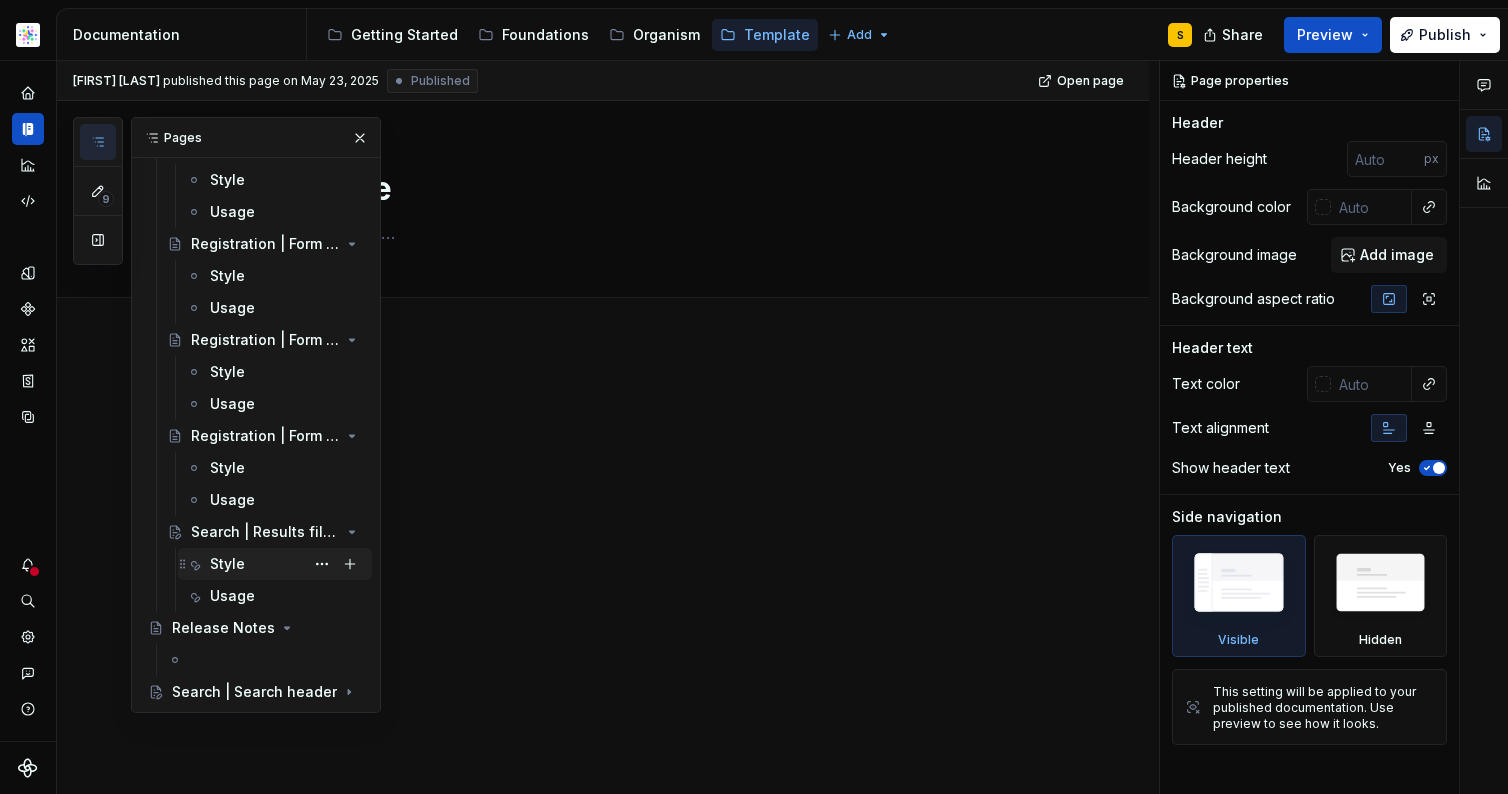 click on "Style" at bounding box center (227, 564) 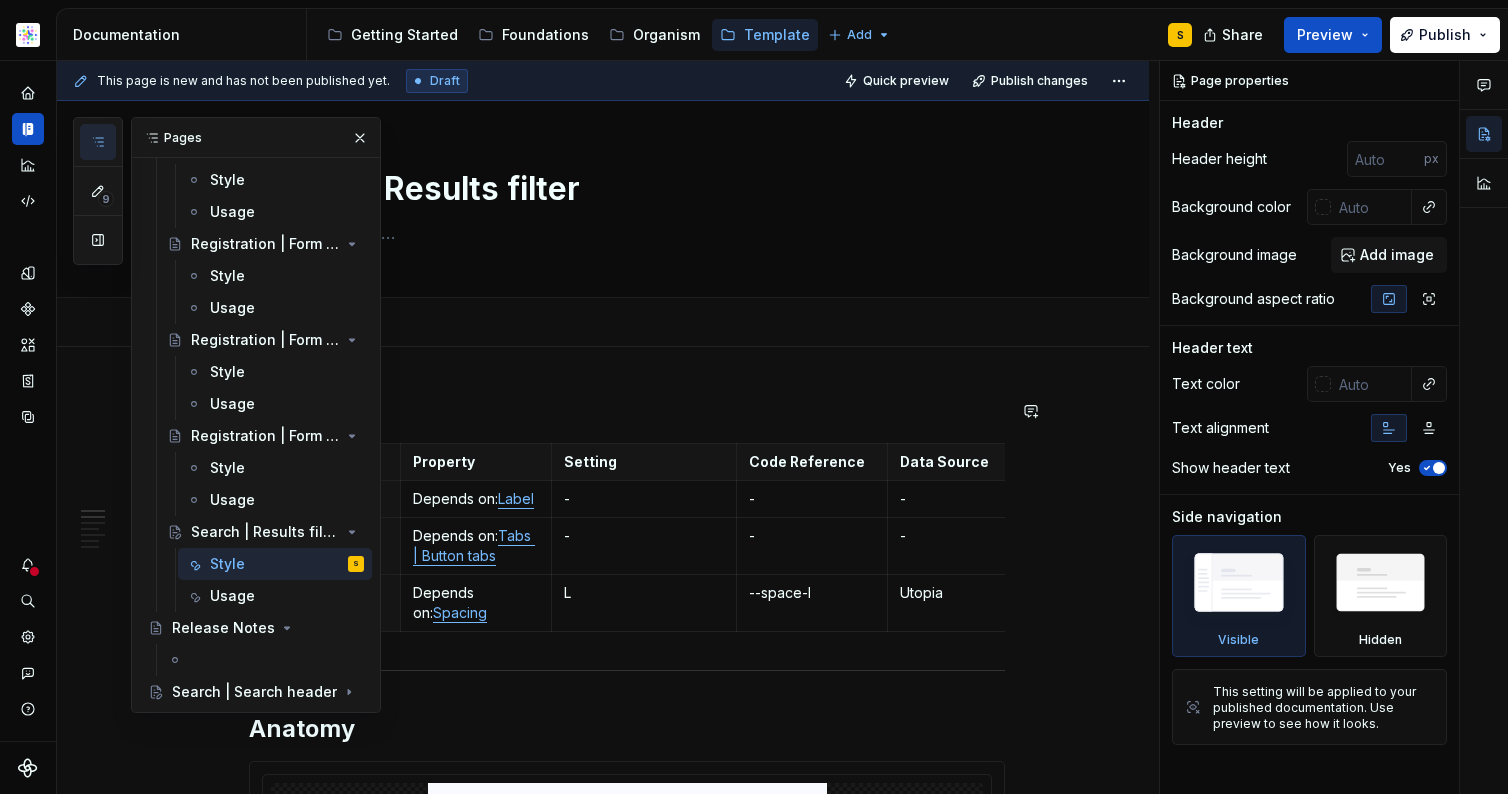 click on "Style Usage" at bounding box center (627, 324) 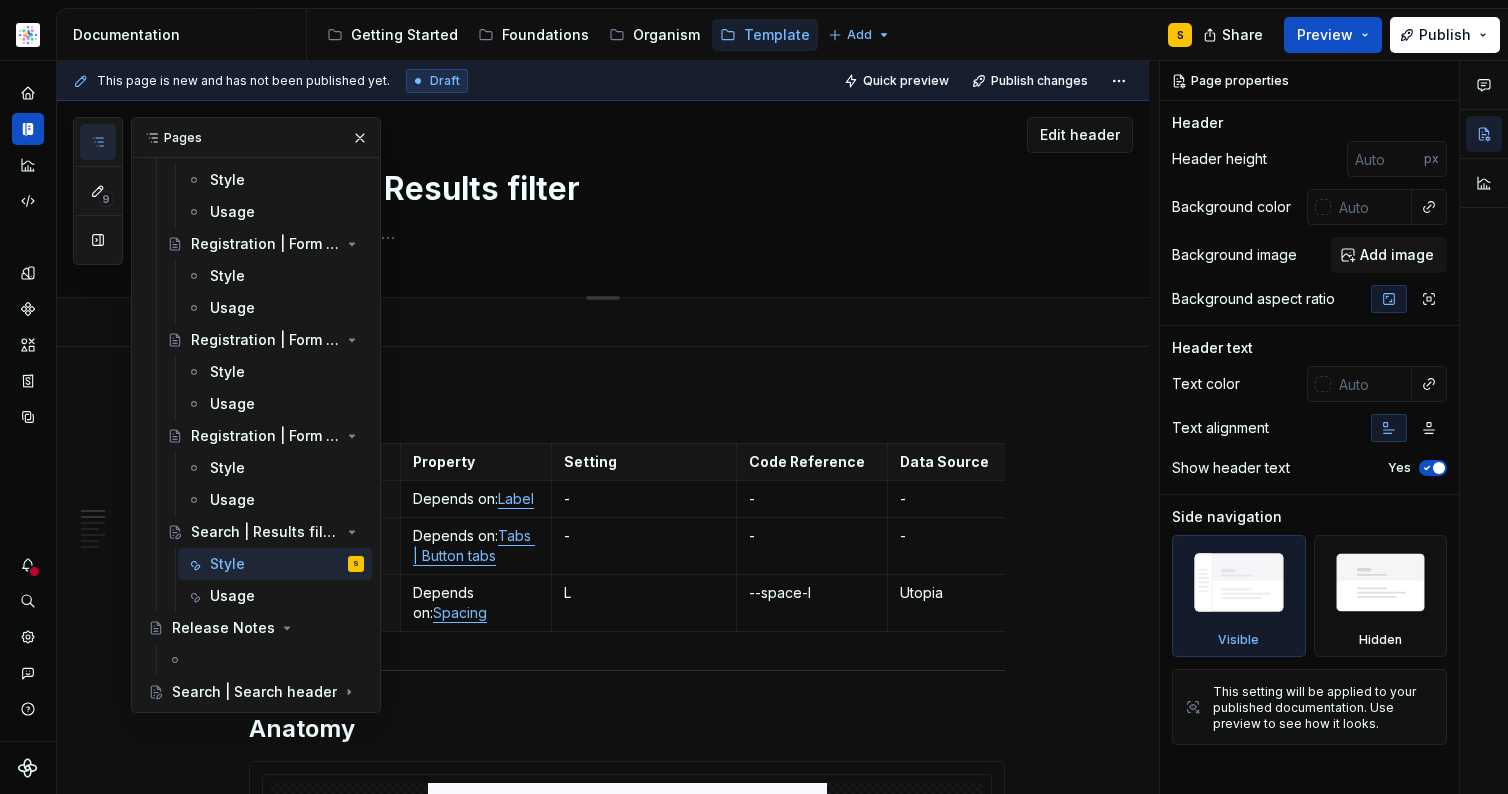 click at bounding box center [360, 138] 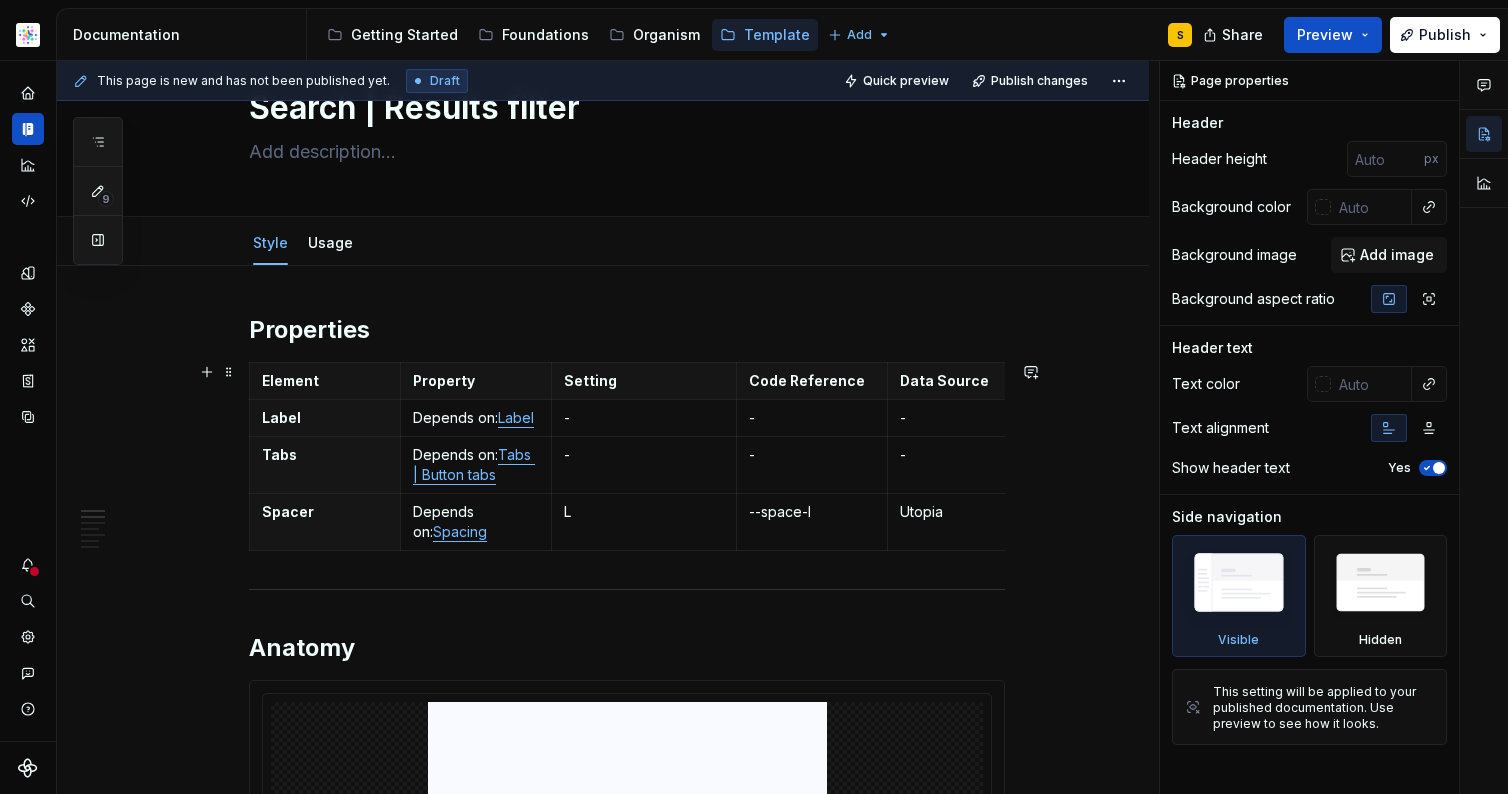 scroll, scrollTop: 96, scrollLeft: 0, axis: vertical 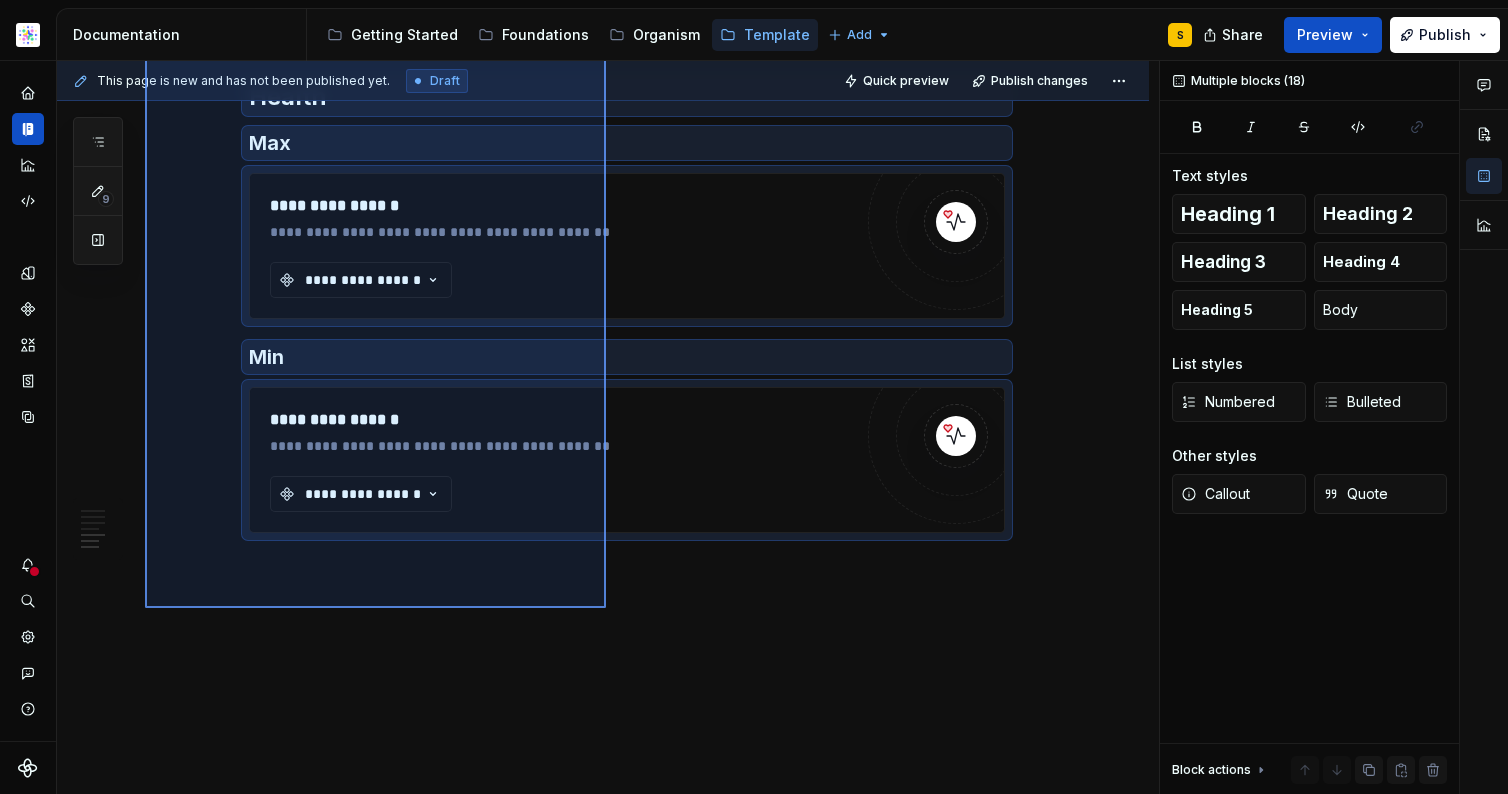 drag, startPoint x: 145, startPoint y: 319, endPoint x: 603, endPoint y: 609, distance: 542.0922 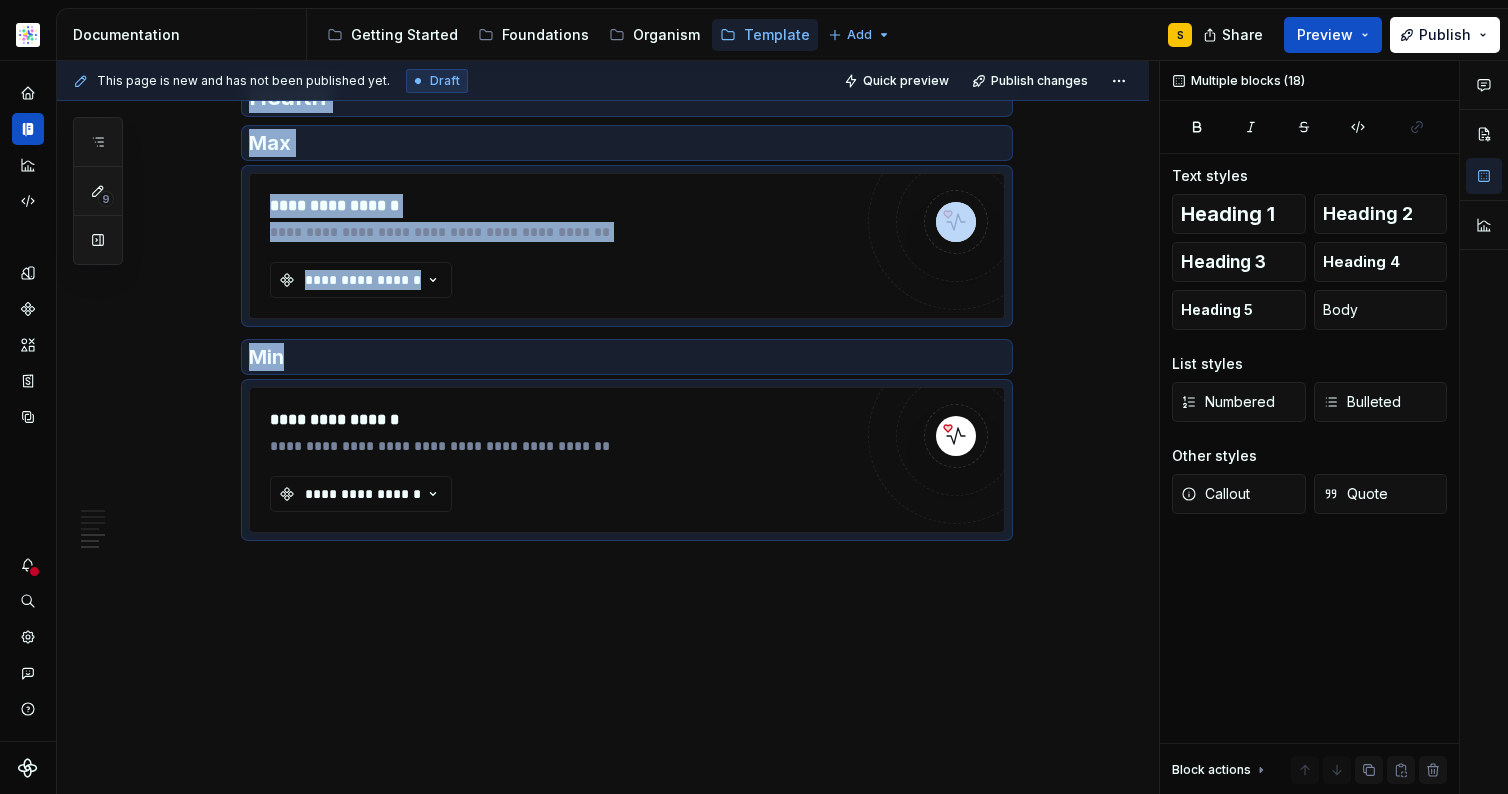 copy on "**********" 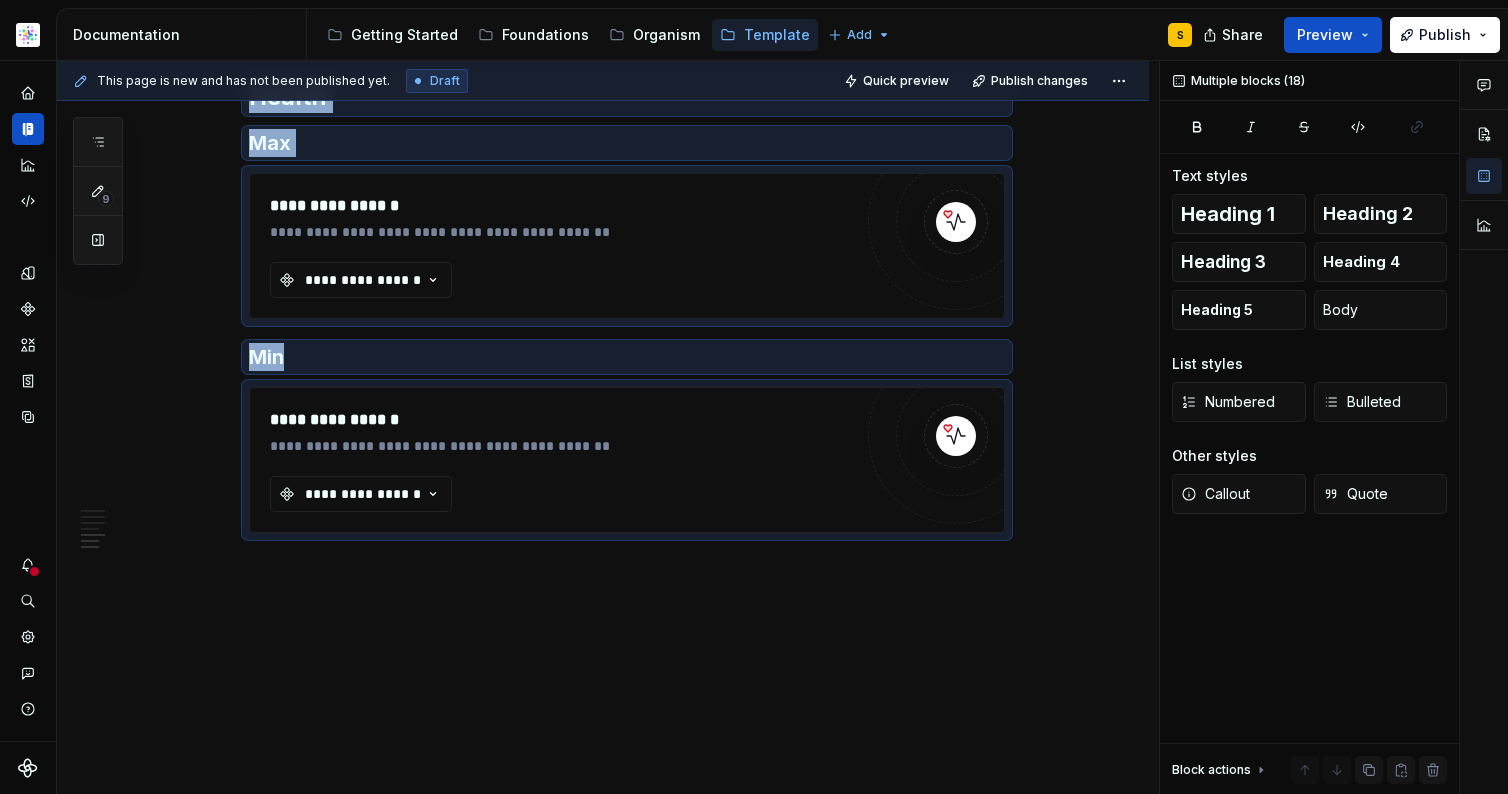 click on "**********" at bounding box center (603, -559) 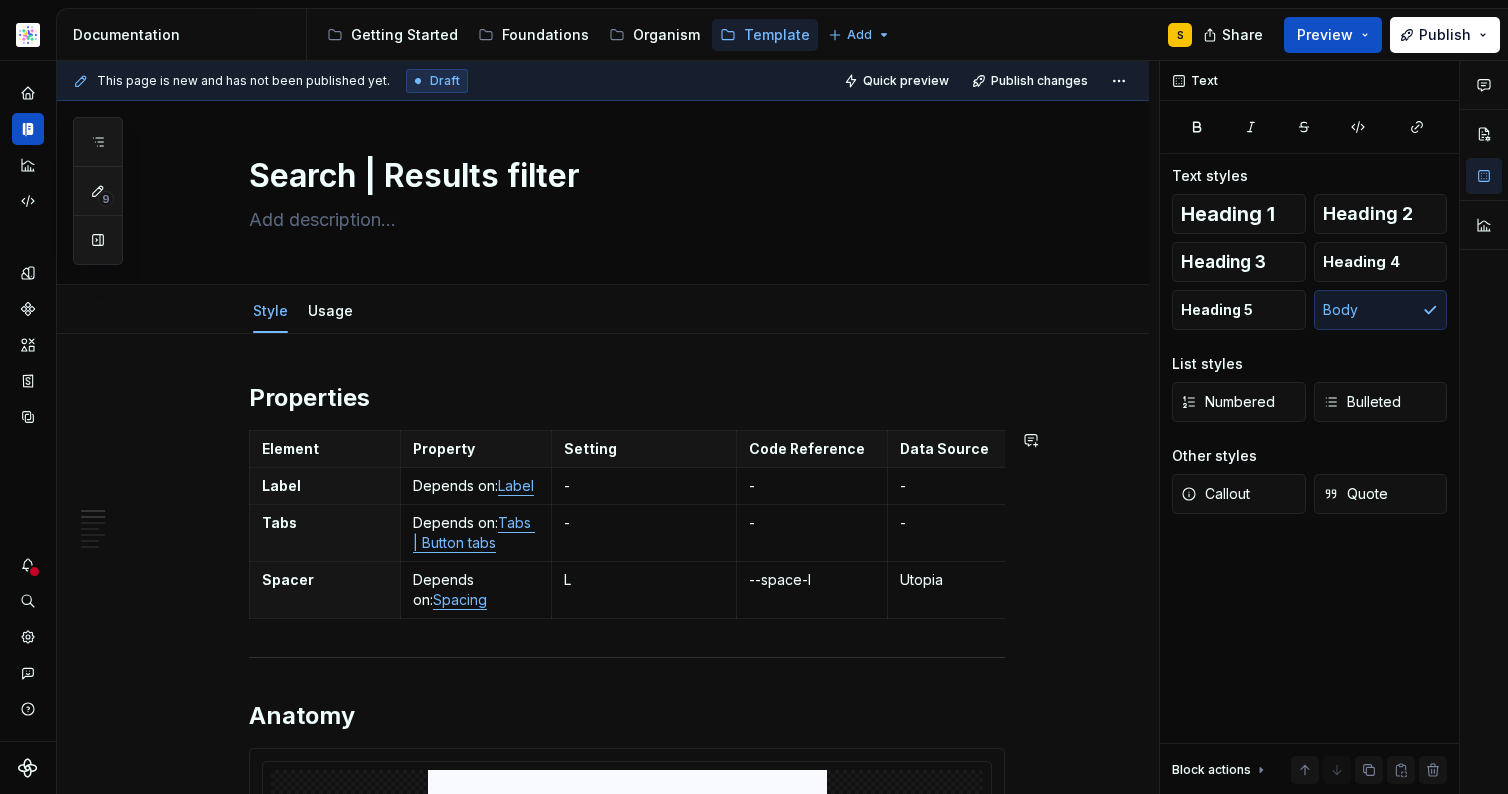 scroll, scrollTop: 0, scrollLeft: 0, axis: both 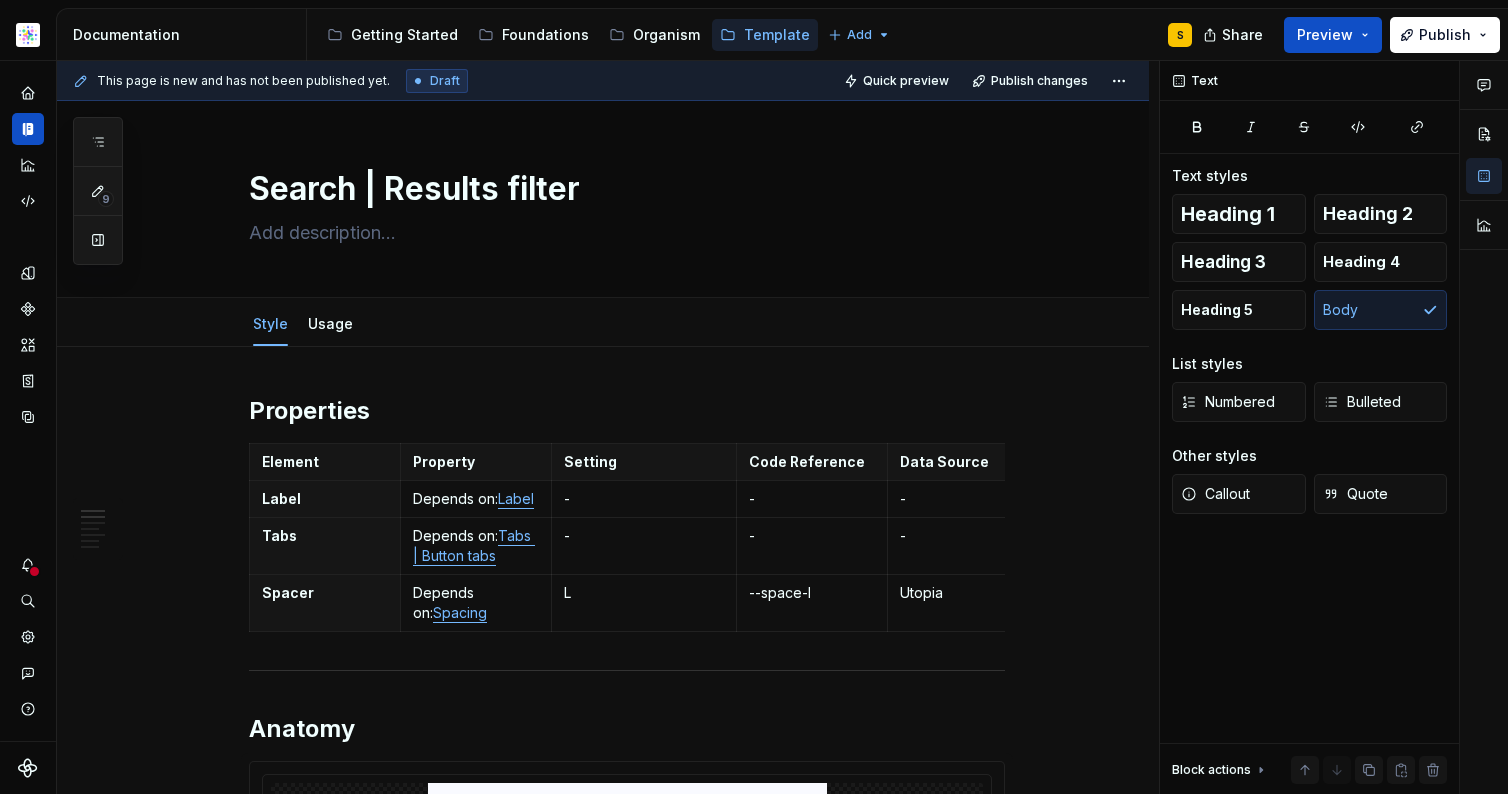click on "Astellas Pro S Design system data Documentation
Accessibility guide for tree Page tree.
Navigate the tree with the arrow keys. Common tree hotkeys apply. Further keybindings are available:
enter to execute primary action on focused item
f2 to start renaming the focused item
escape to abort renaming an item
control+d to start dragging selected items
Getting Started Foundations Organism Template Add S Share Preview Publish 9 Pages Add
Accessibility guide for tree Page tree.
Navigate the tree with the arrow keys. Common tree hotkeys apply. Further keybindings are available:
enter to execute primary action on focused item
f2 to start renaming the focused item
escape to abort renaming an item
control+d to start dragging selected items
Welcome Documentation Documentation Template Style Usage Medical | Medical header Style Usage Contact | Form | Rep Style Usage Style Usage S" at bounding box center (754, 397) 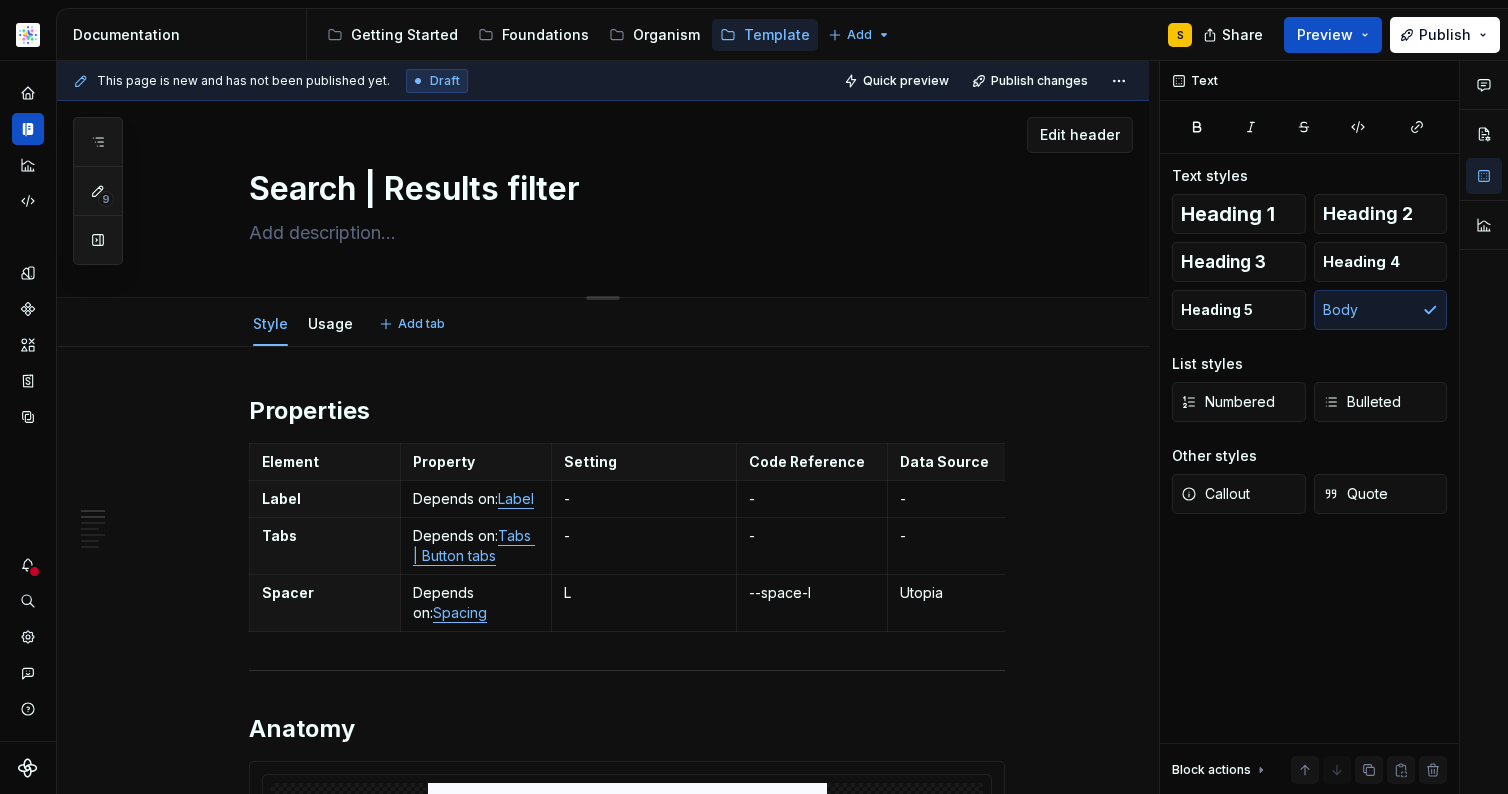 click on "Astellas Pro S Design system data Documentation
Accessibility guide for tree Page tree.
Navigate the tree with the arrow keys. Common tree hotkeys apply. Further keybindings are available:
enter to execute primary action on focused item
f2 to start renaming the focused item
escape to abort renaming an item
control+d to start dragging selected items
Getting Started Foundations Organism Template Add S Share Preview Publish 9 Pages Add
Accessibility guide for tree Page tree.
Navigate the tree with the arrow keys. Common tree hotkeys apply. Further keybindings are available:
enter to execute primary action on focused item
f2 to start renaming the focused item
escape to abort renaming an item
control+d to start dragging selected items
Welcome Documentation Documentation Template Style Usage Medical | Medical header Style Usage Contact | Form | Rep Style Usage Style Usage S" at bounding box center (754, 397) 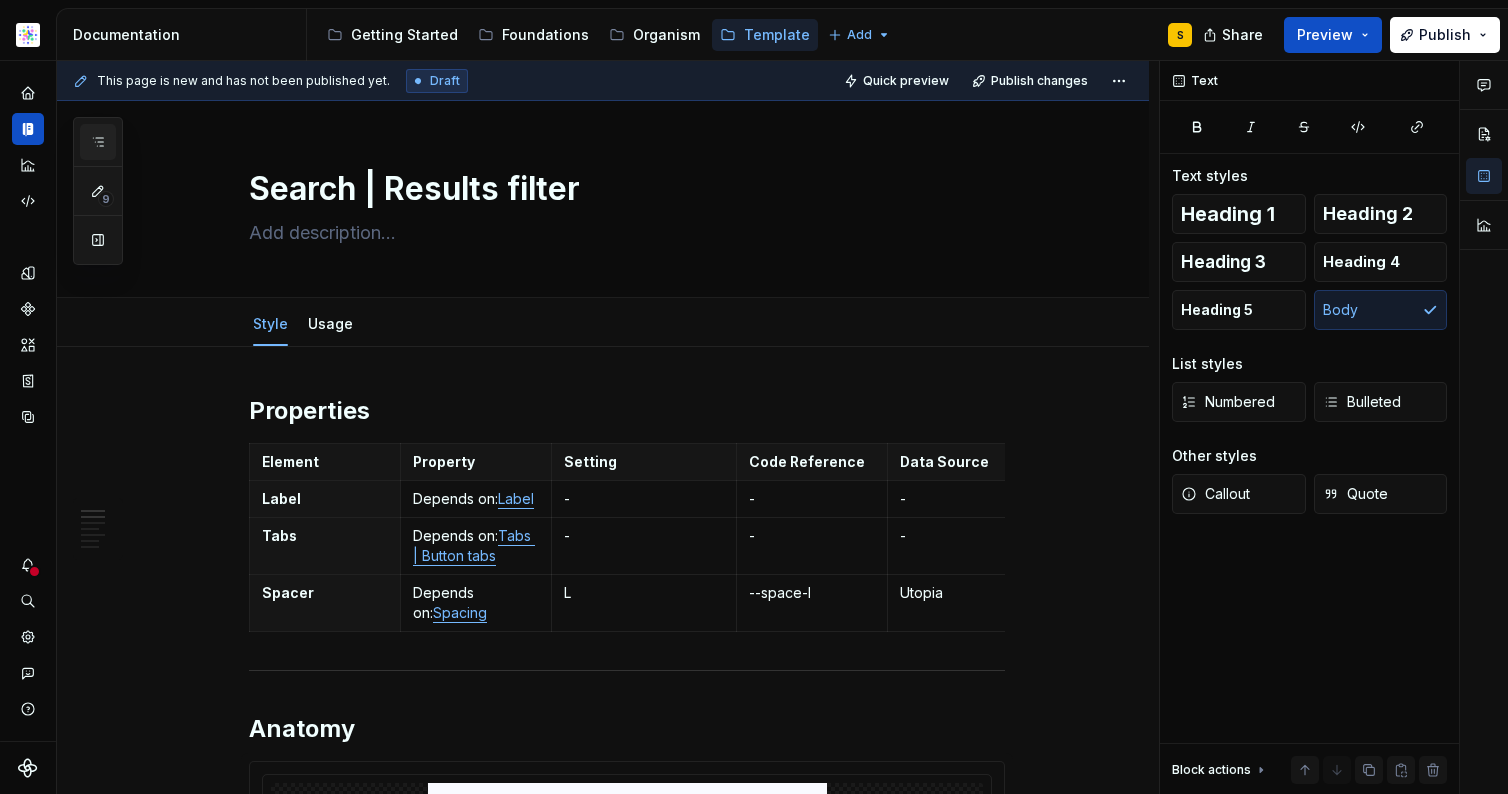 click 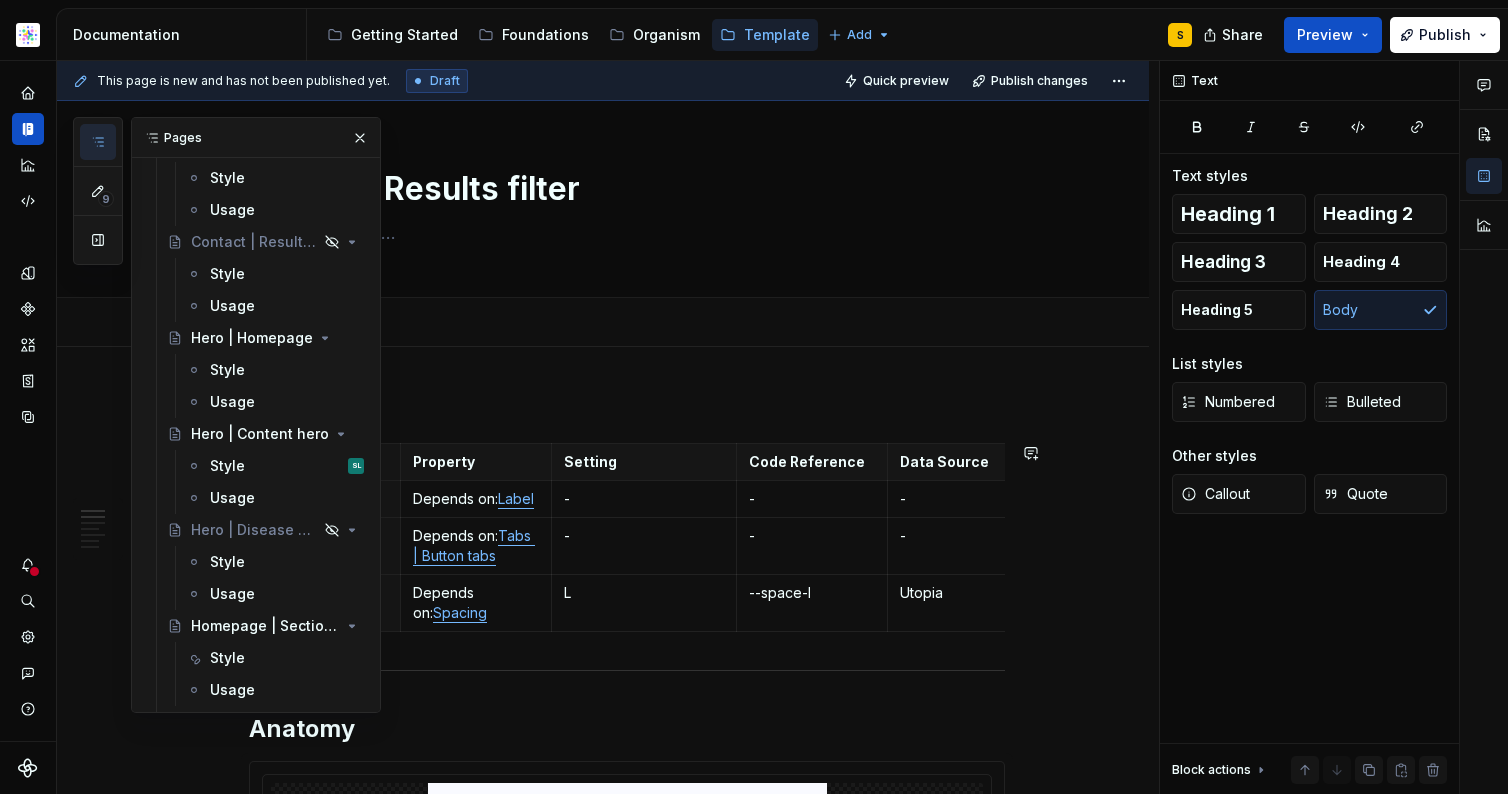 scroll, scrollTop: 432, scrollLeft: 0, axis: vertical 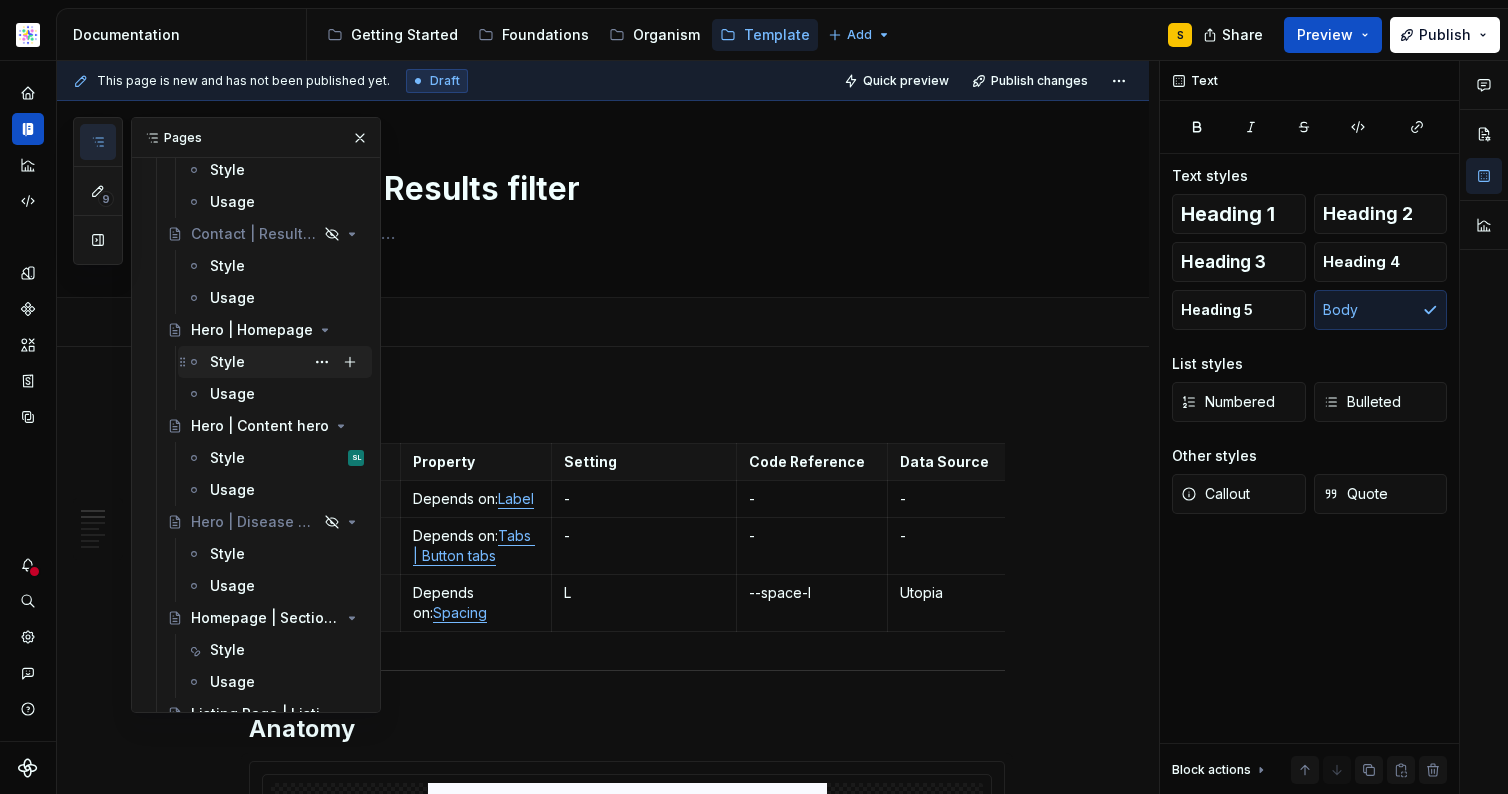 click on "Style" at bounding box center [227, 362] 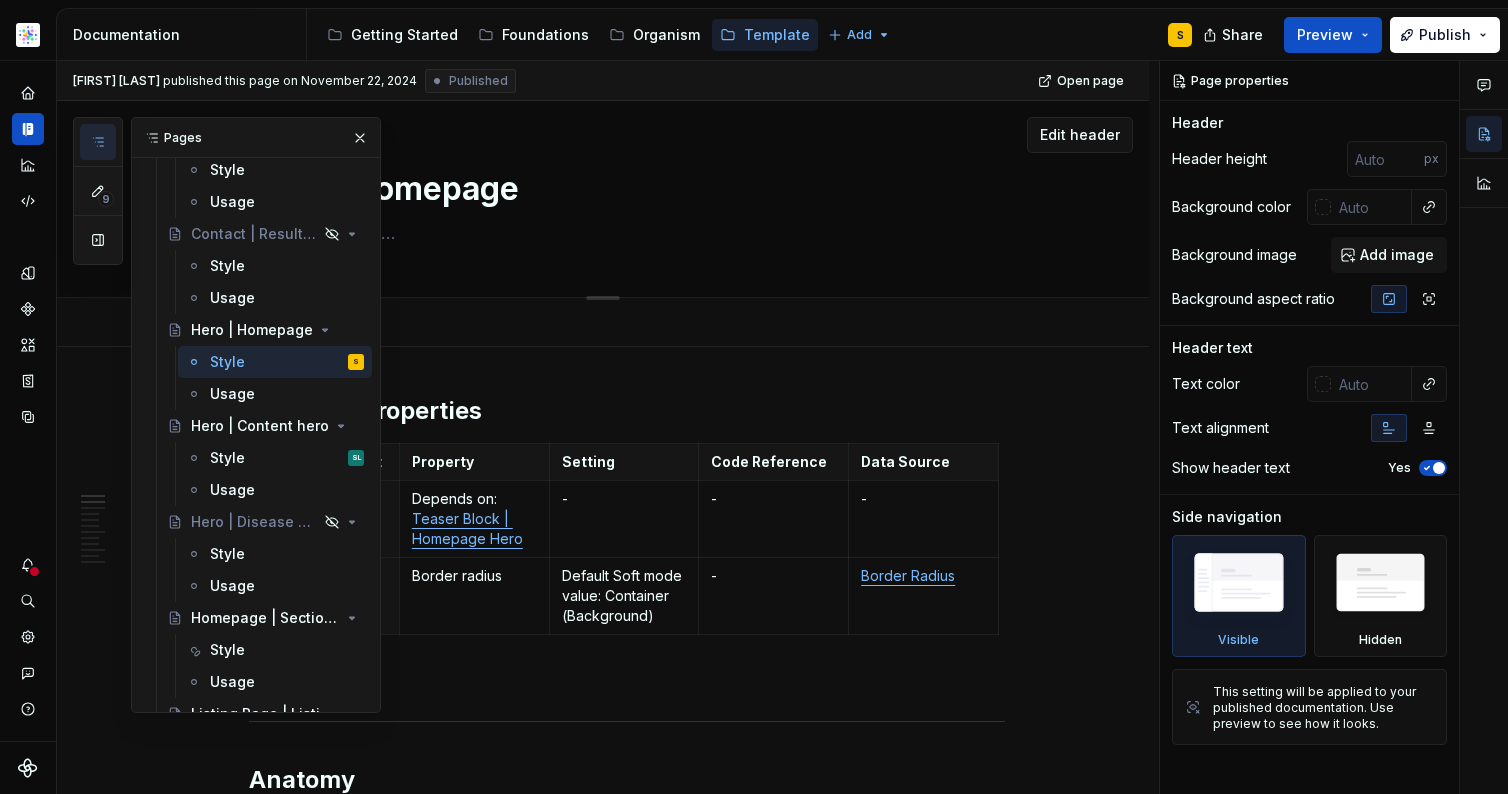 click at bounding box center (360, 138) 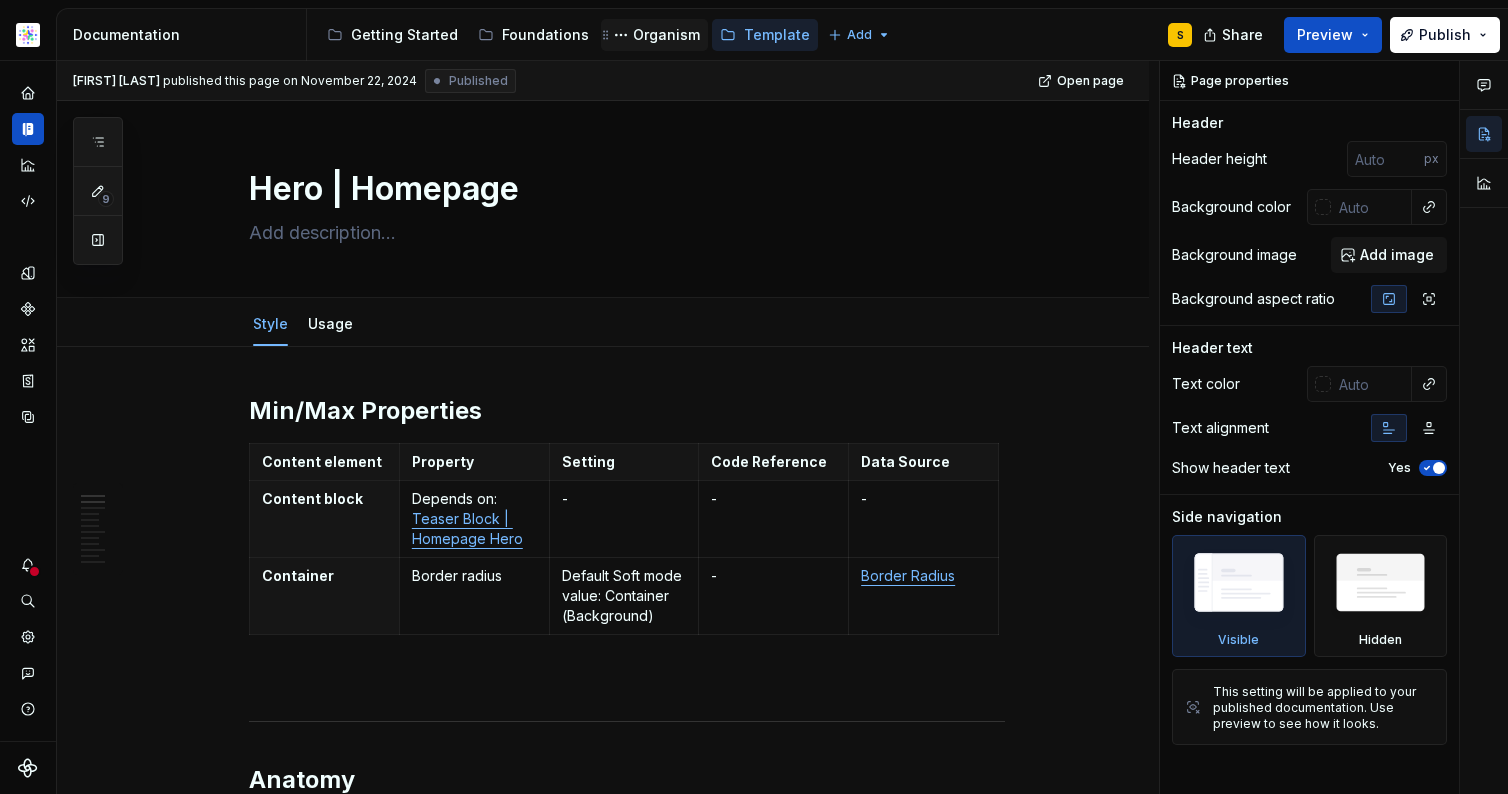 click on "Organism" at bounding box center [666, 35] 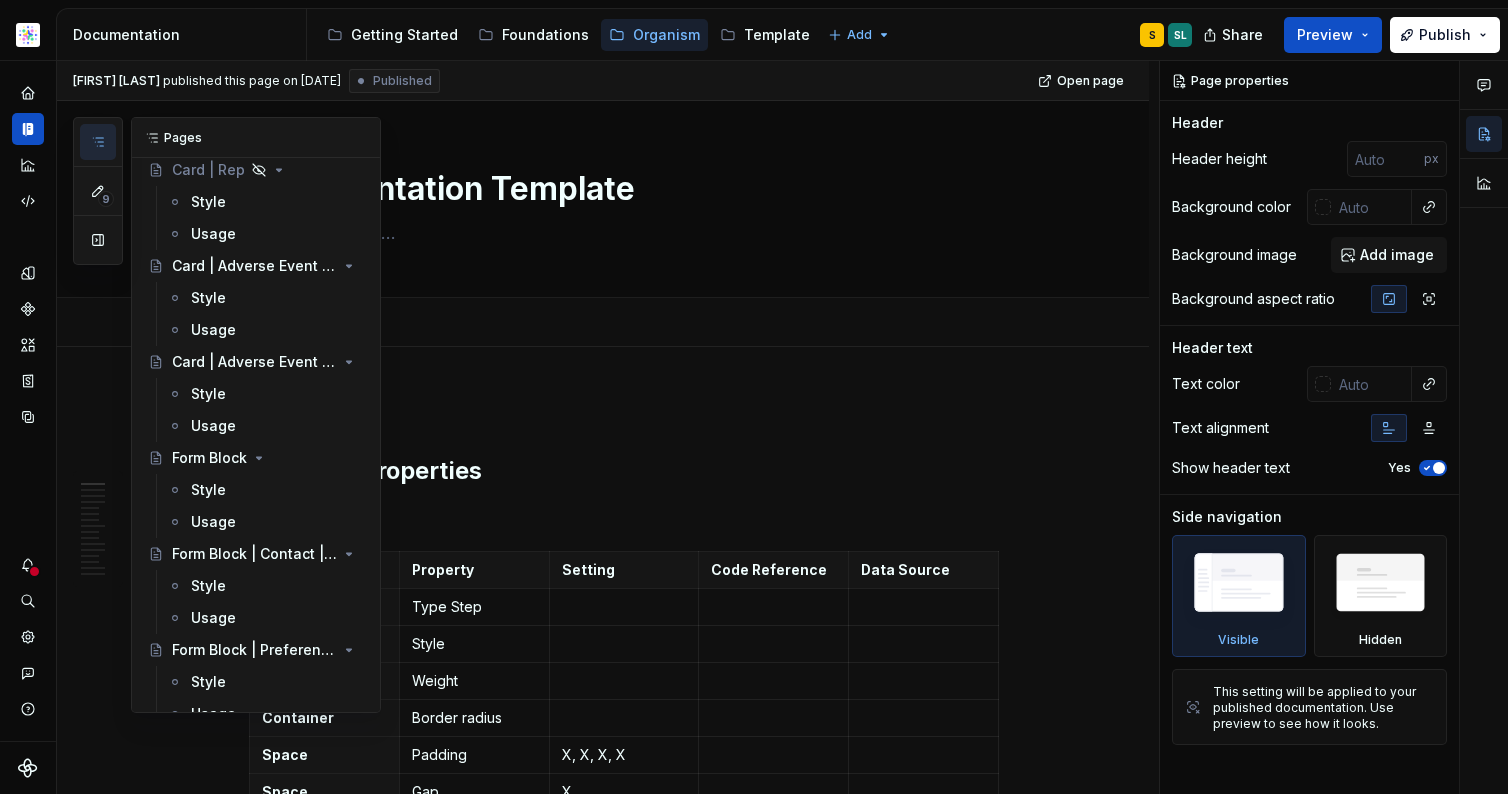 click 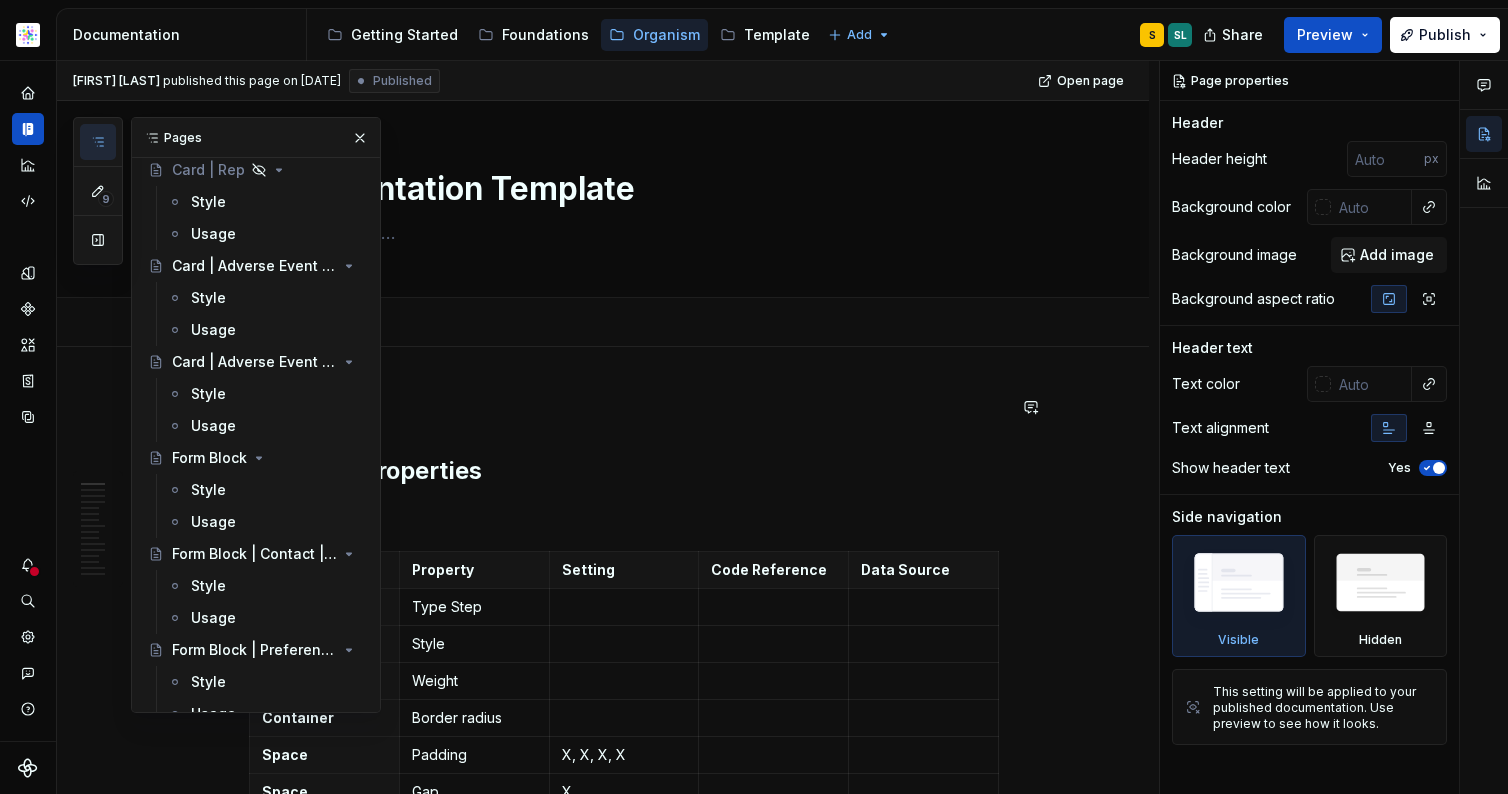 click on "Min/Max Properties" at bounding box center [627, 471] 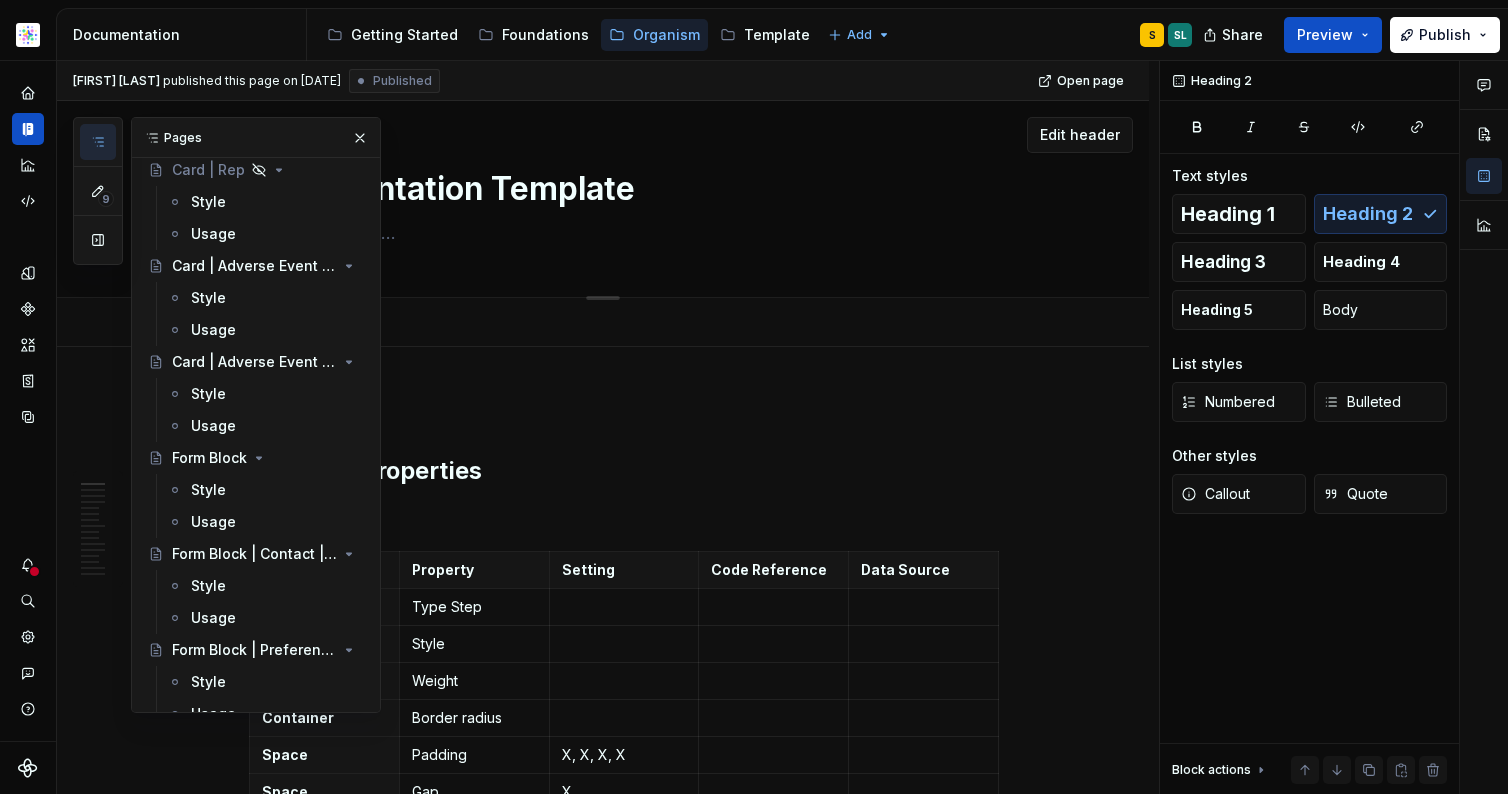 click at bounding box center (360, 138) 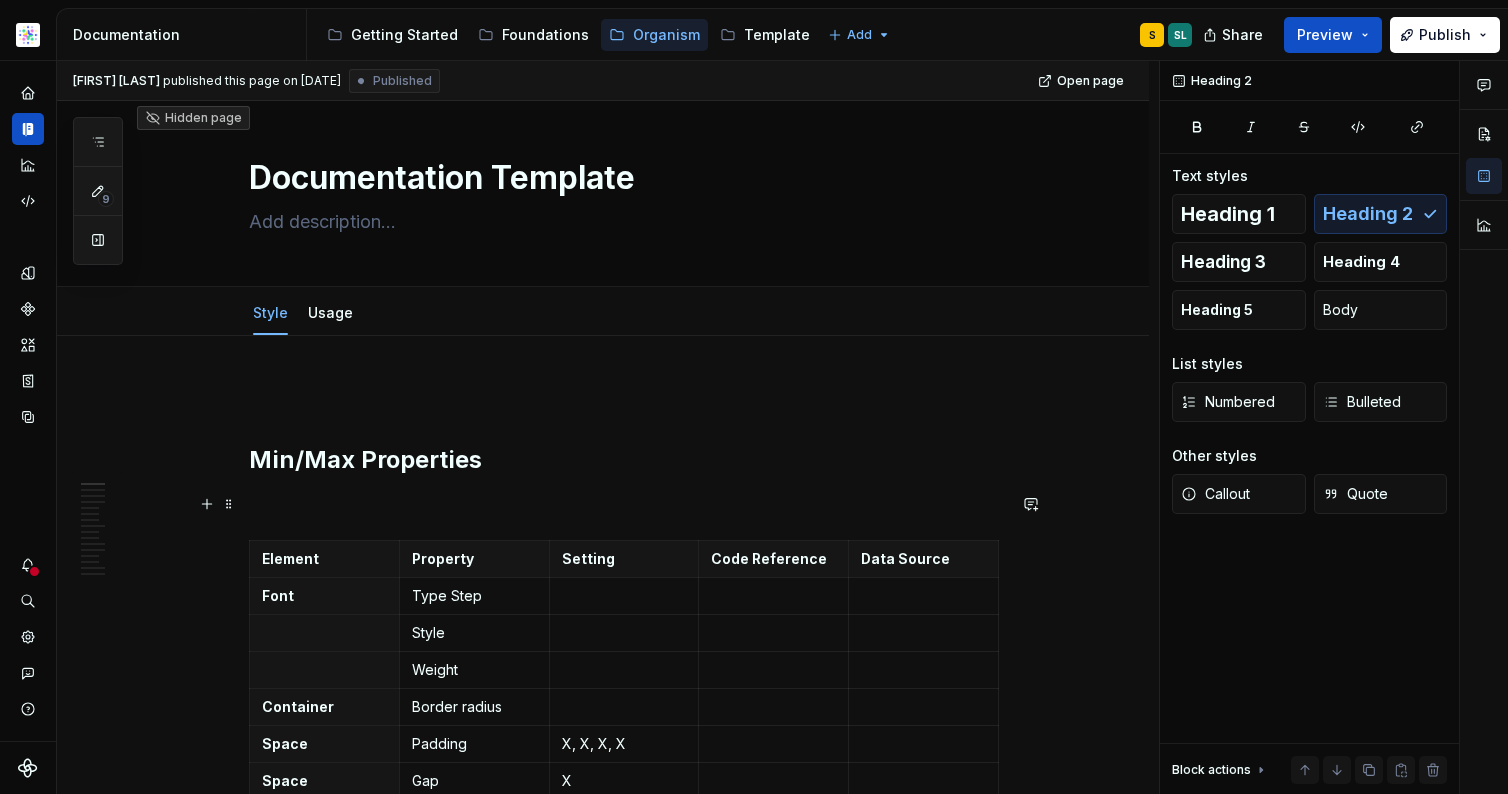 scroll, scrollTop: 0, scrollLeft: 0, axis: both 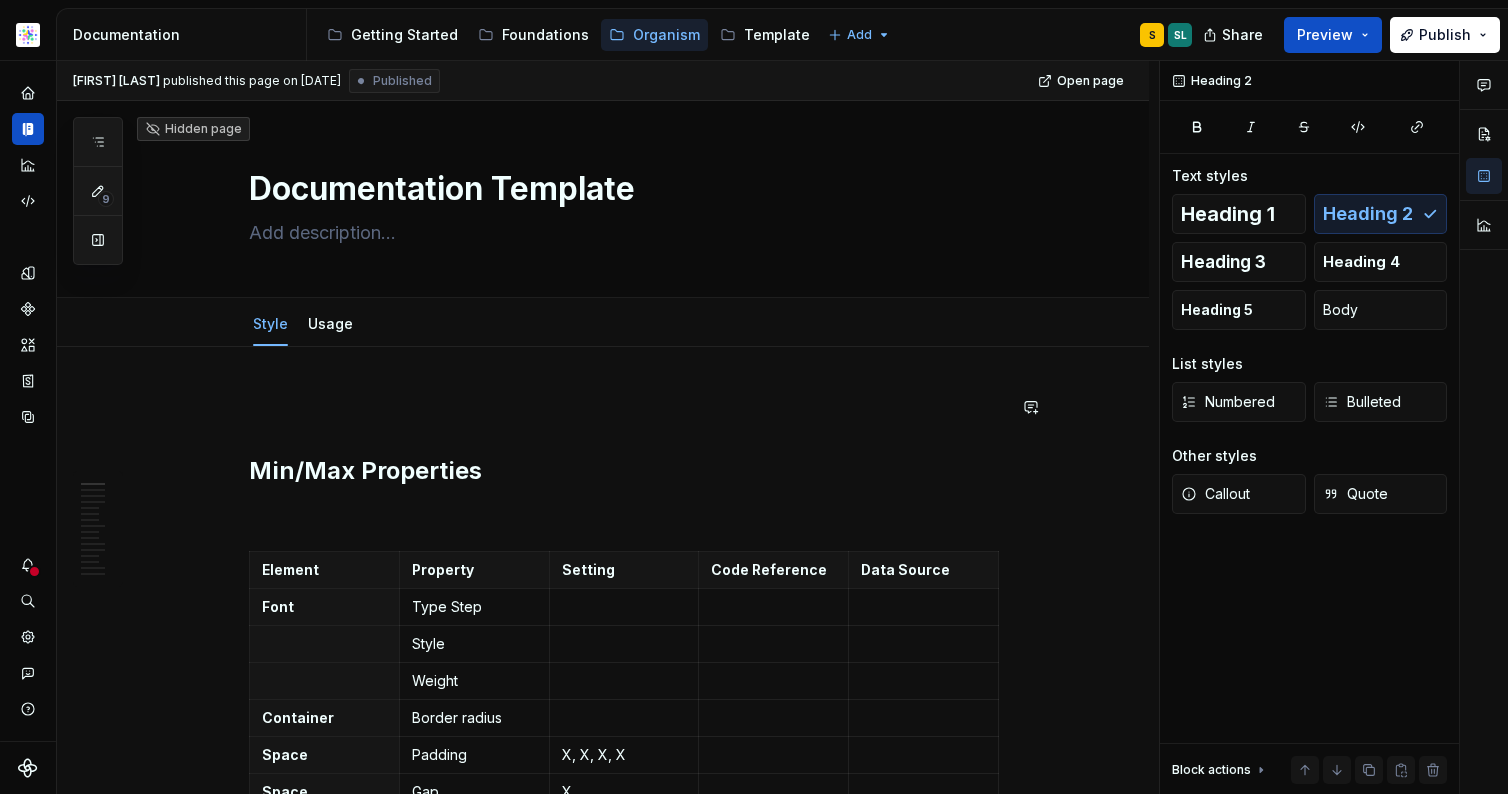 click at bounding box center (627, 407) 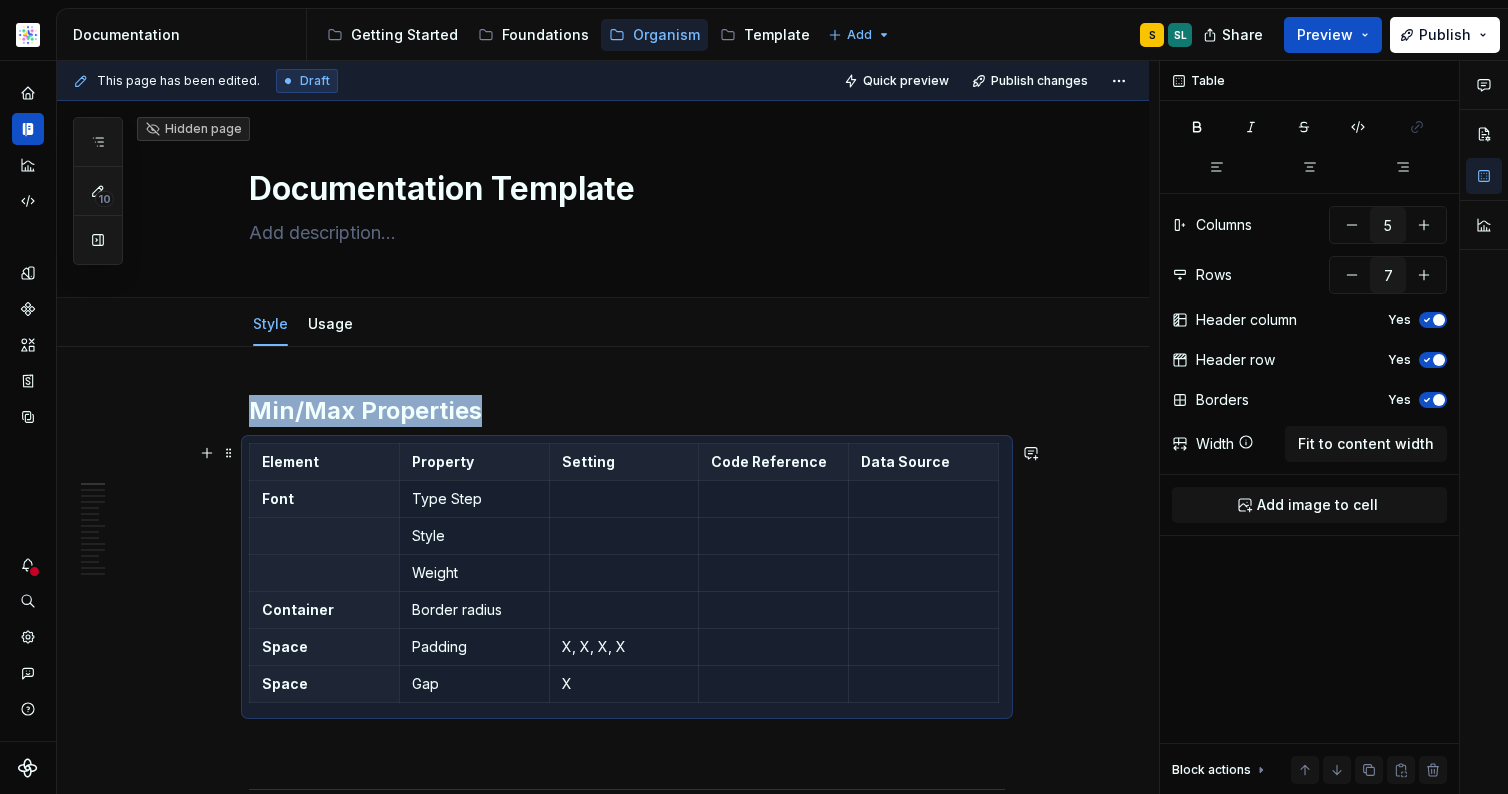 scroll, scrollTop: 424, scrollLeft: 0, axis: vertical 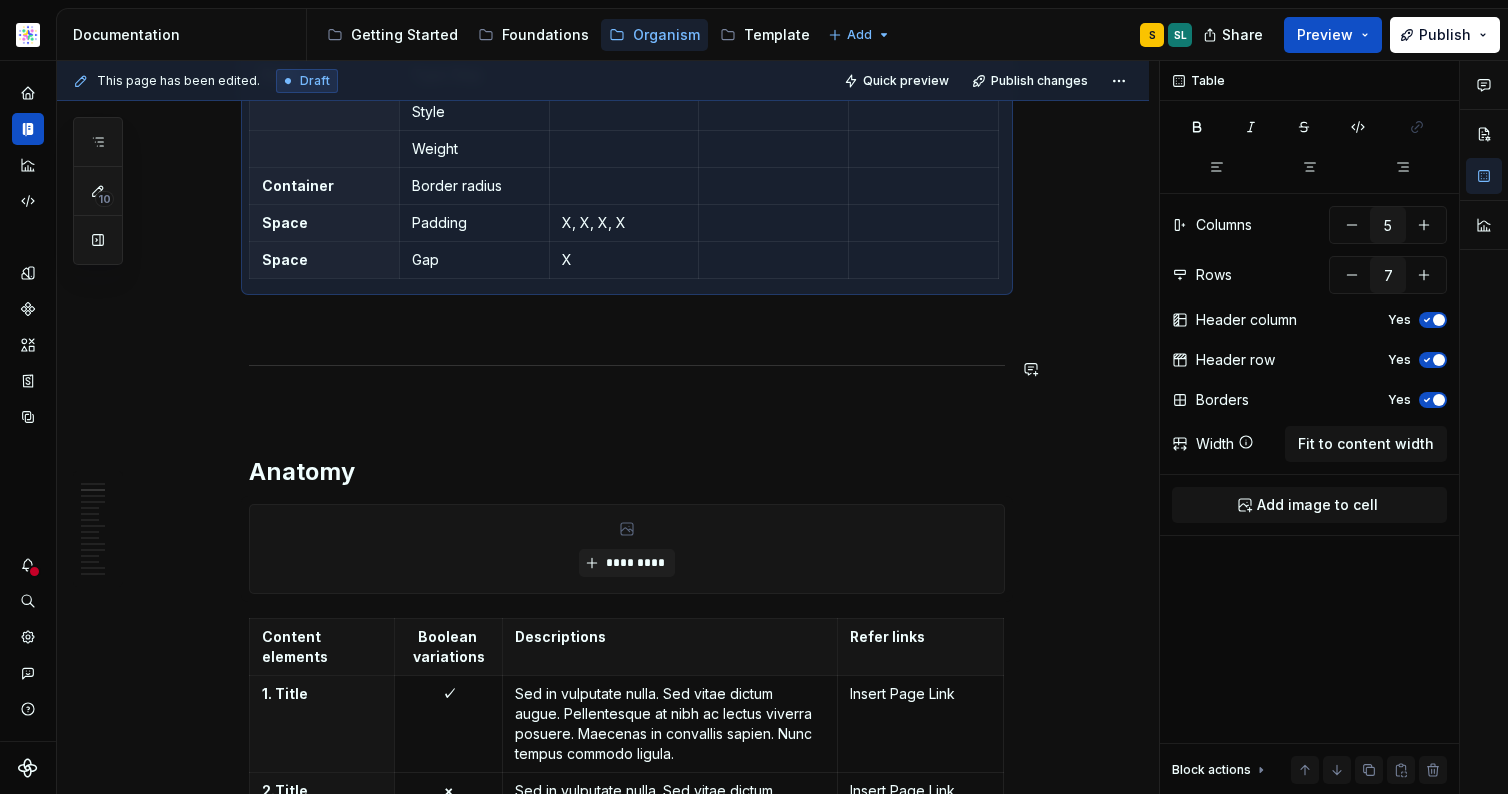 click on "**********" at bounding box center (627, 2360) 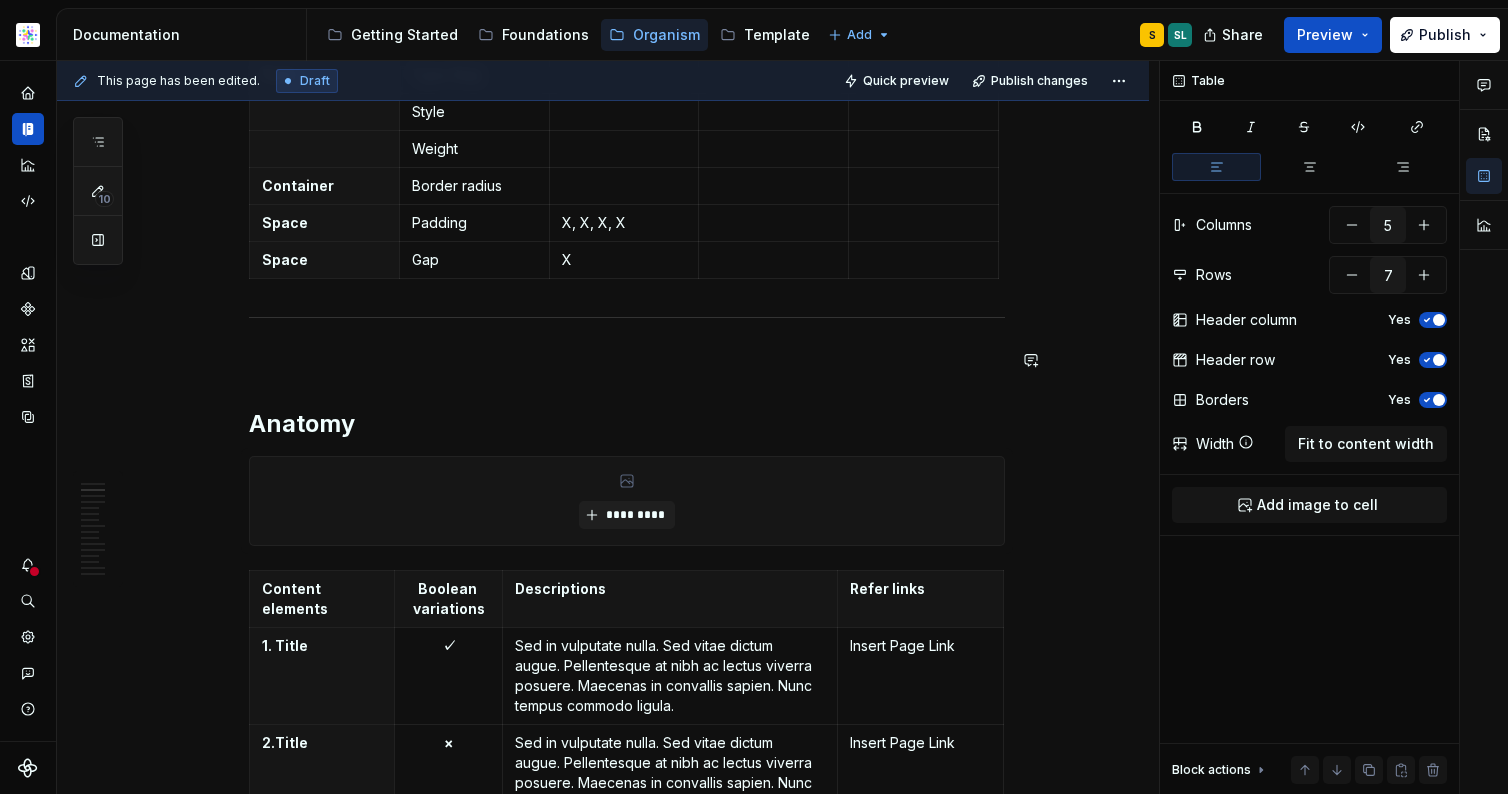 click on "**********" at bounding box center [627, 2336] 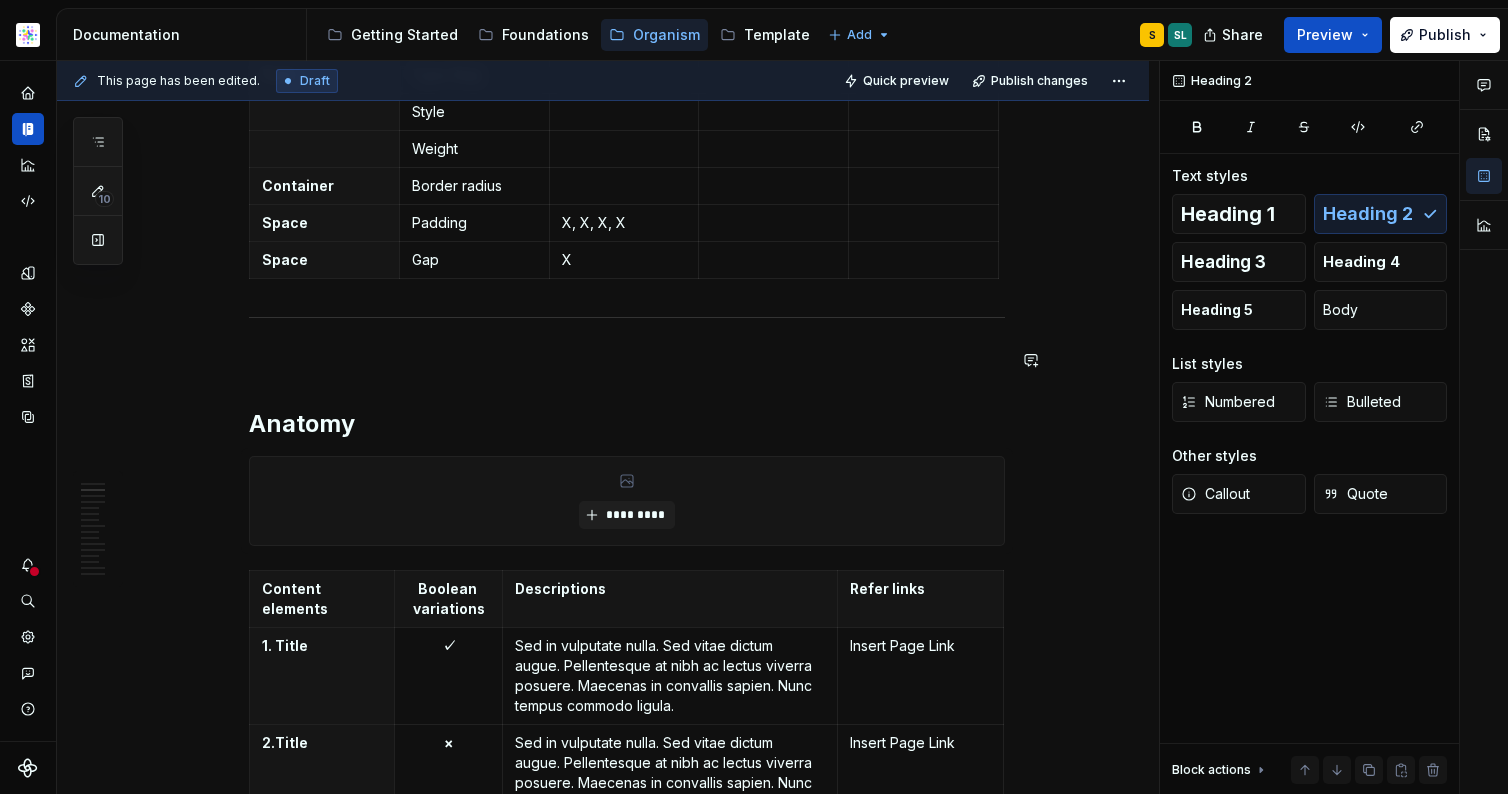 click on "**********" at bounding box center (627, 2336) 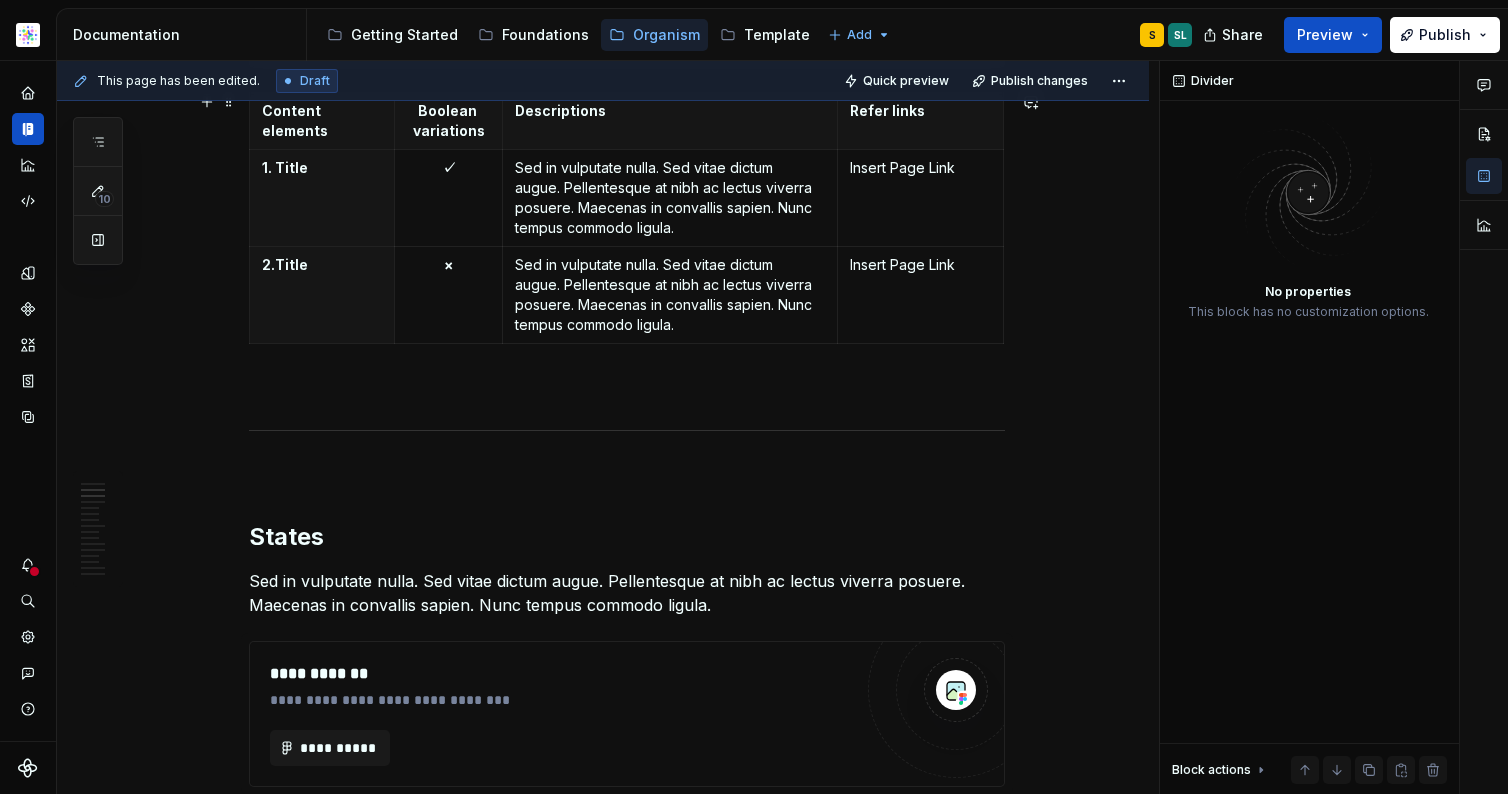 scroll, scrollTop: 1012, scrollLeft: 0, axis: vertical 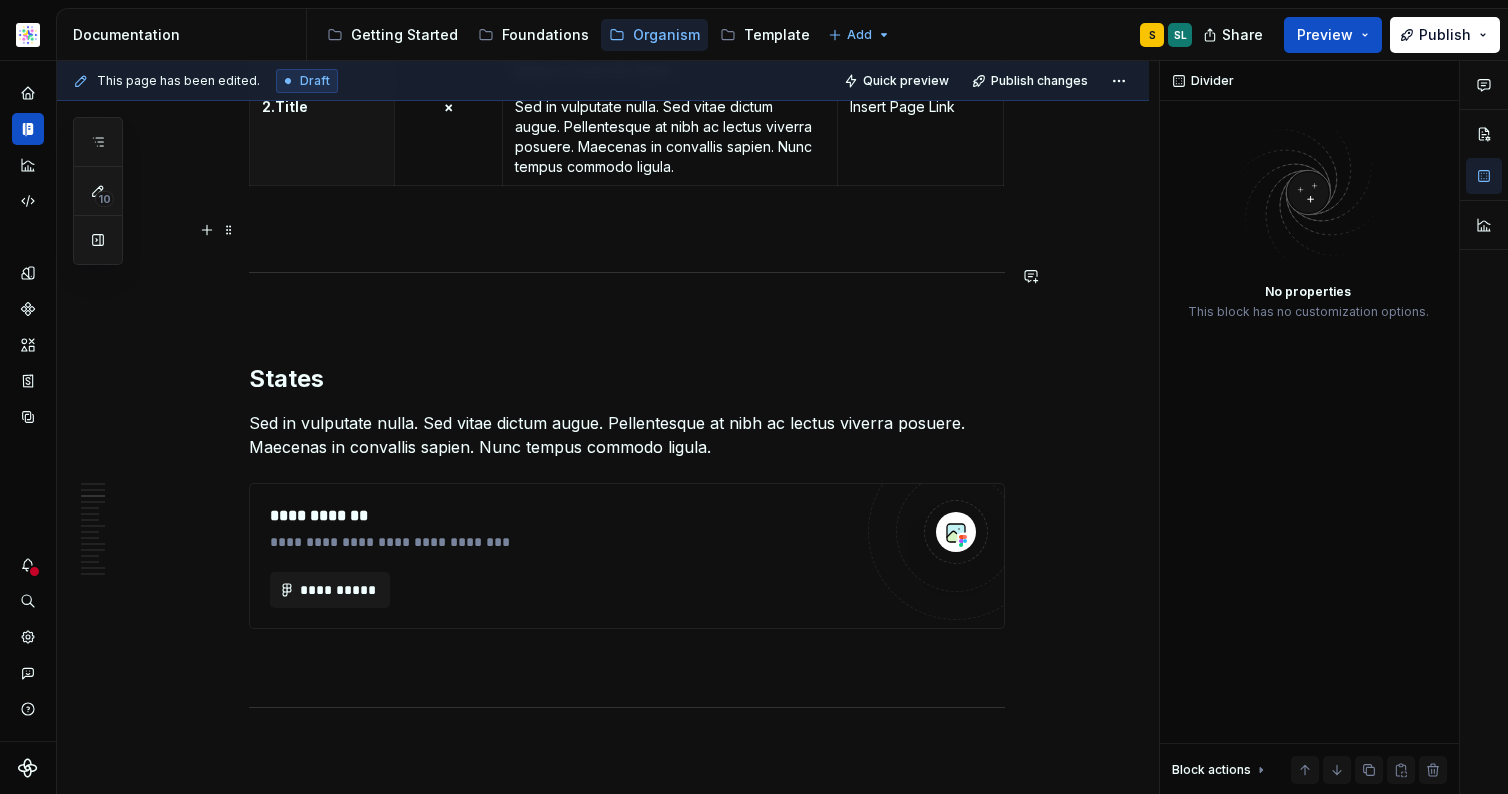click at bounding box center (627, 230) 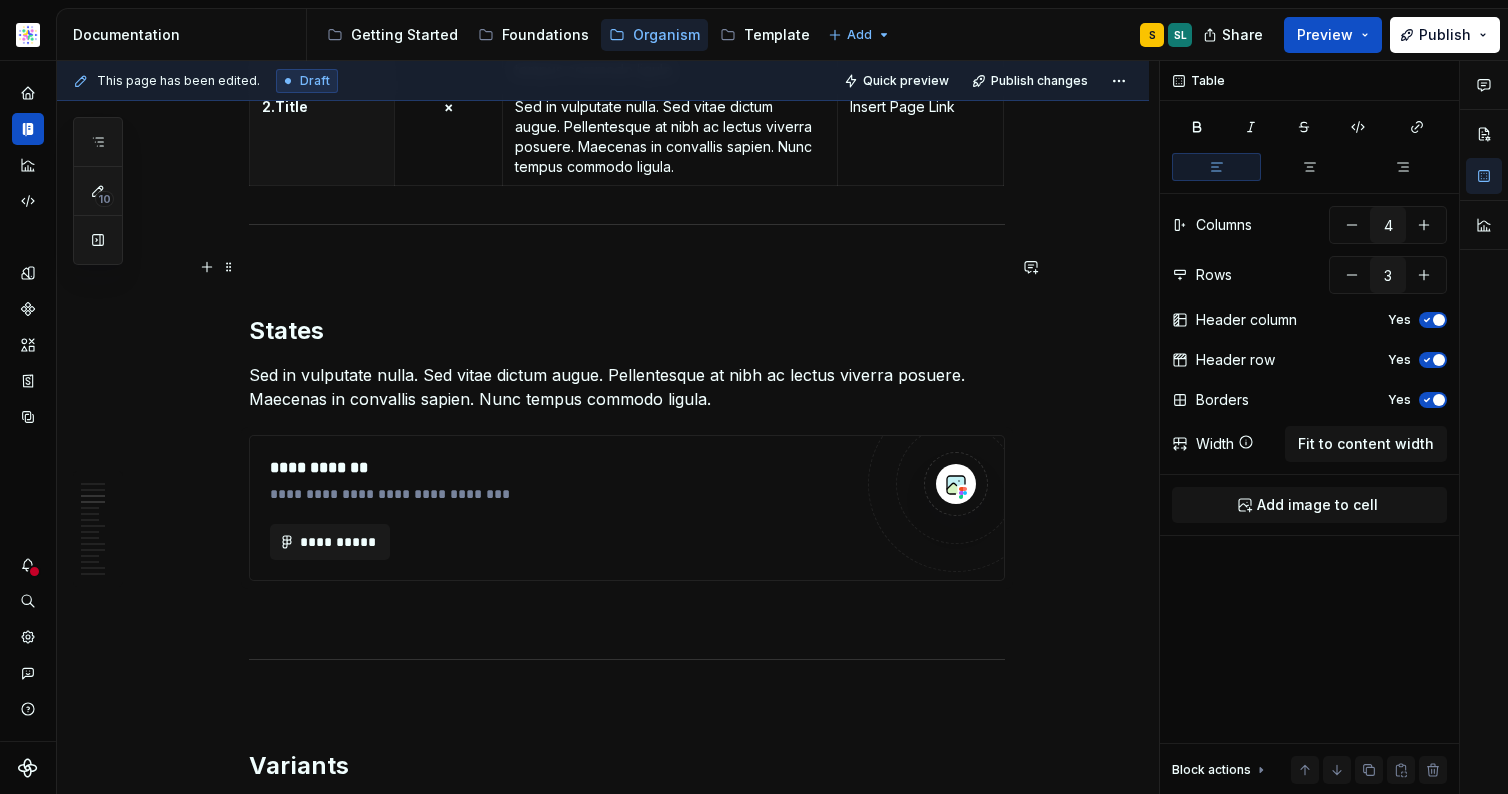 click at bounding box center [627, 267] 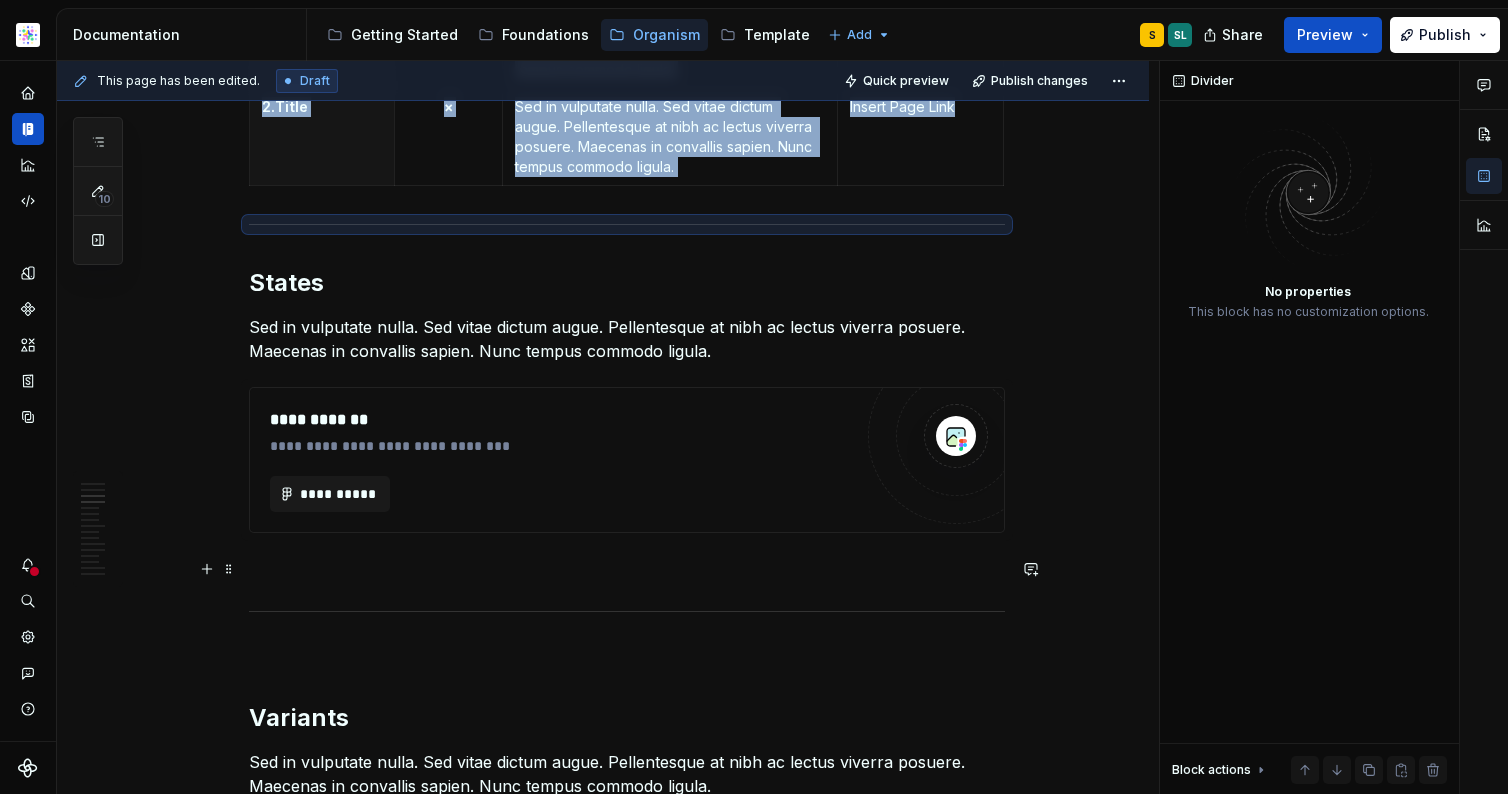 click at bounding box center (627, 569) 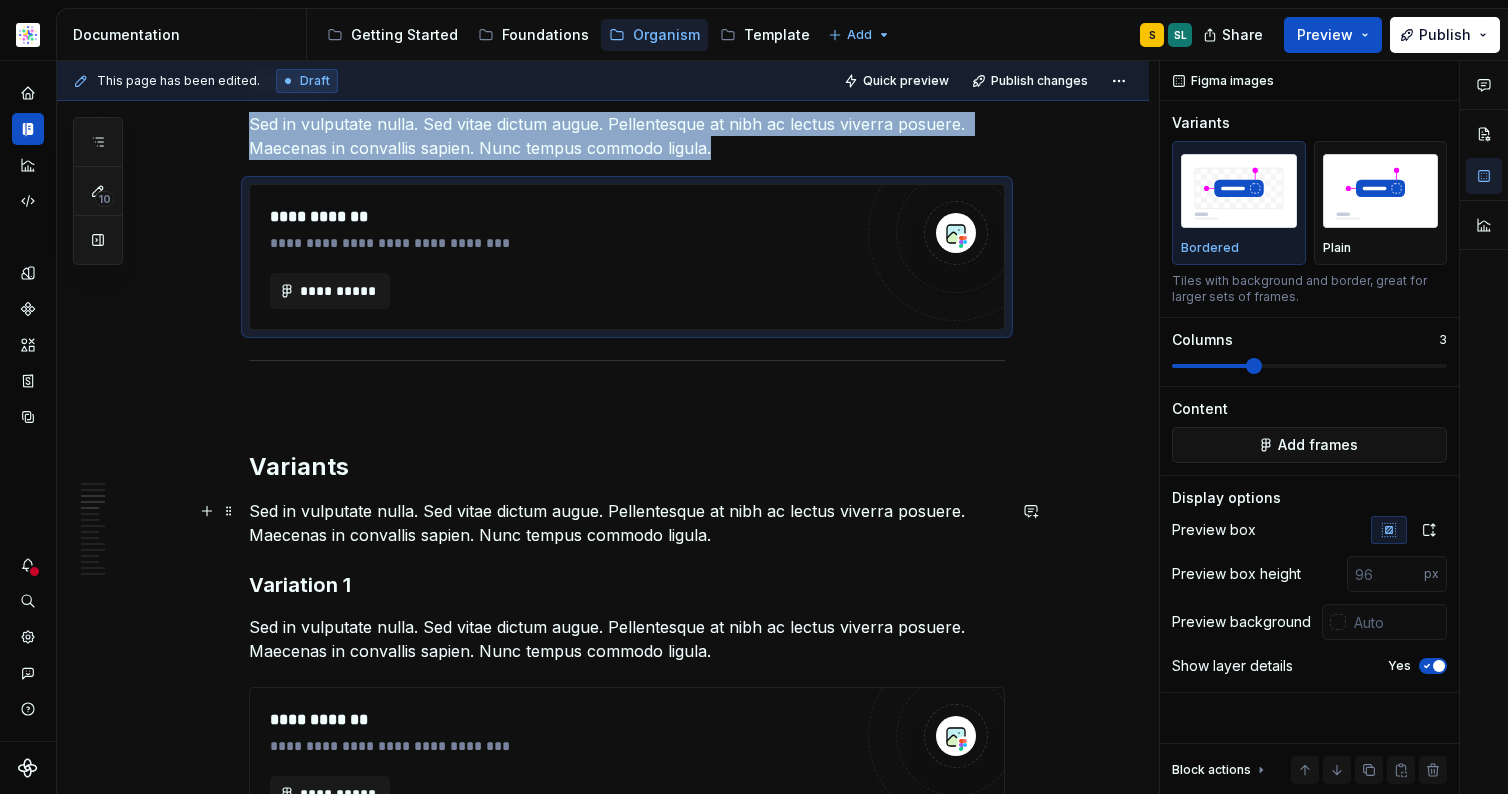 scroll, scrollTop: 1220, scrollLeft: 0, axis: vertical 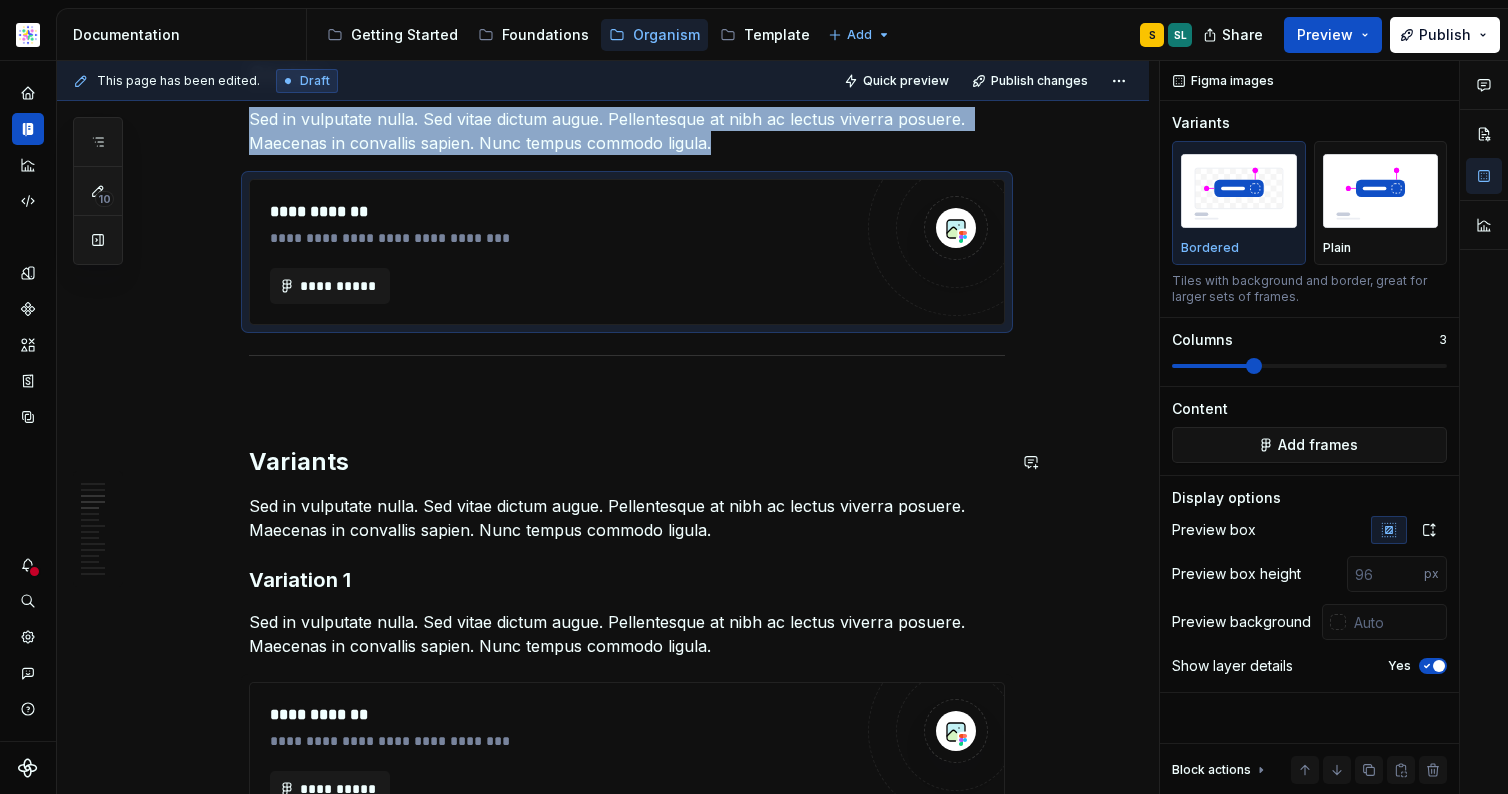 click on "**********" at bounding box center (627, 1444) 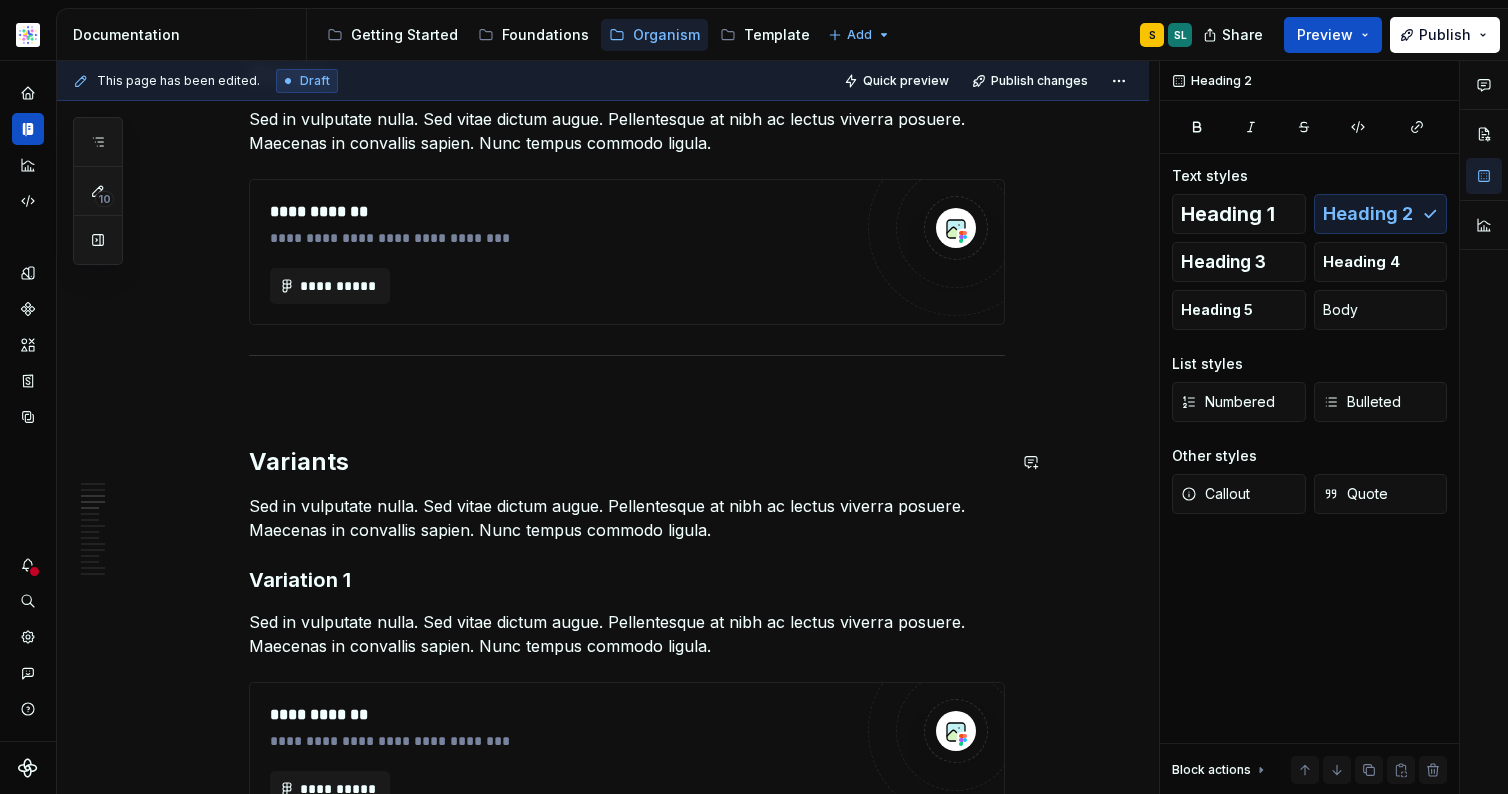 click at bounding box center [627, 398] 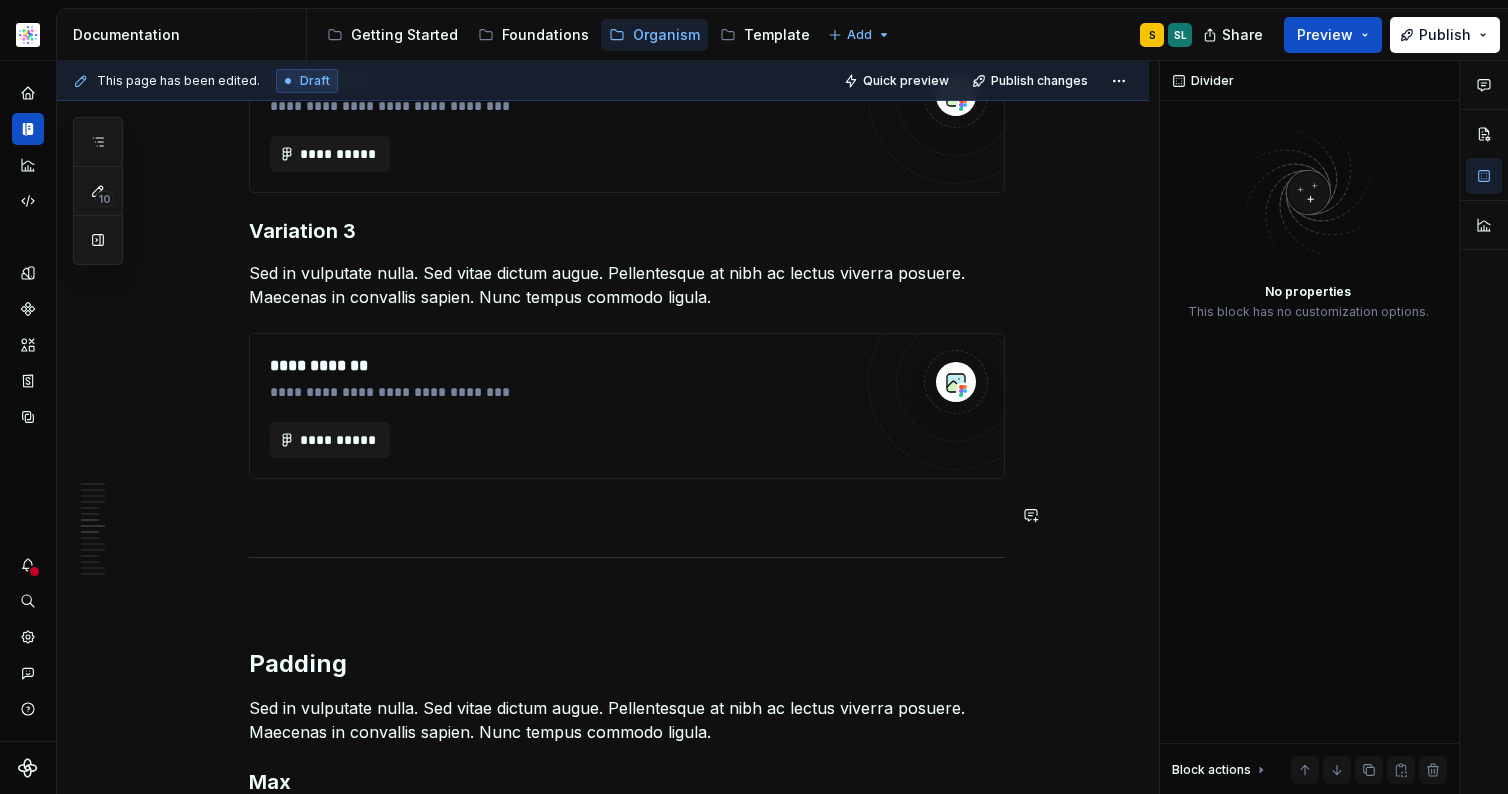 scroll, scrollTop: 2324, scrollLeft: 0, axis: vertical 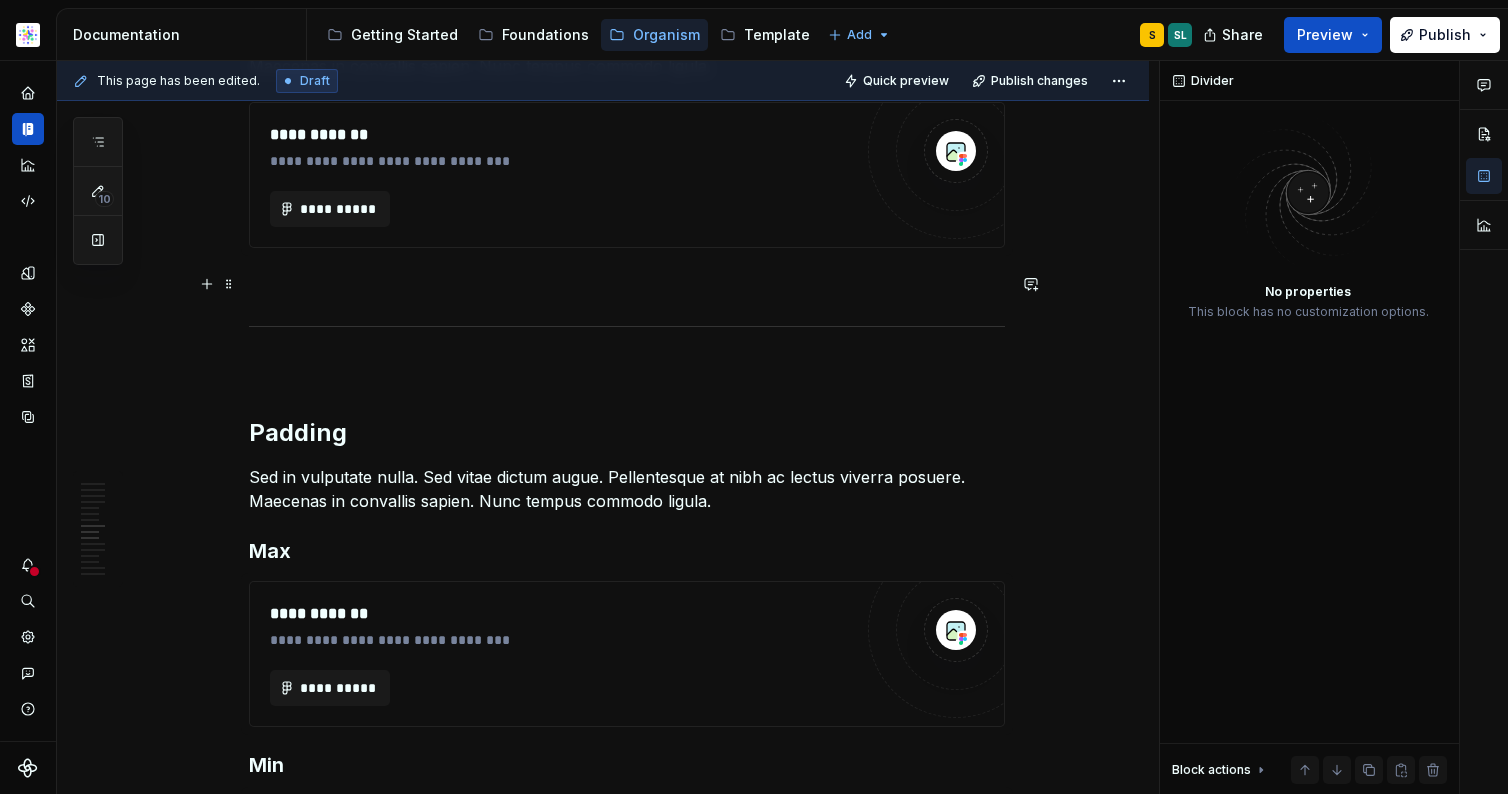 click at bounding box center [627, 284] 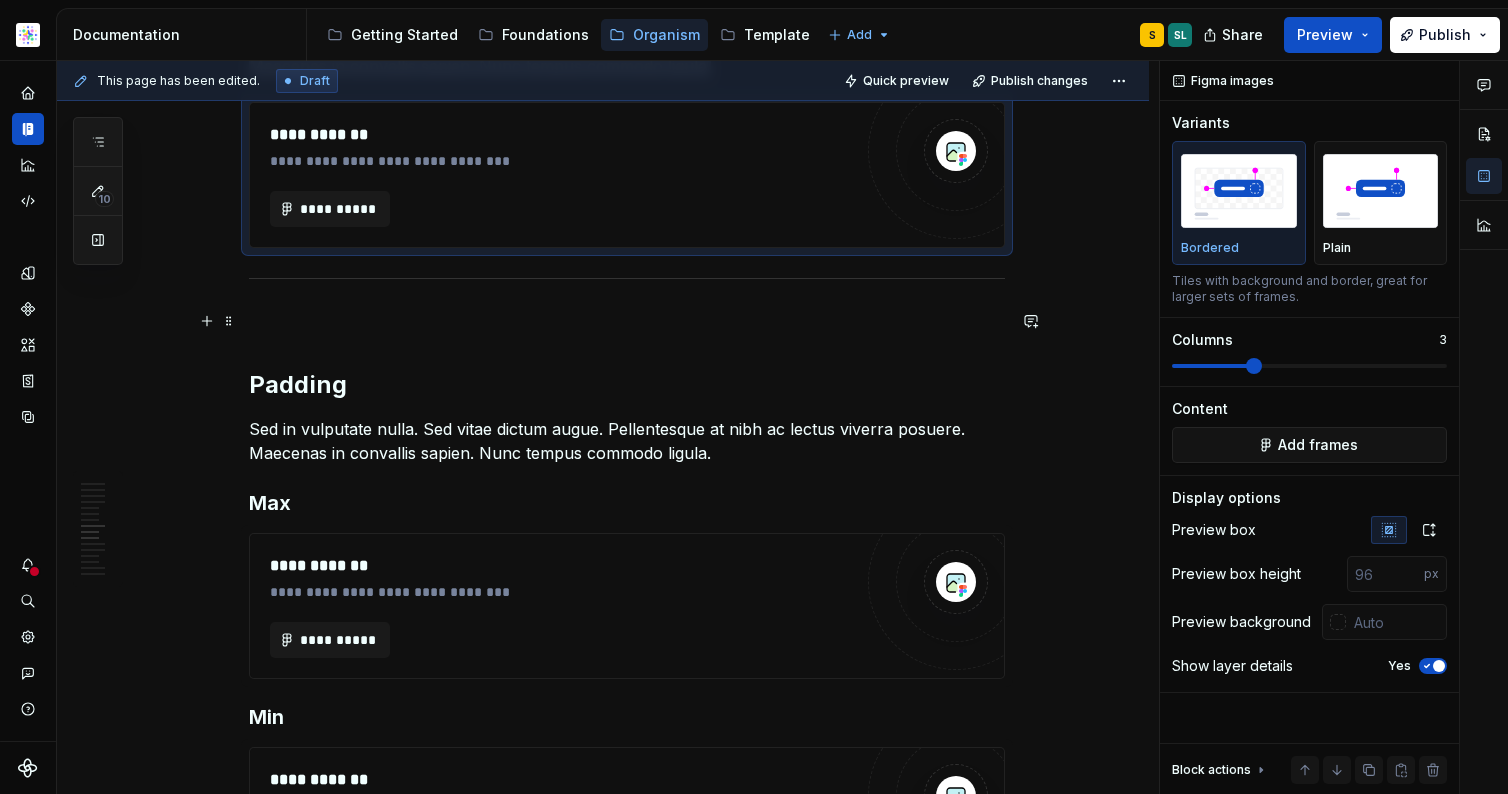 click on "**********" at bounding box center [627, 292] 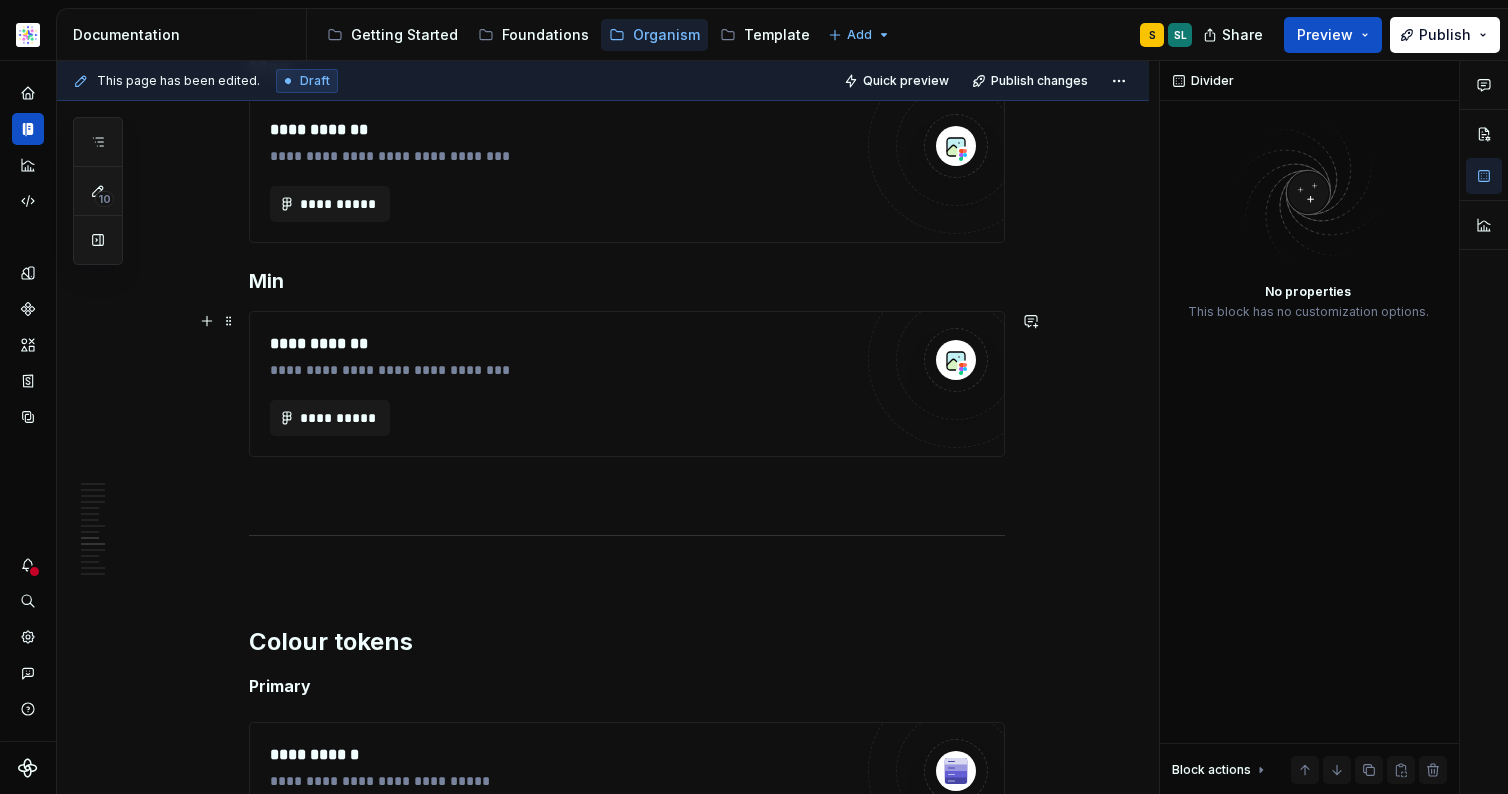 scroll, scrollTop: 2780, scrollLeft: 0, axis: vertical 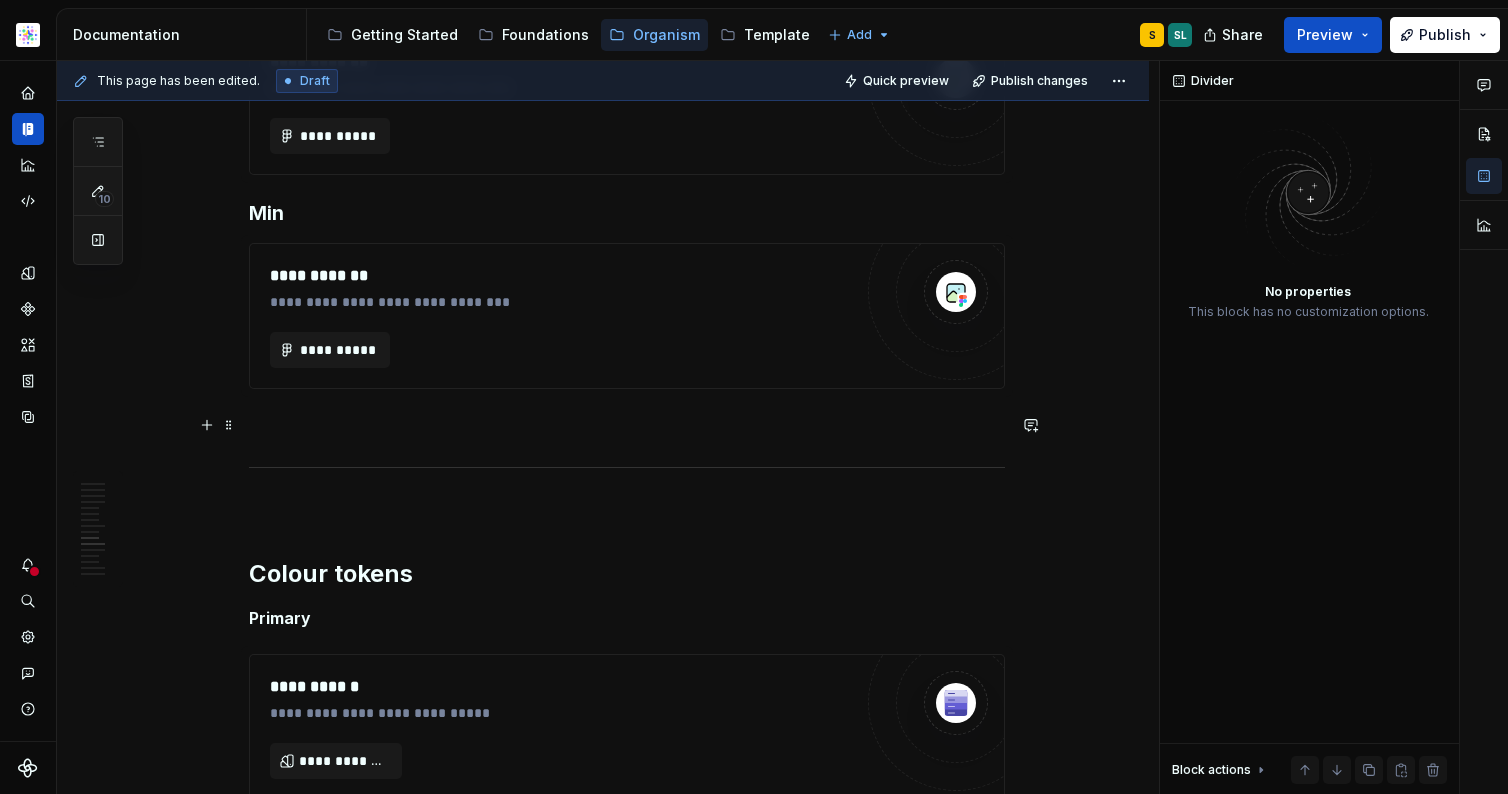 click at bounding box center [627, 425] 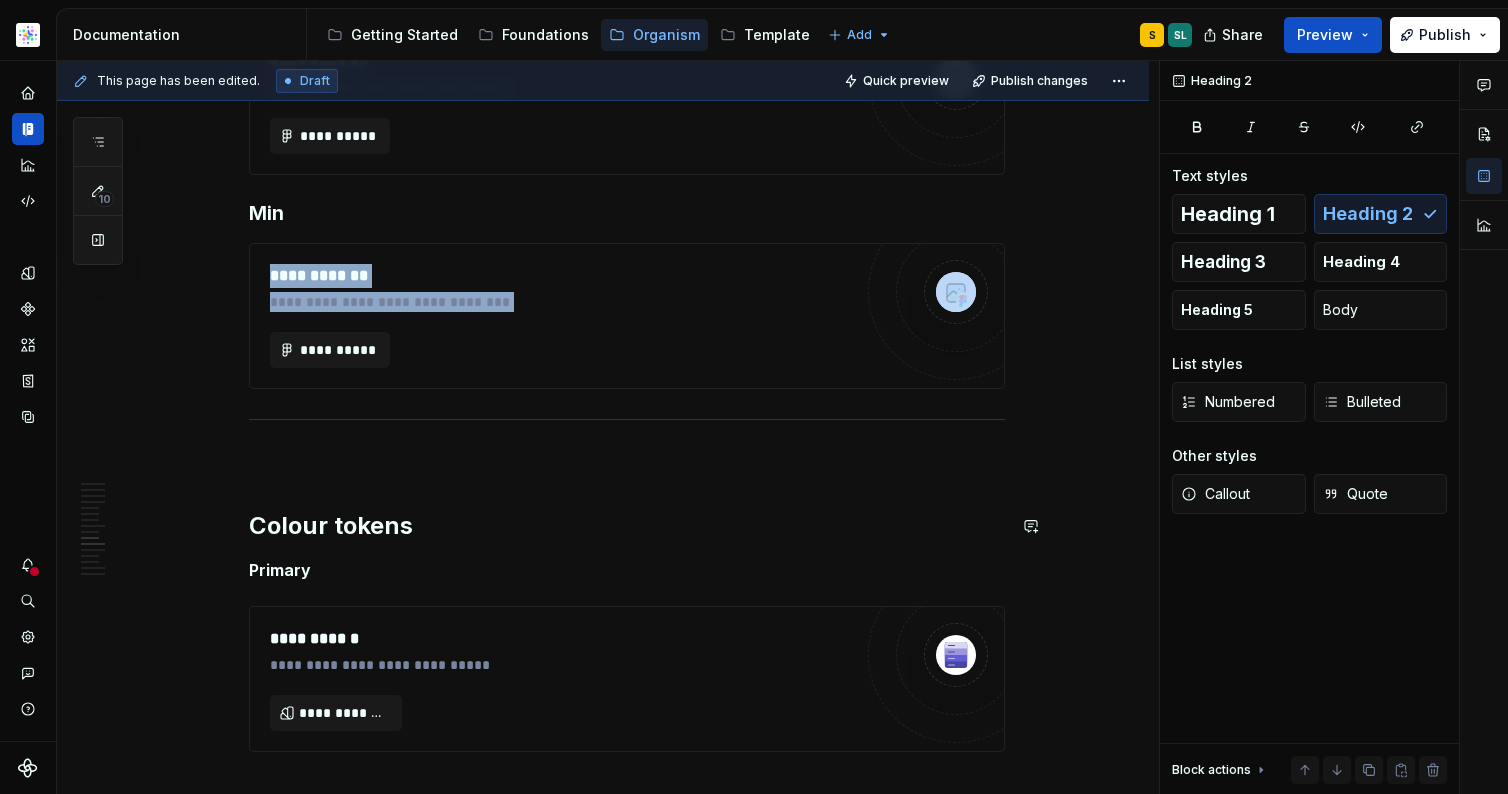 click on "**********" at bounding box center [627, -212] 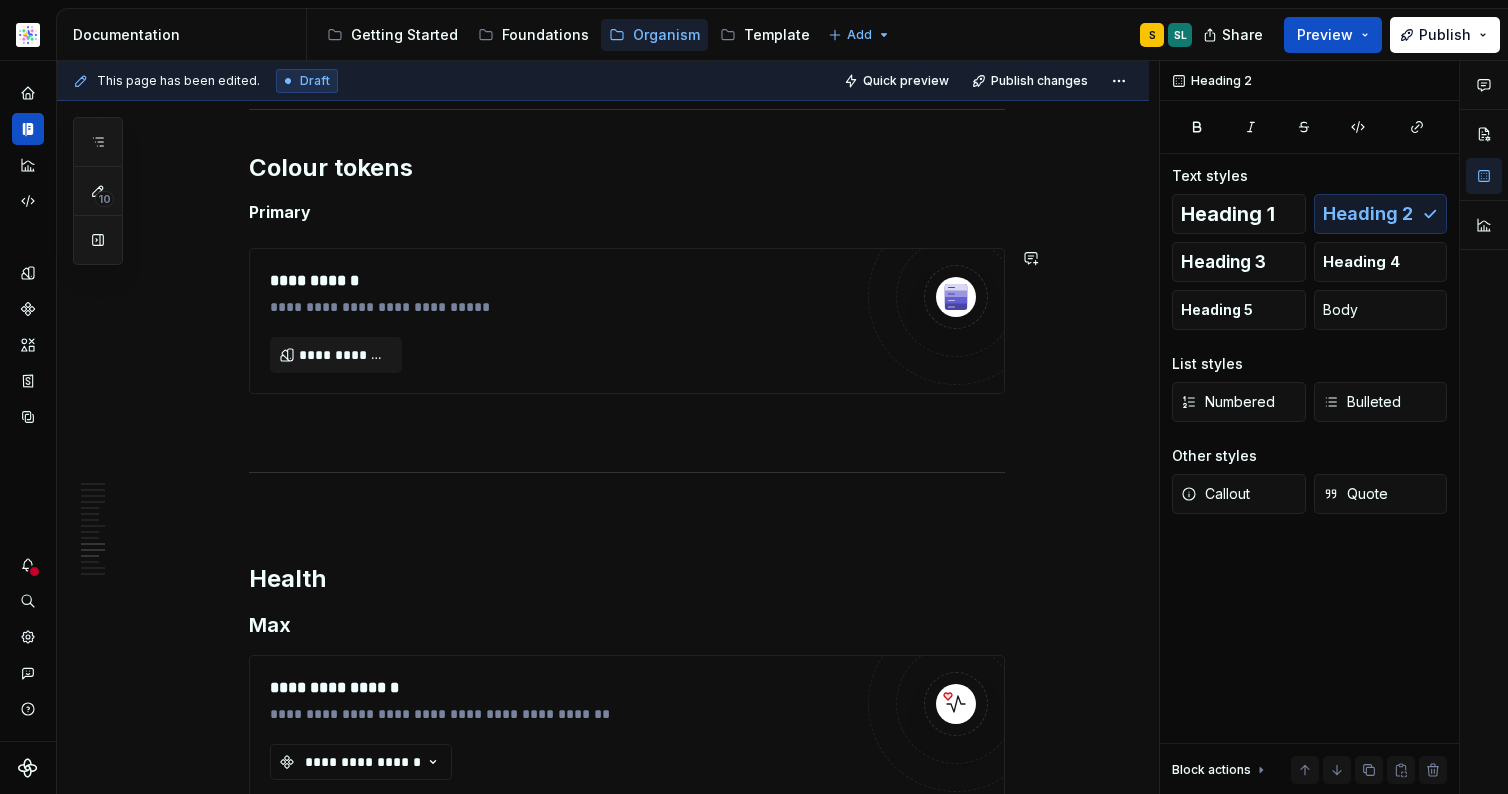 scroll, scrollTop: 3144, scrollLeft: 0, axis: vertical 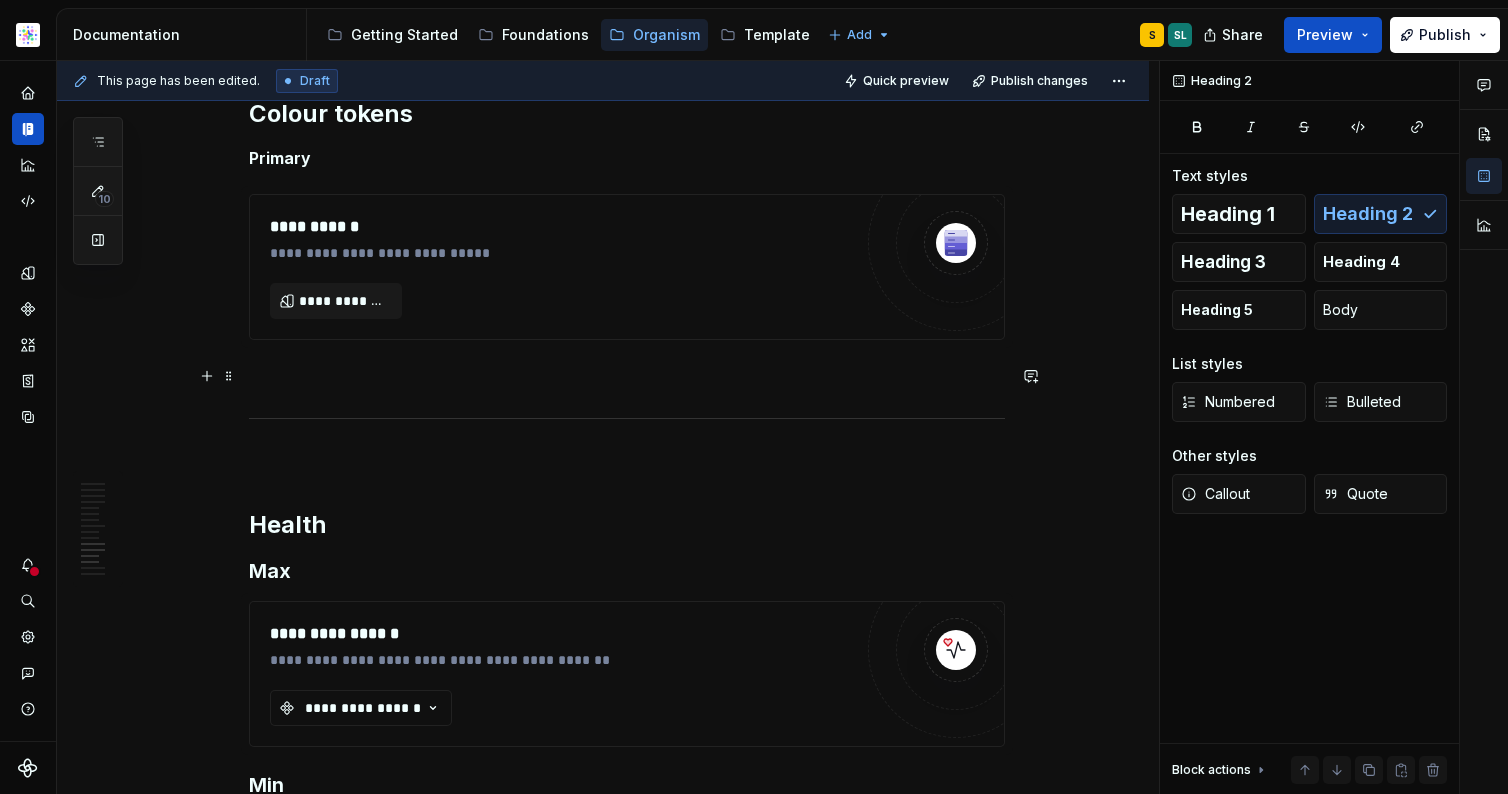 click at bounding box center (627, 376) 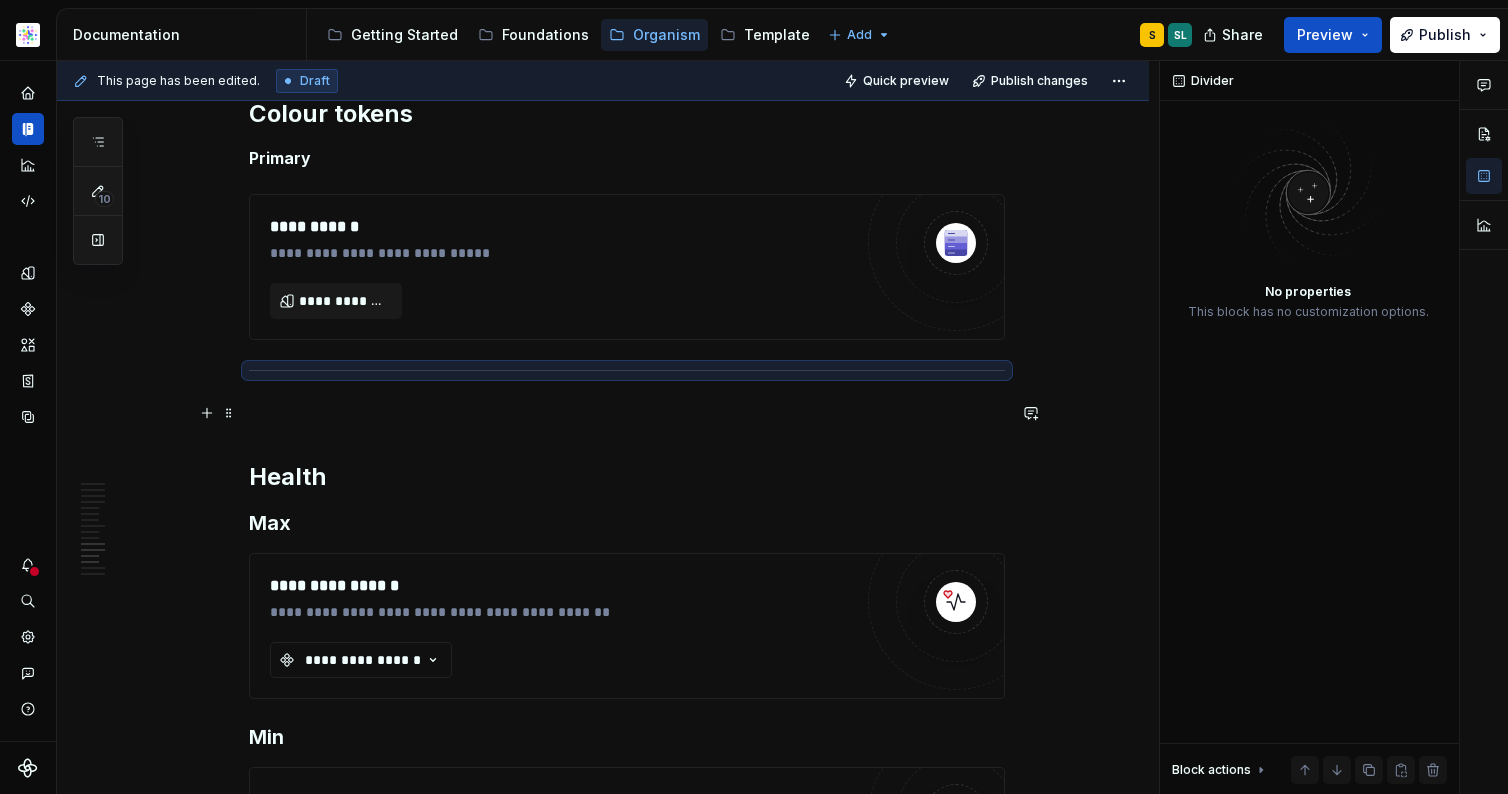 click at bounding box center [627, 413] 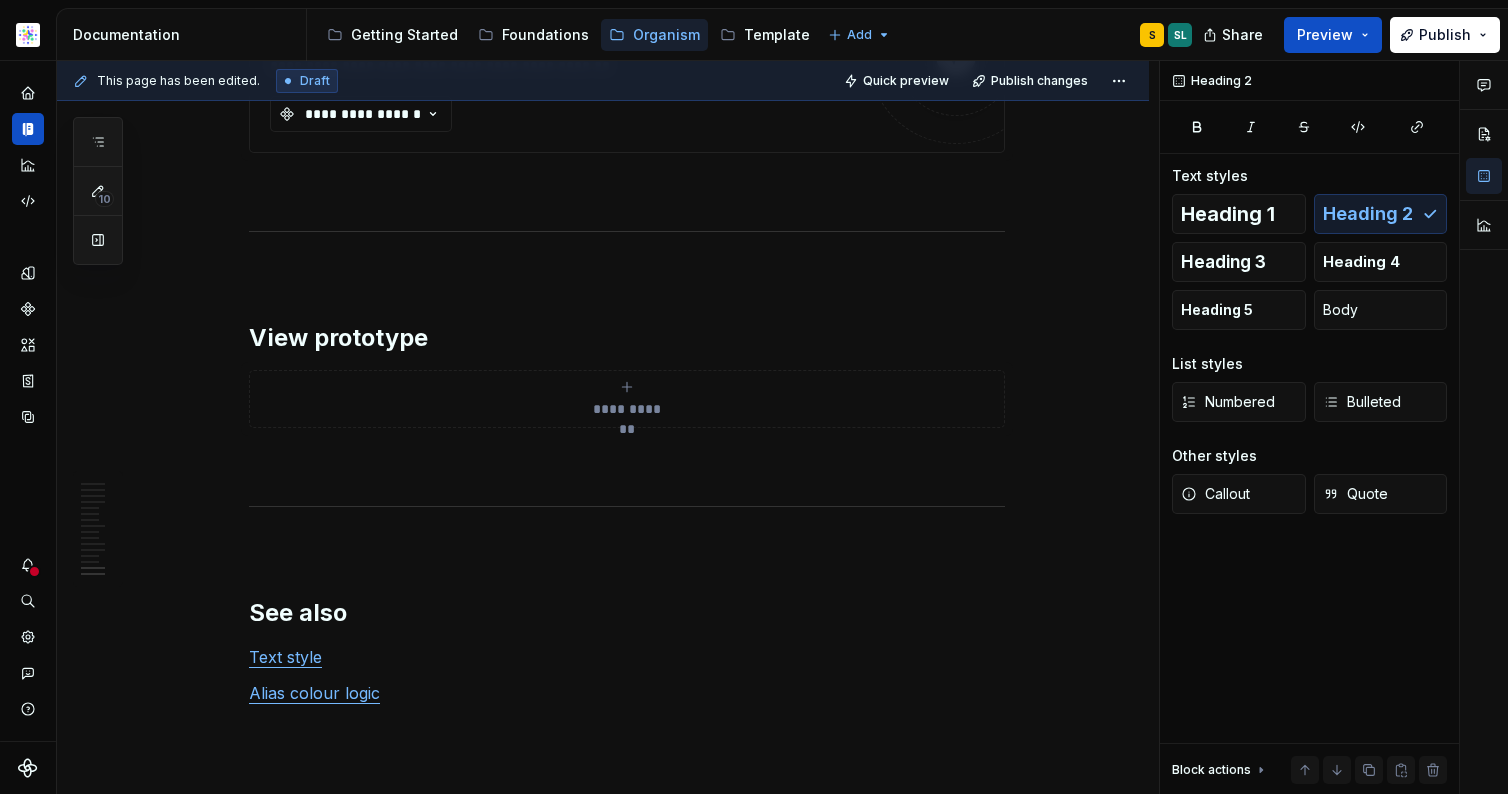 scroll, scrollTop: 3860, scrollLeft: 0, axis: vertical 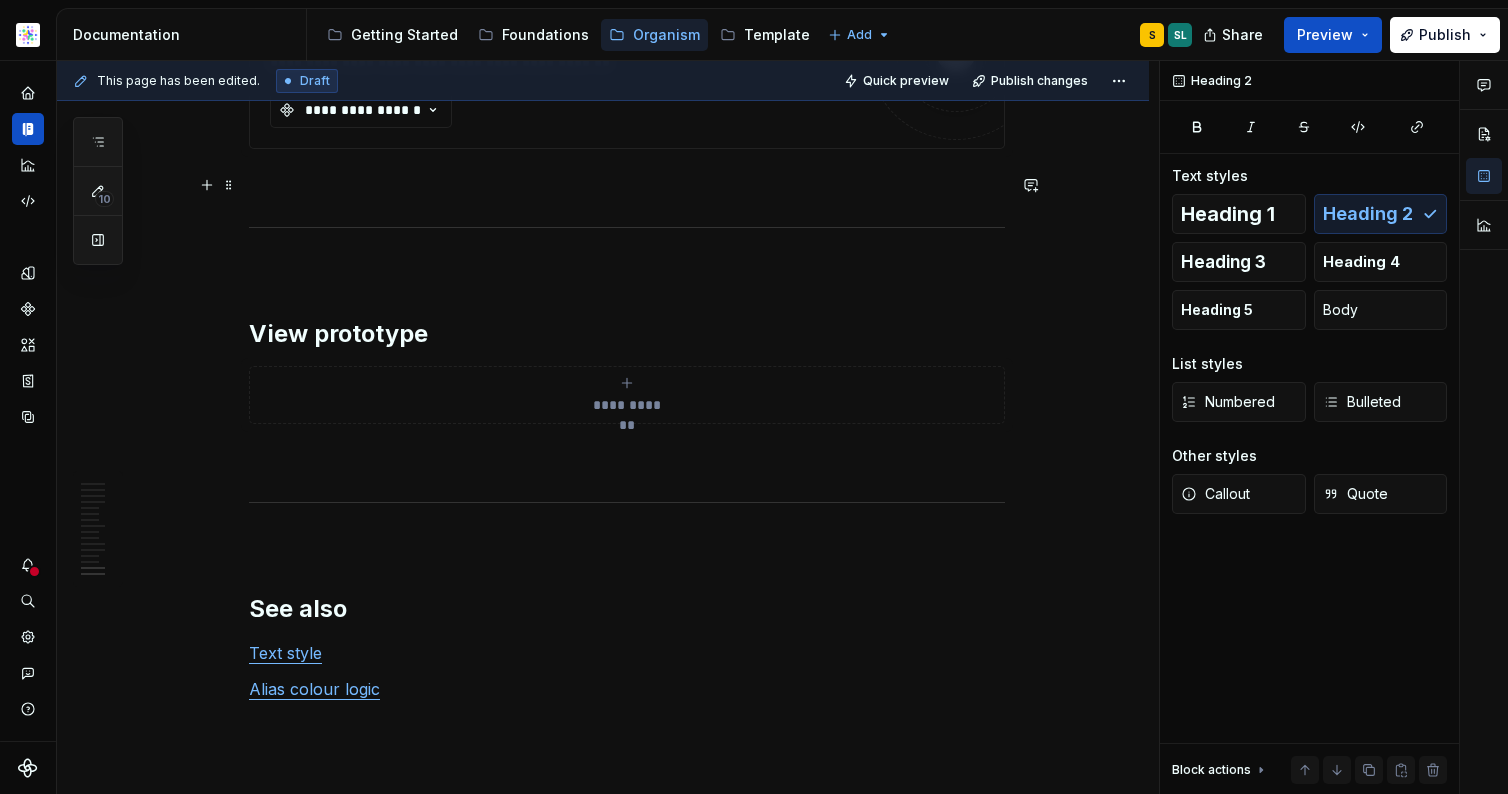 click at bounding box center [627, 185] 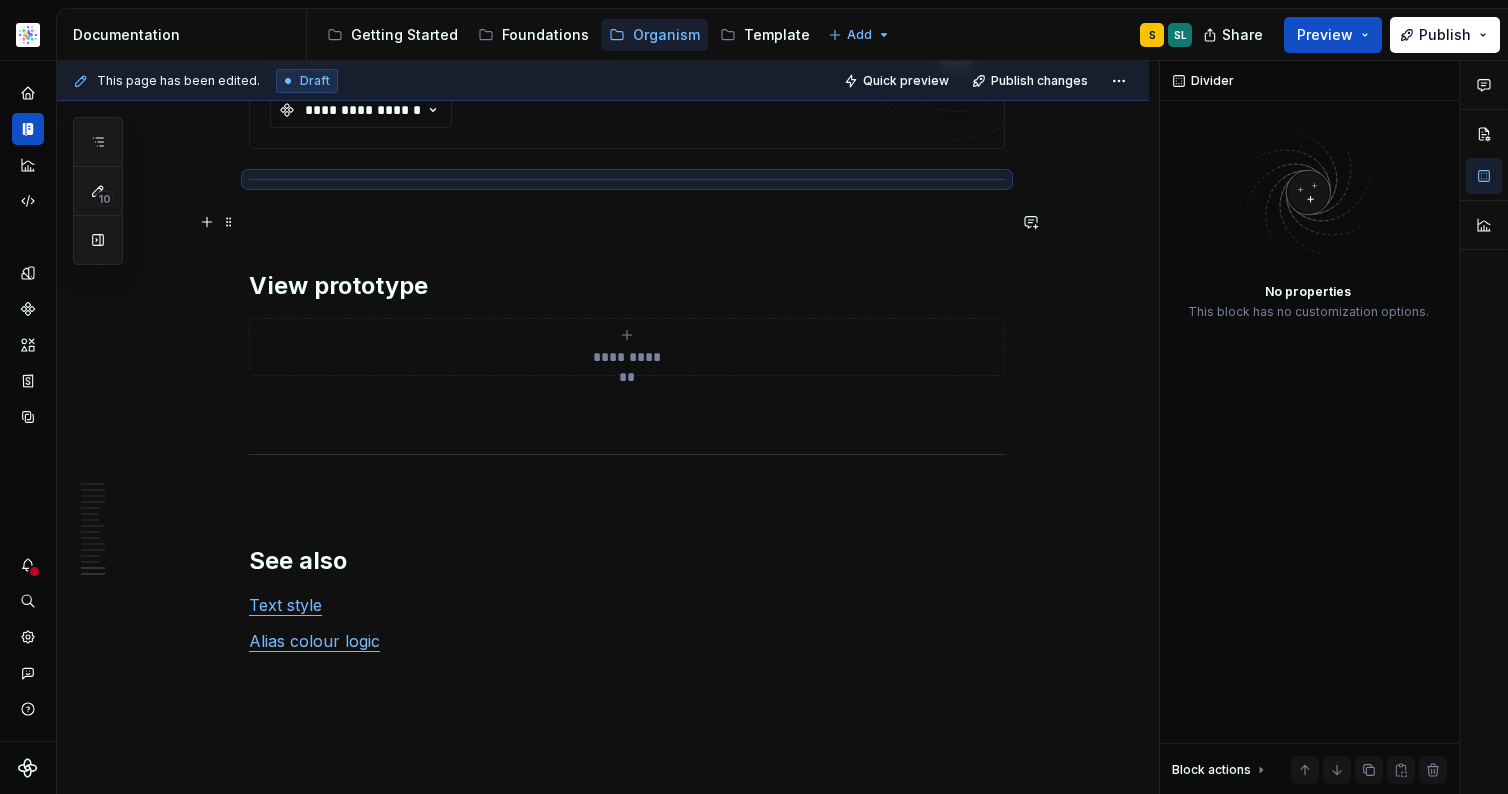 click at bounding box center (627, 222) 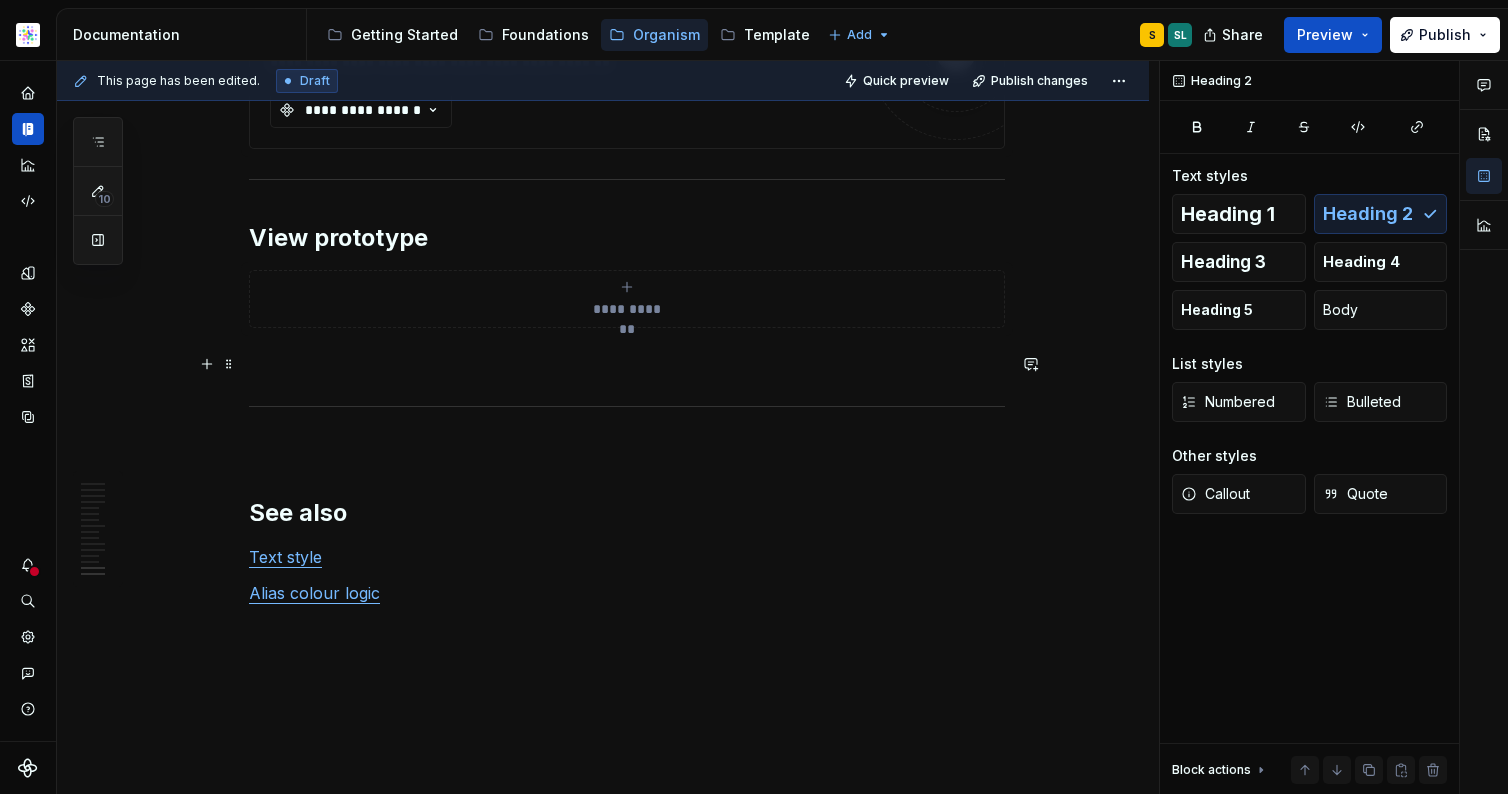 click at bounding box center [627, 364] 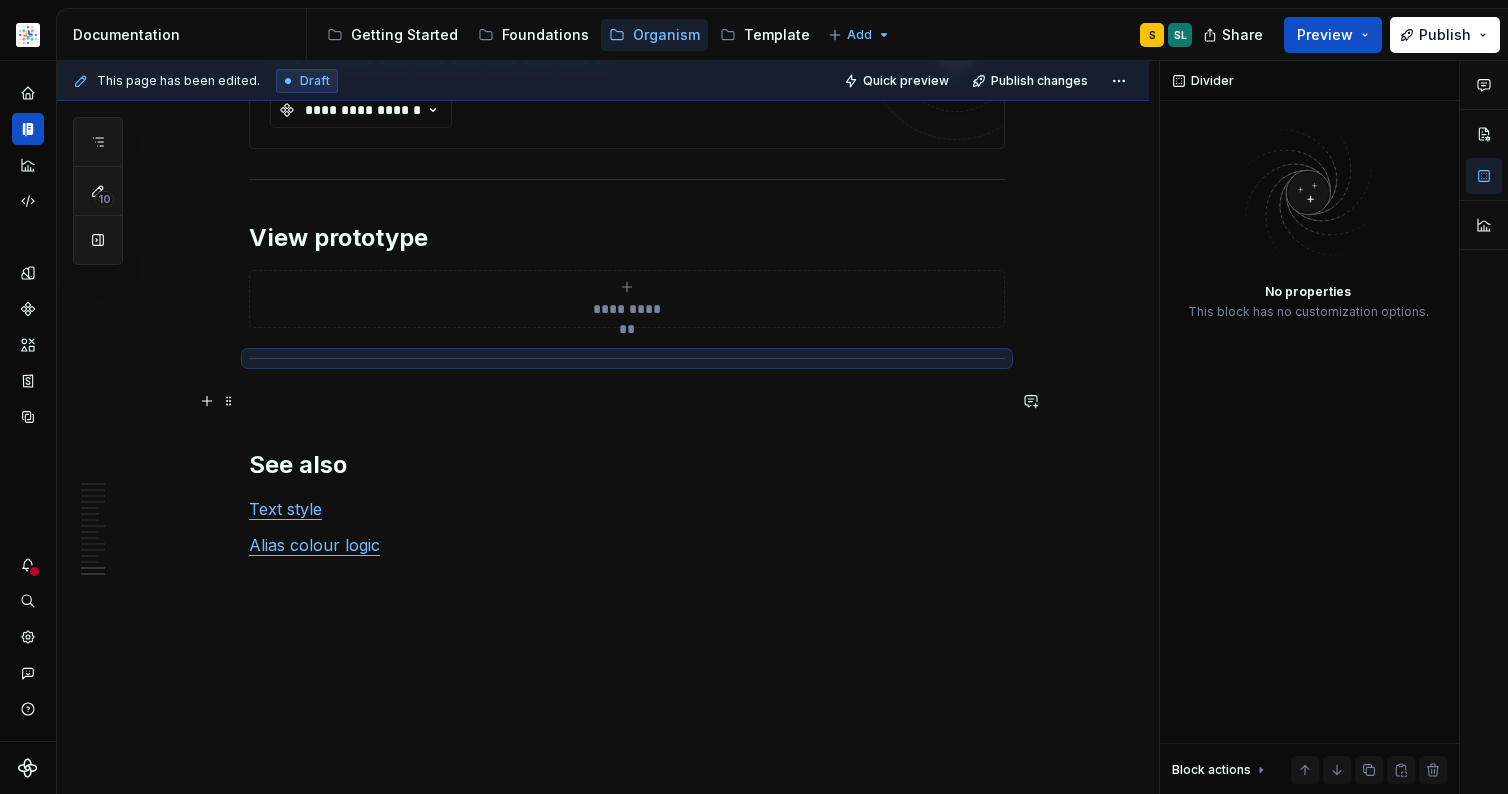 click at bounding box center [627, 401] 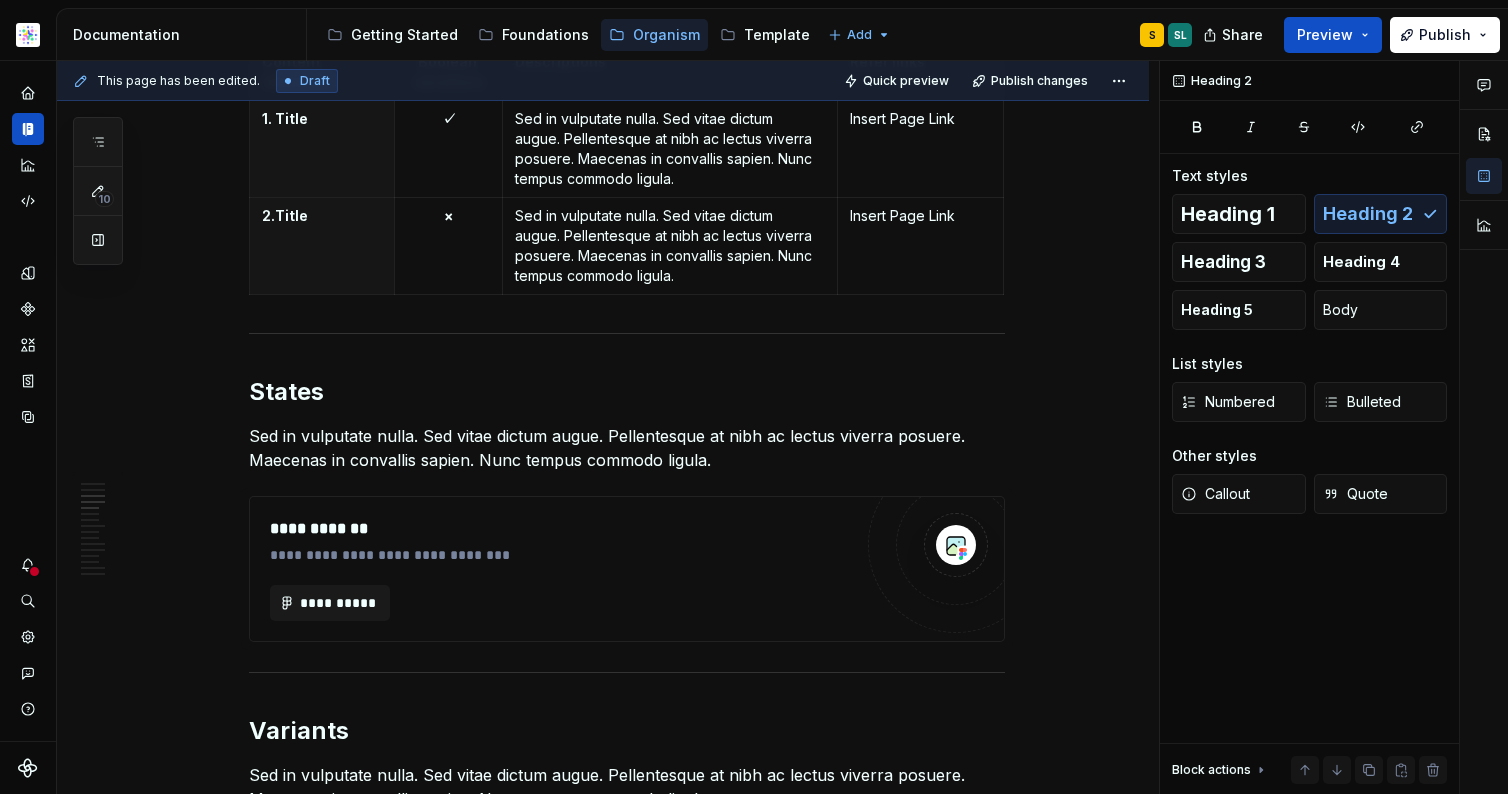 scroll, scrollTop: 0, scrollLeft: 0, axis: both 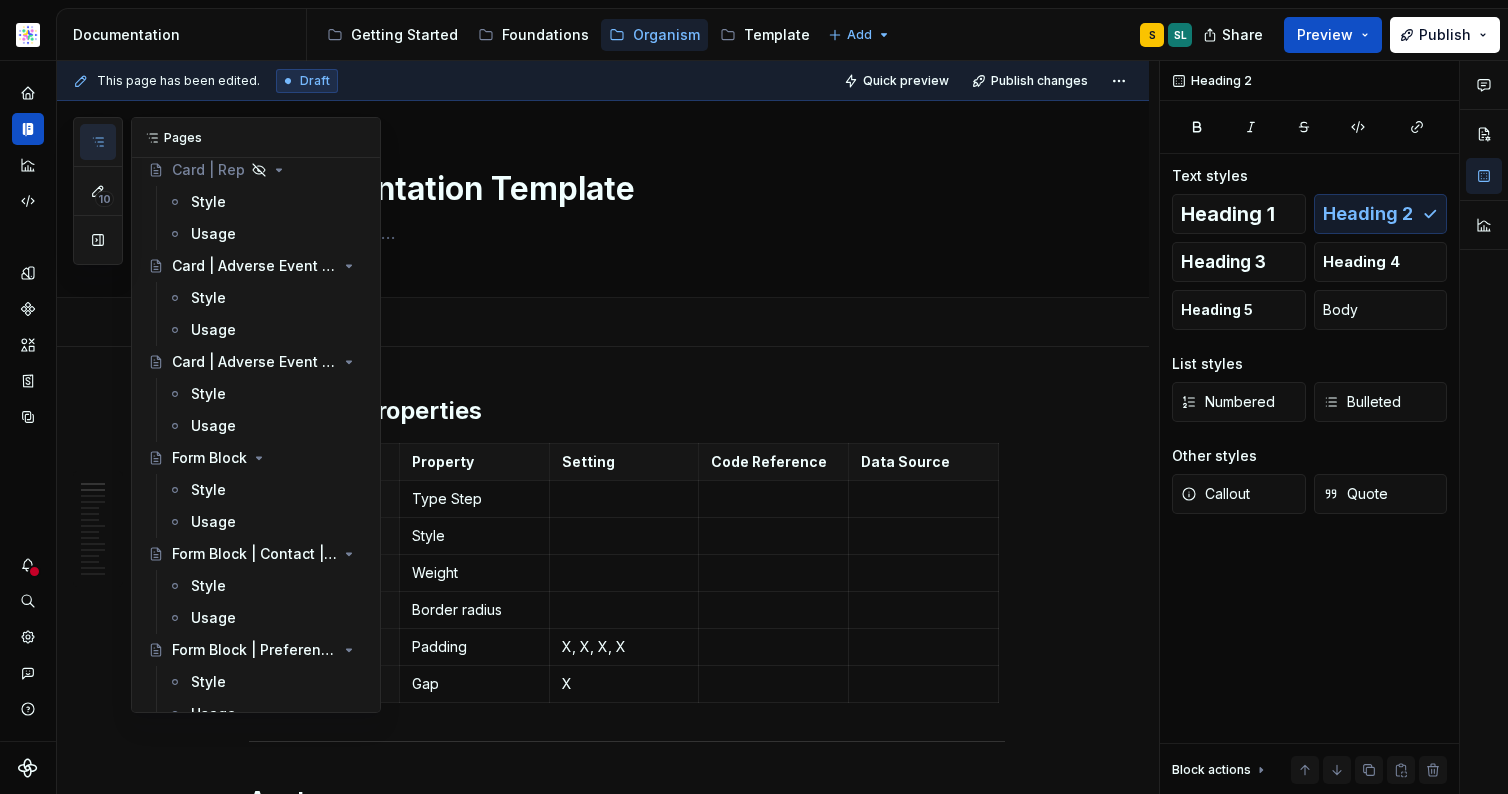 click 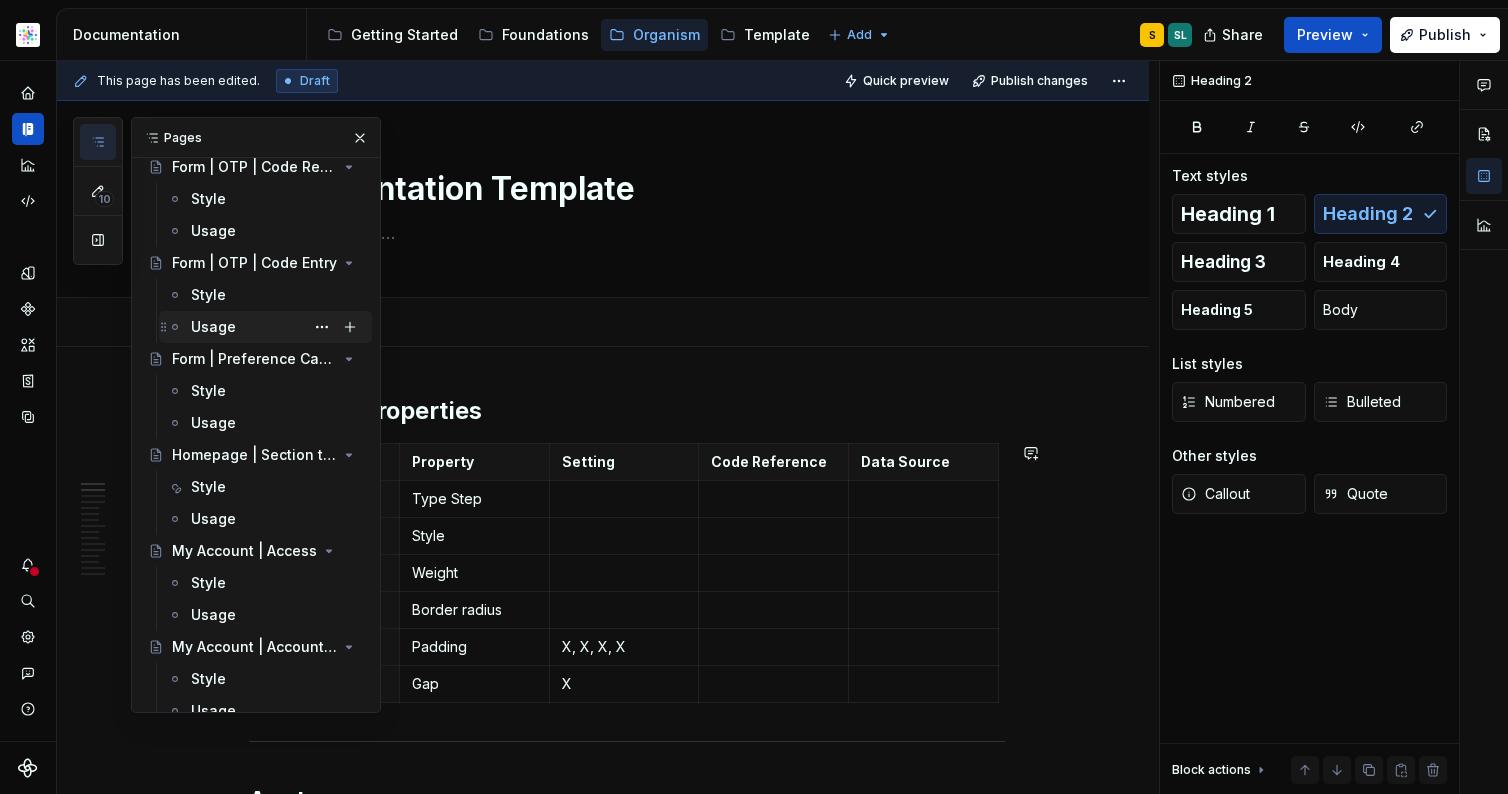 scroll, scrollTop: 1596, scrollLeft: 0, axis: vertical 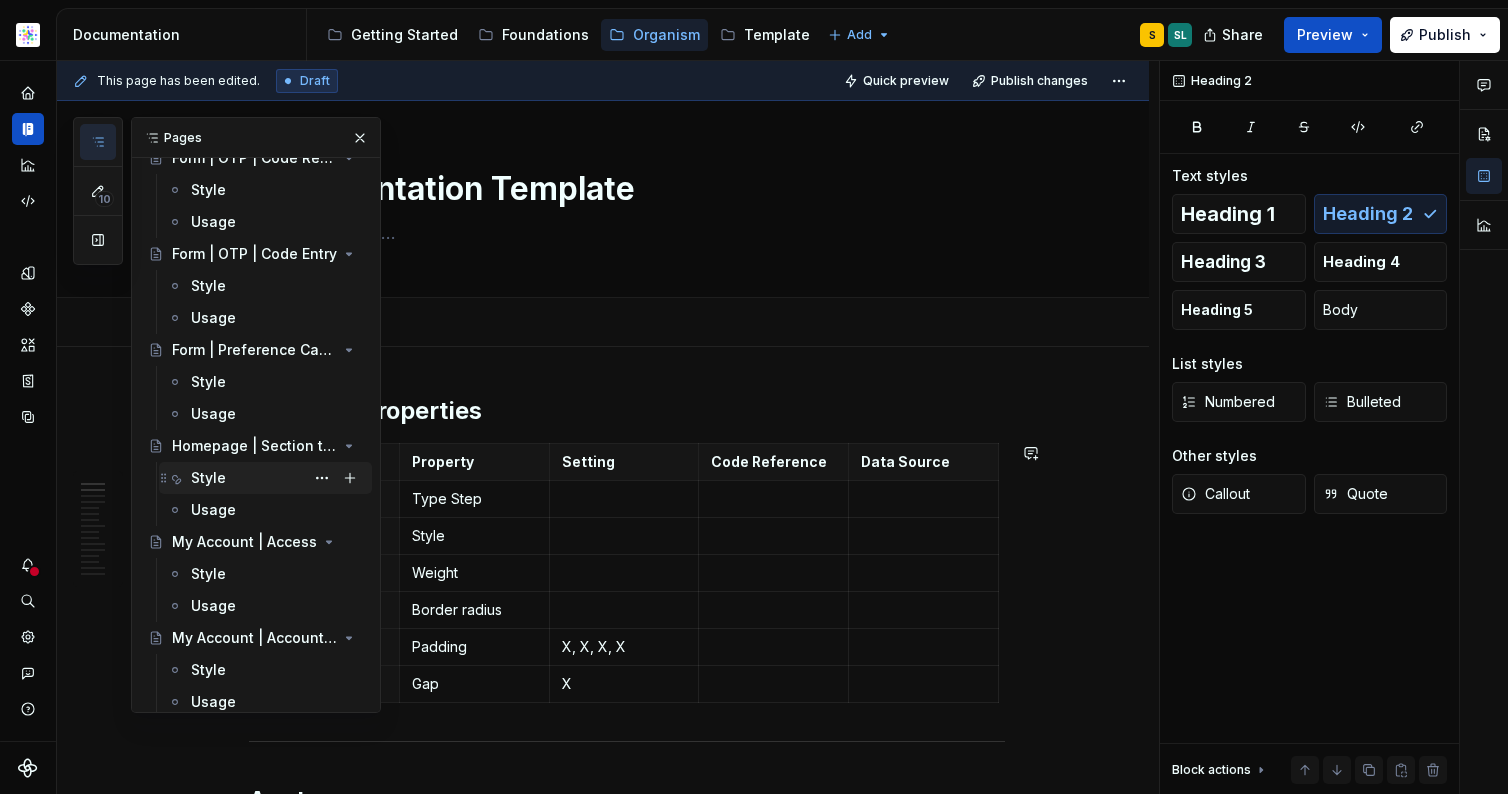 click on "Style" at bounding box center (277, 478) 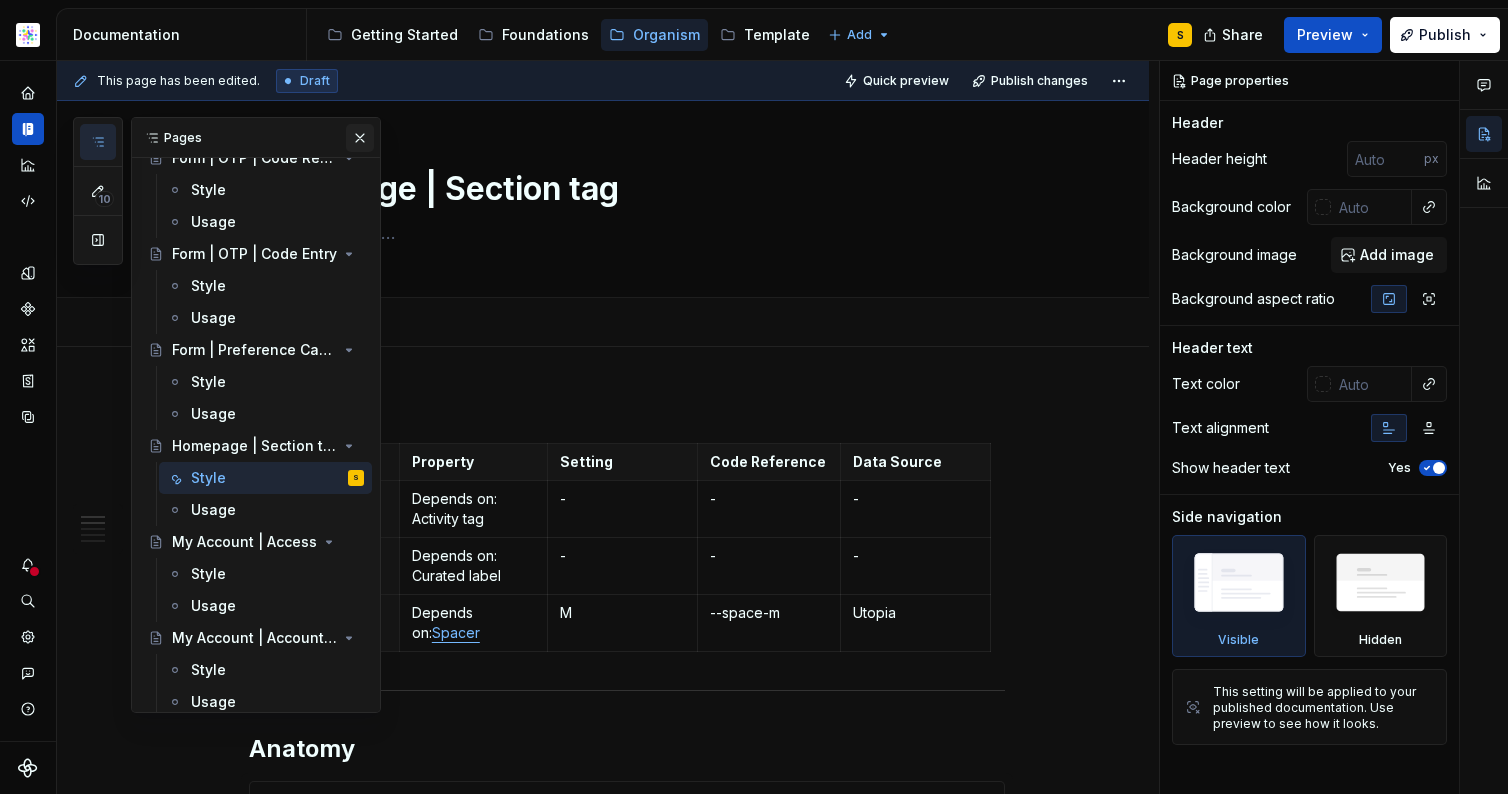 click at bounding box center (360, 138) 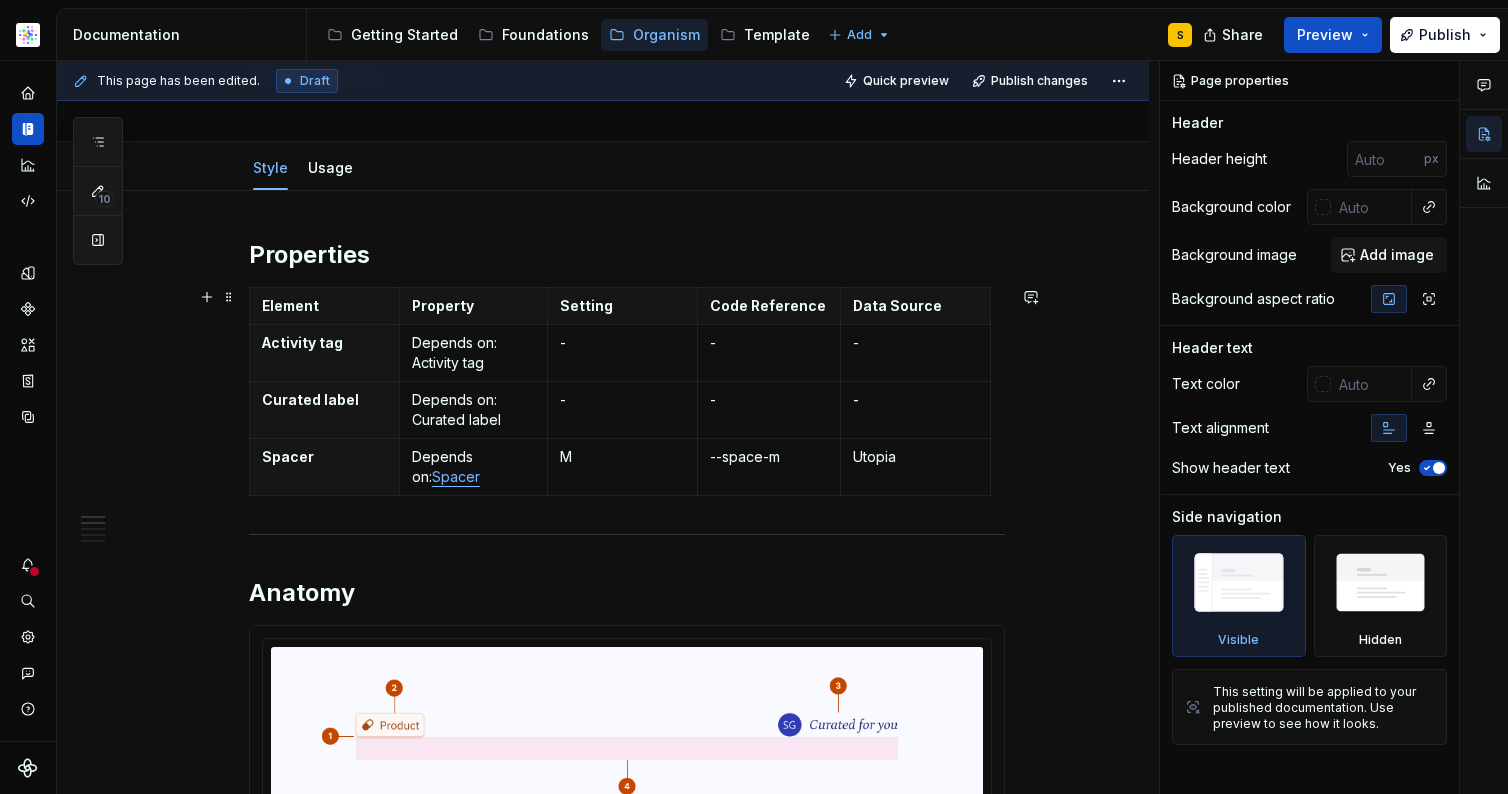 scroll, scrollTop: 124, scrollLeft: 0, axis: vertical 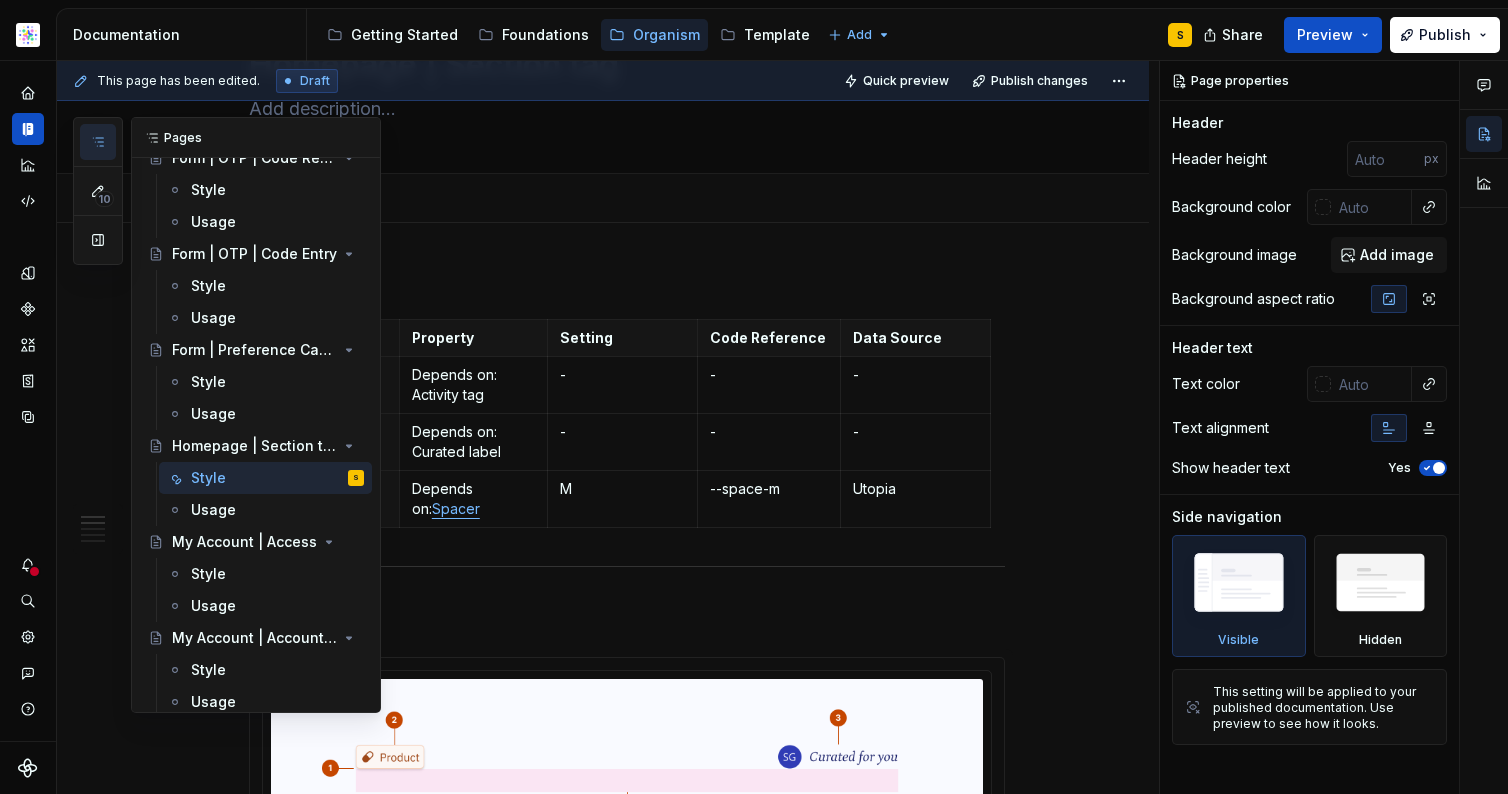 click 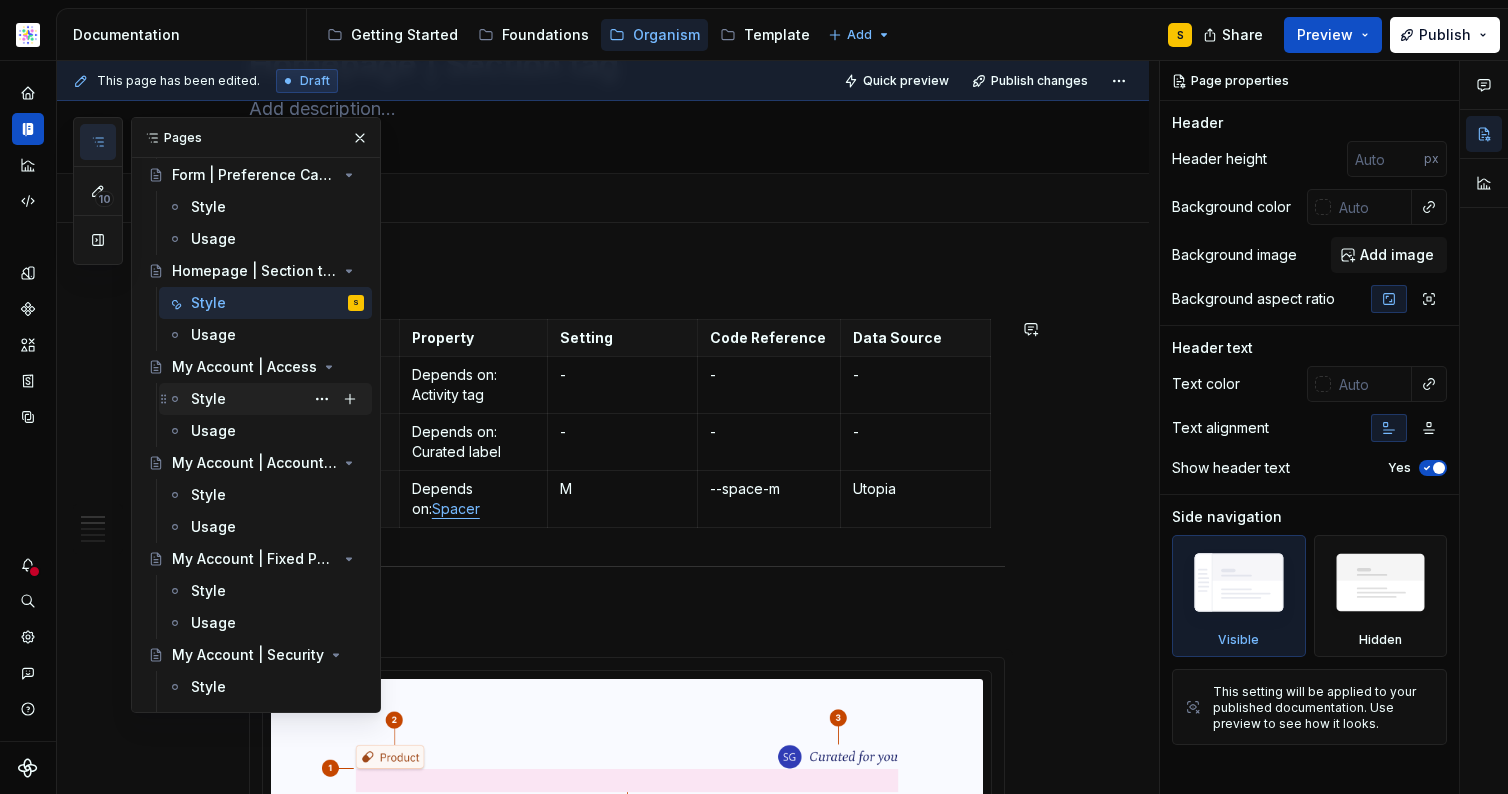 scroll, scrollTop: 1772, scrollLeft: 0, axis: vertical 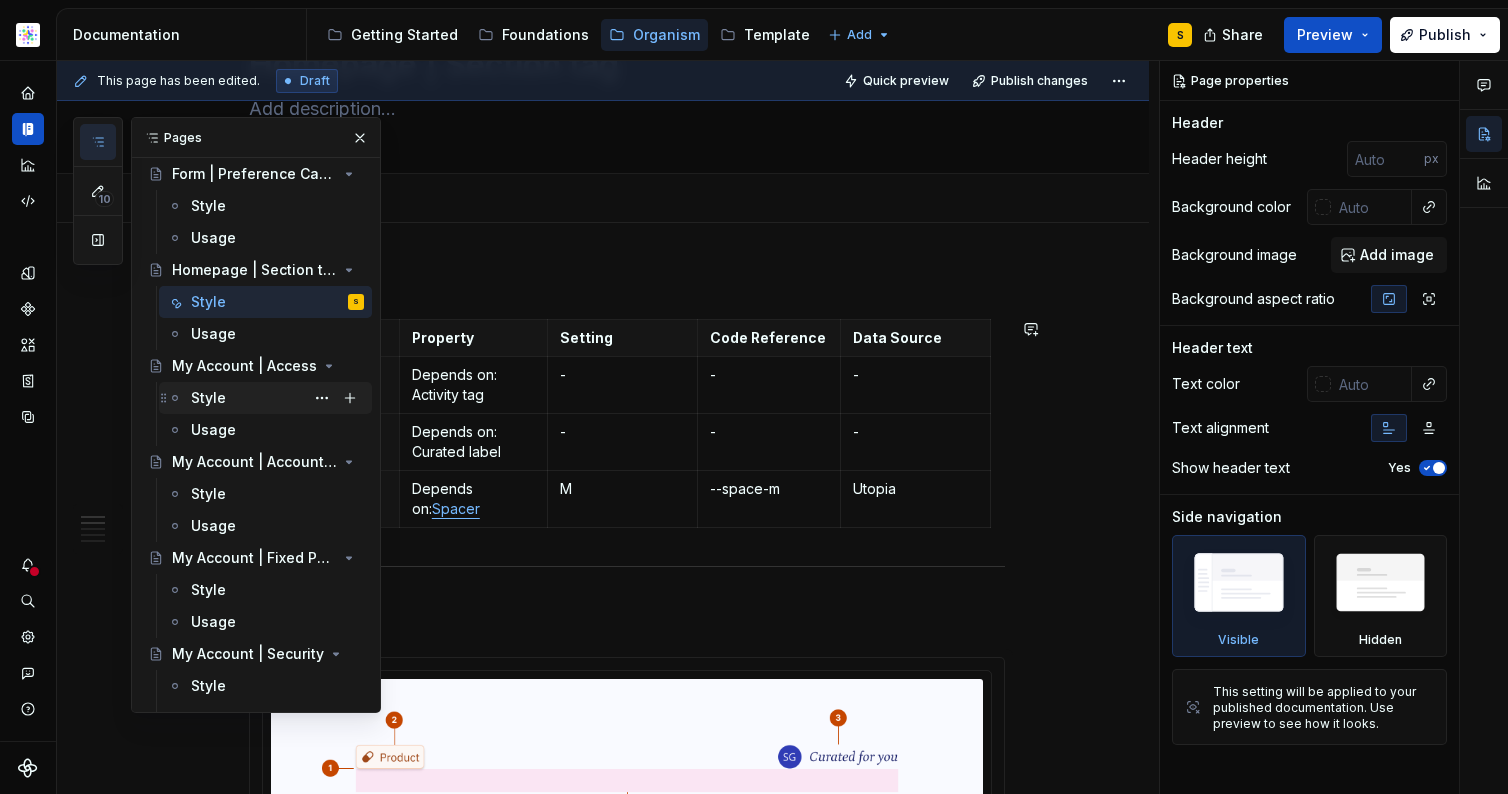 click on "Style" at bounding box center [208, 398] 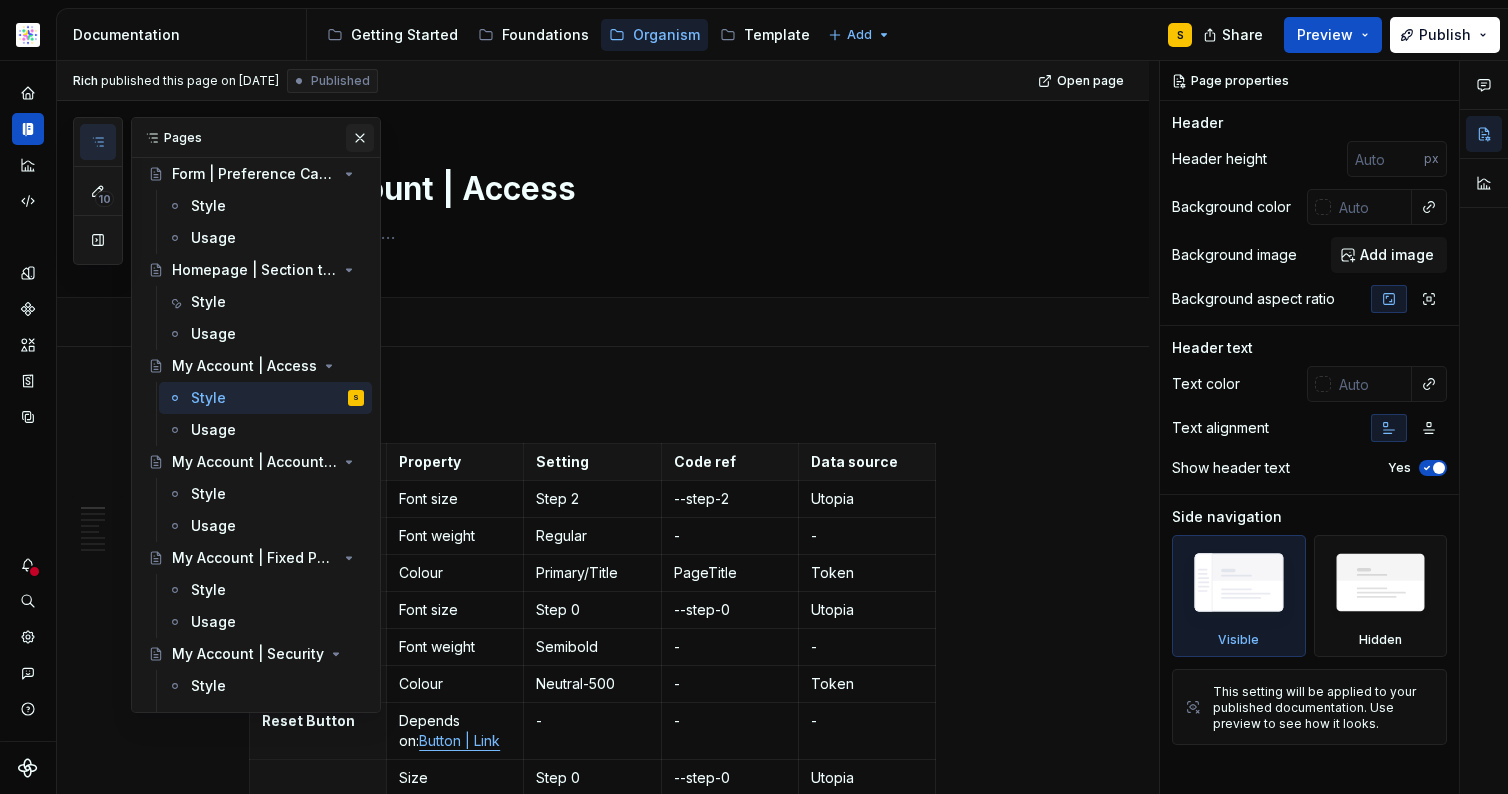 click at bounding box center (360, 138) 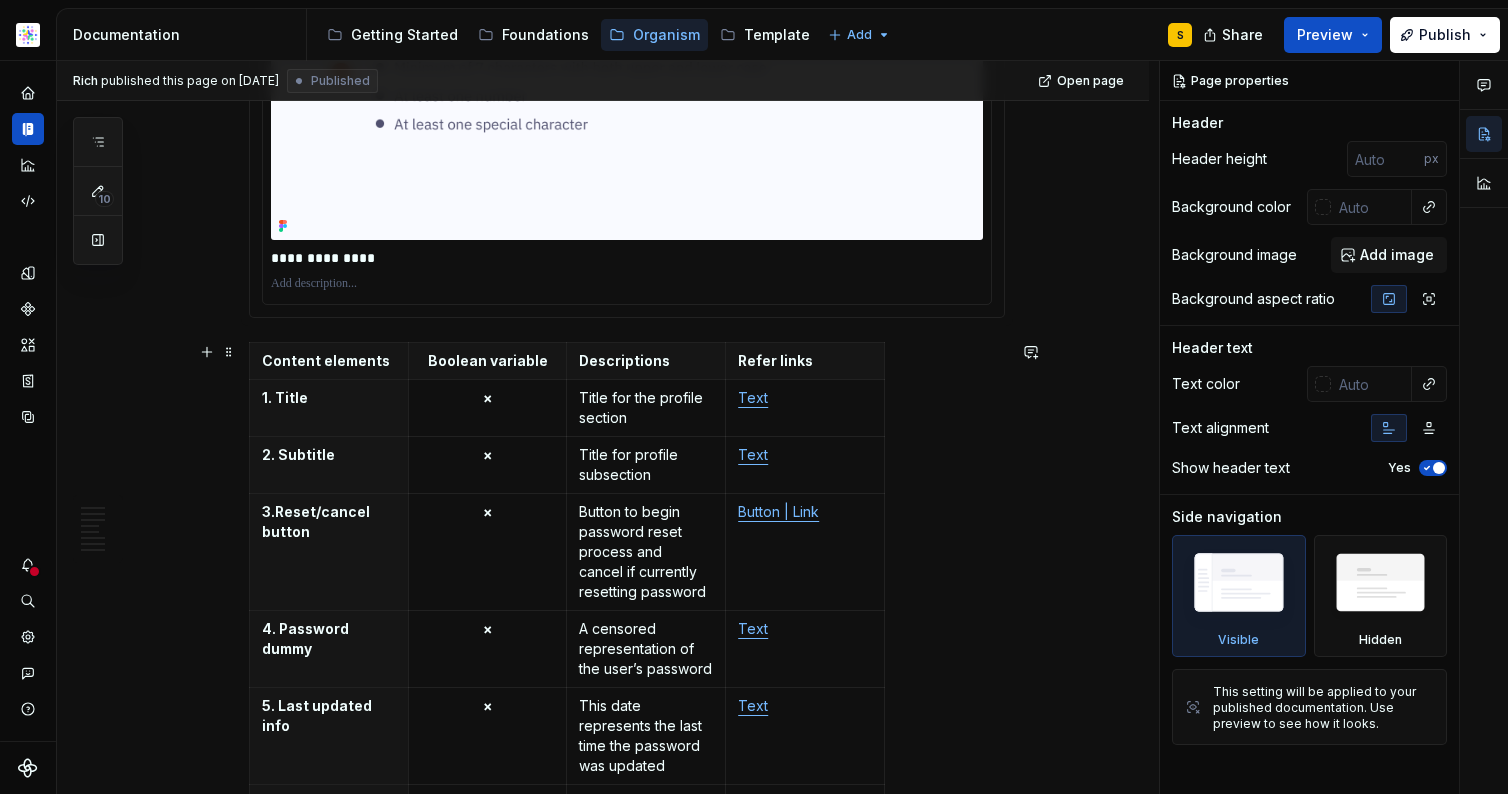 scroll, scrollTop: 2144, scrollLeft: 0, axis: vertical 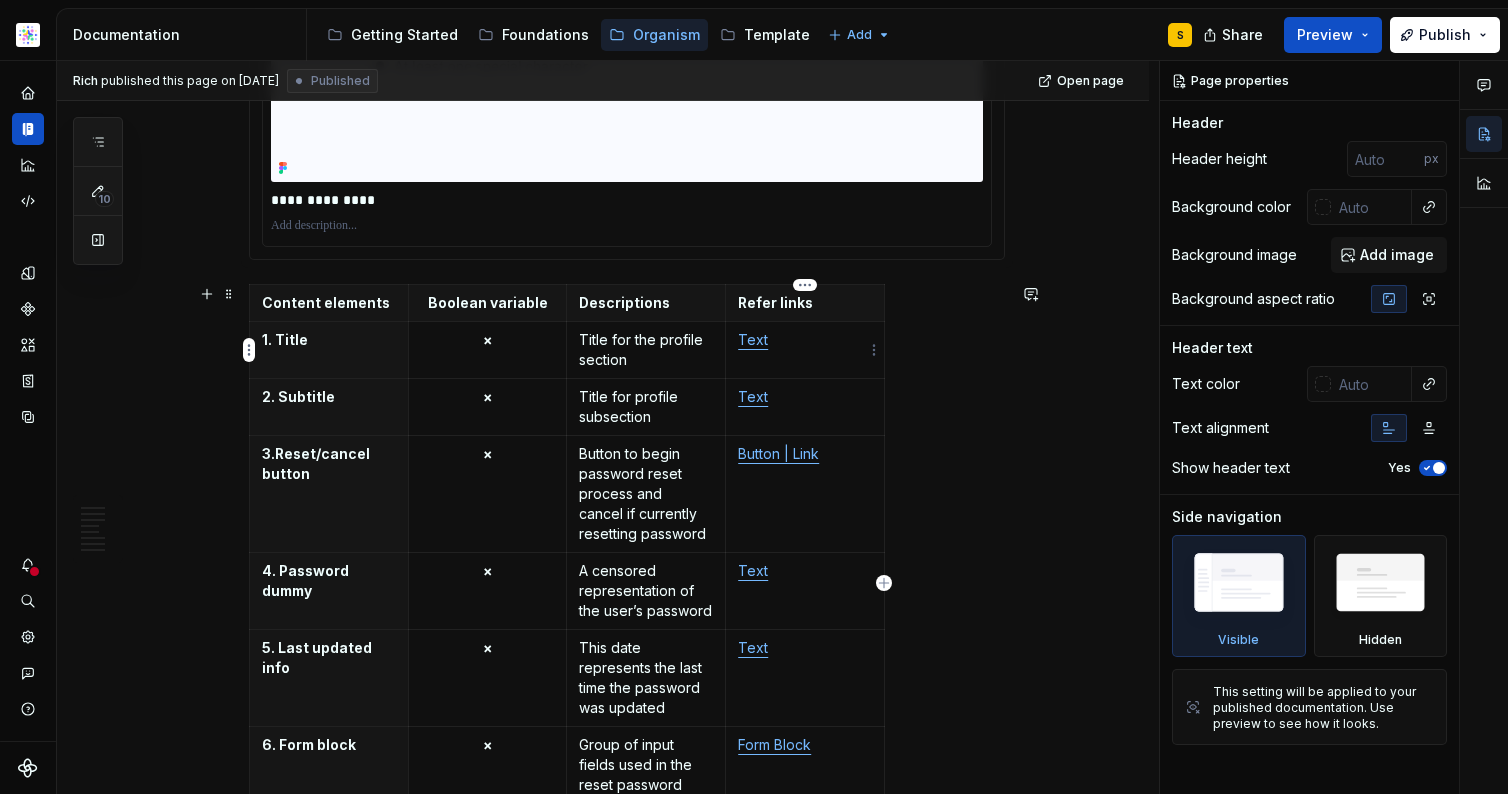 click on "Text" at bounding box center [805, 340] 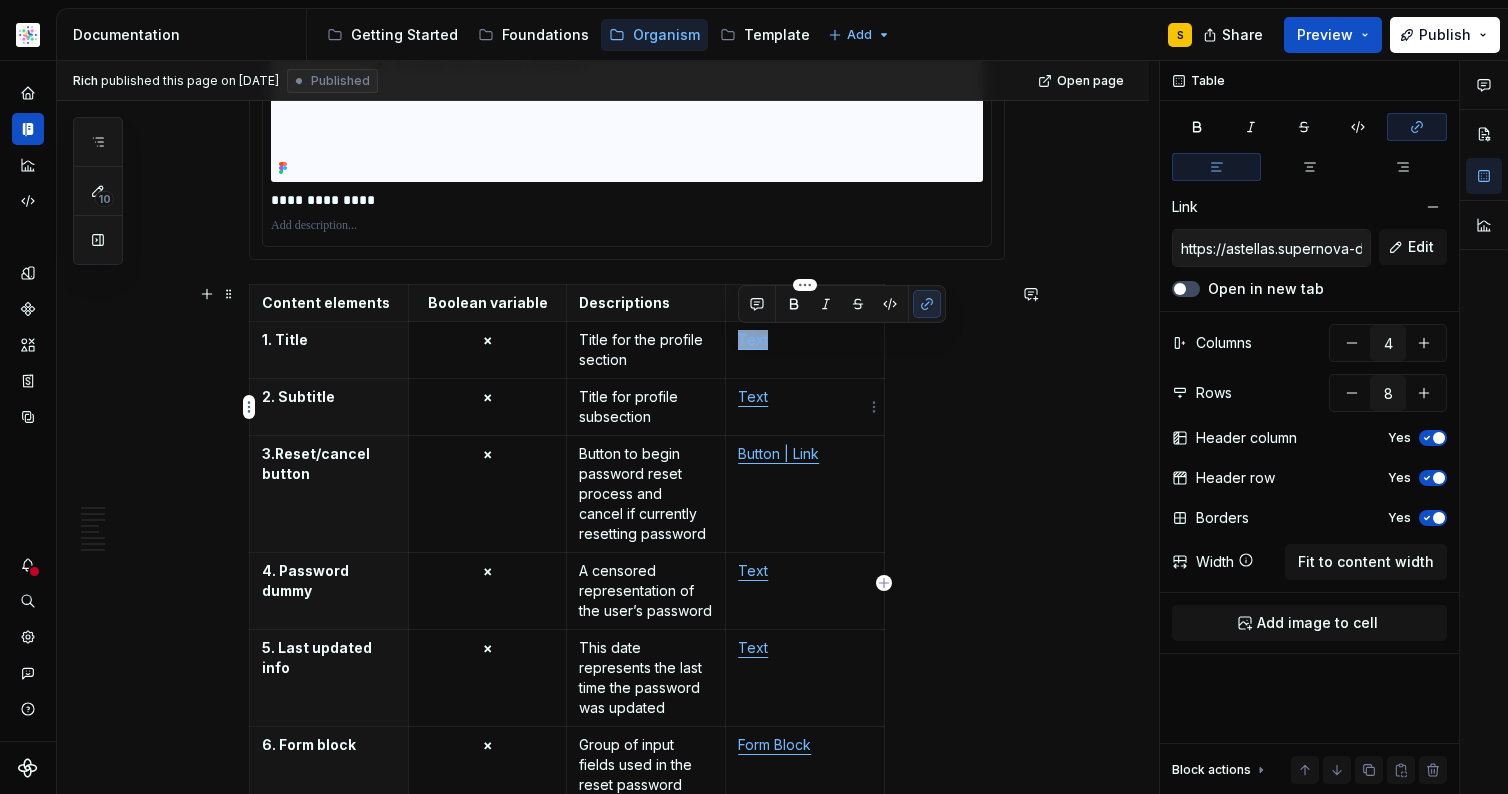 copy on "Text" 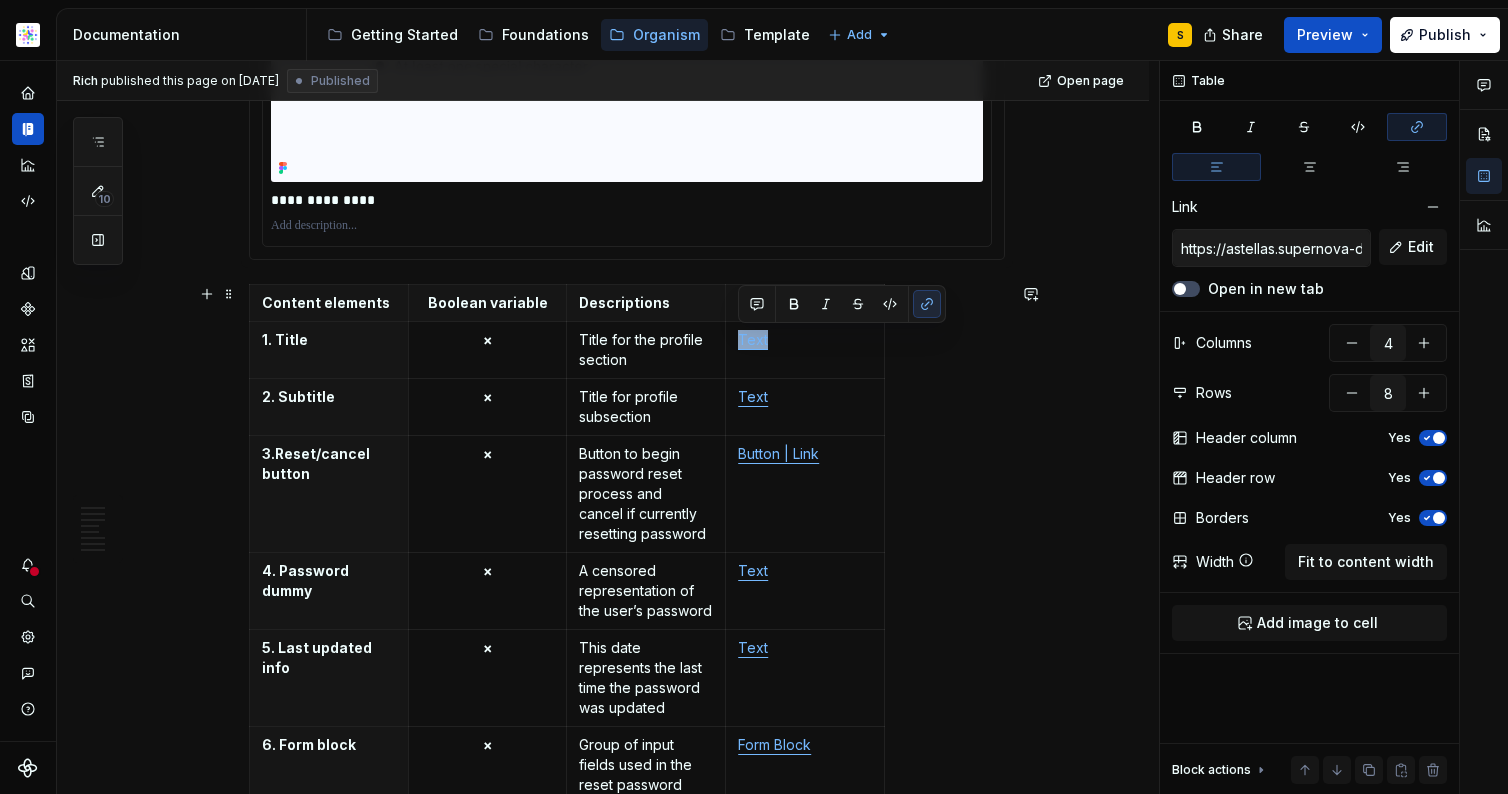 click on "**********" at bounding box center [608, 428] 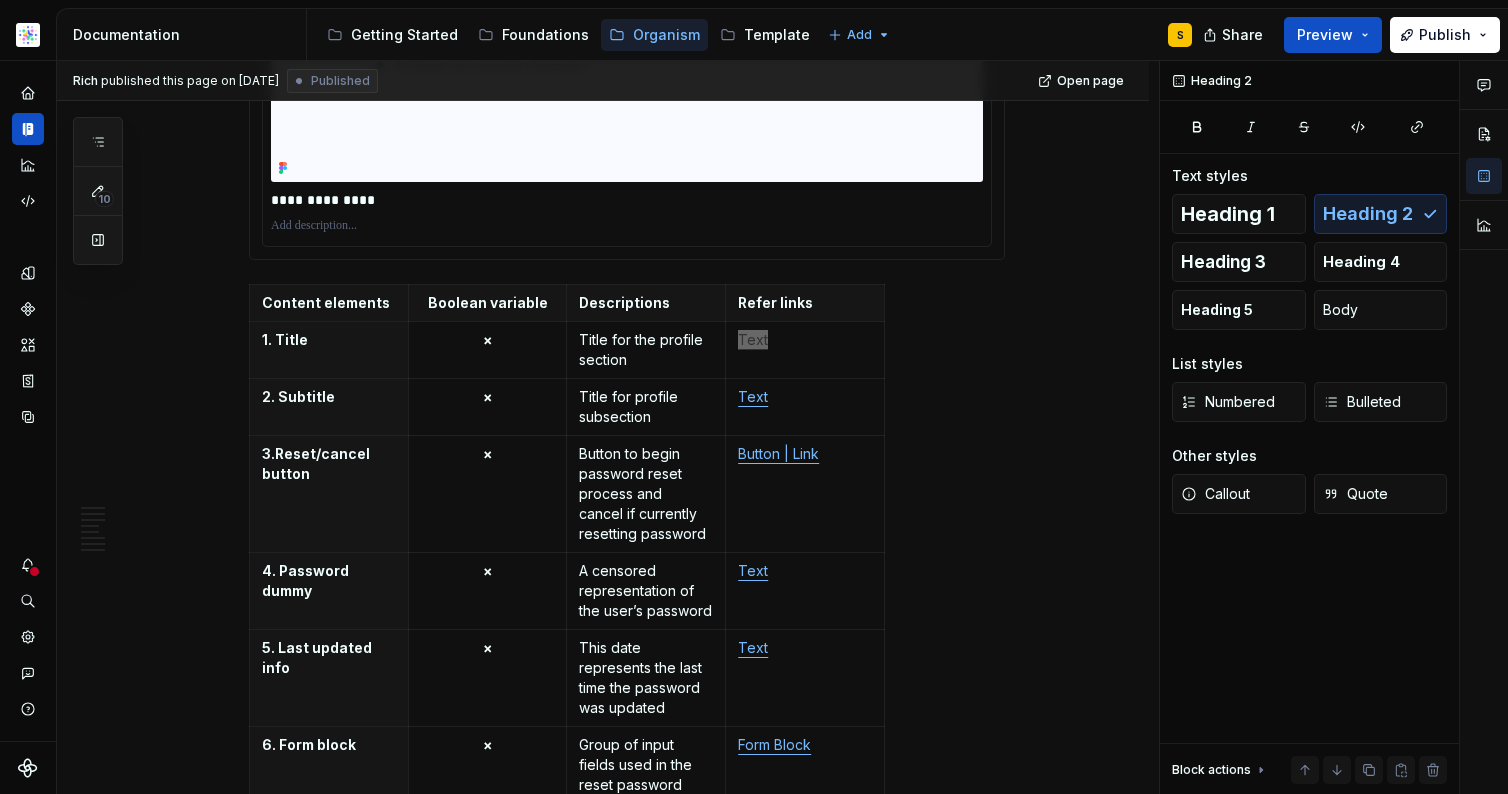 type on "*" 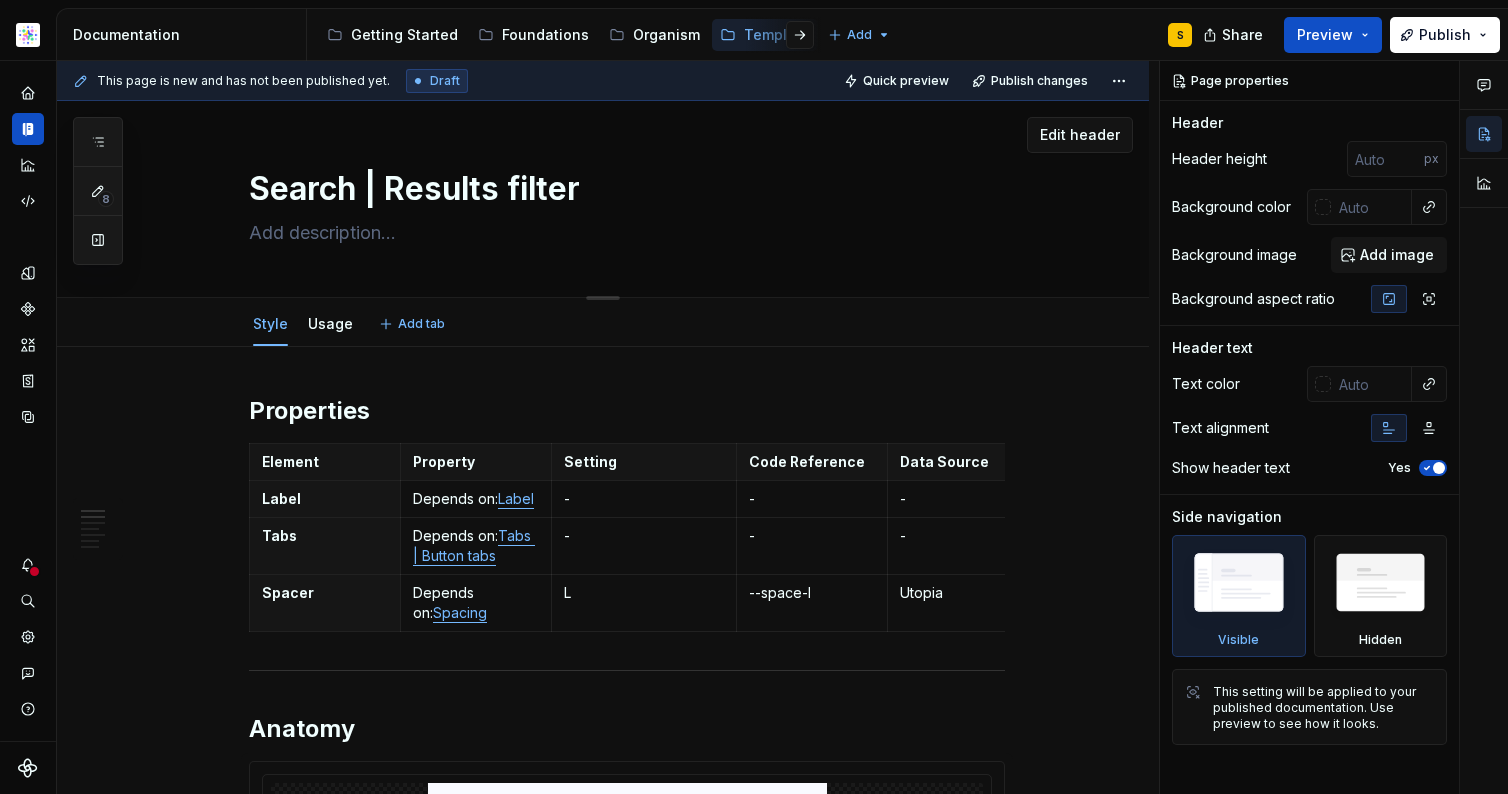 scroll, scrollTop: 0, scrollLeft: 0, axis: both 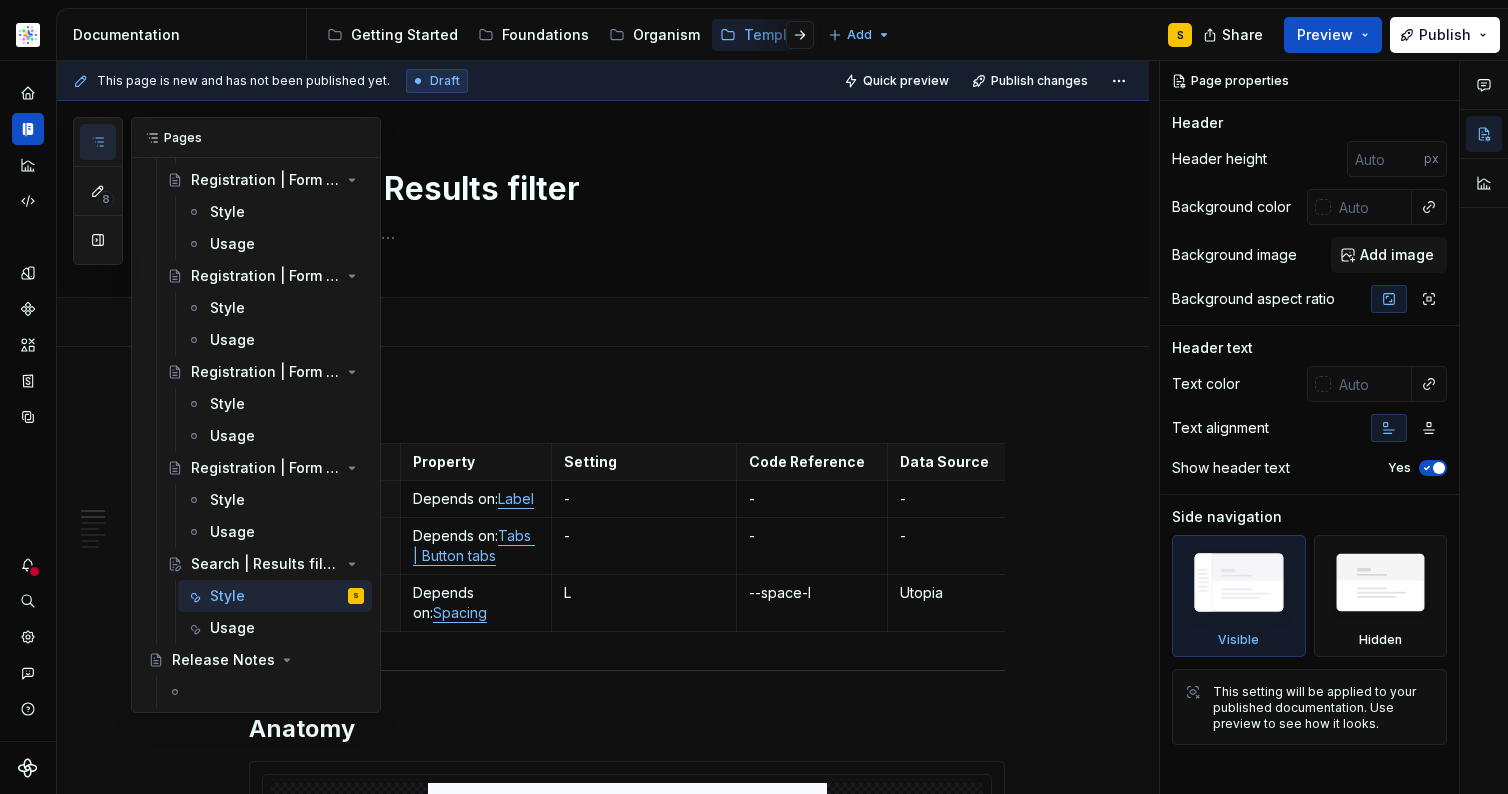 click 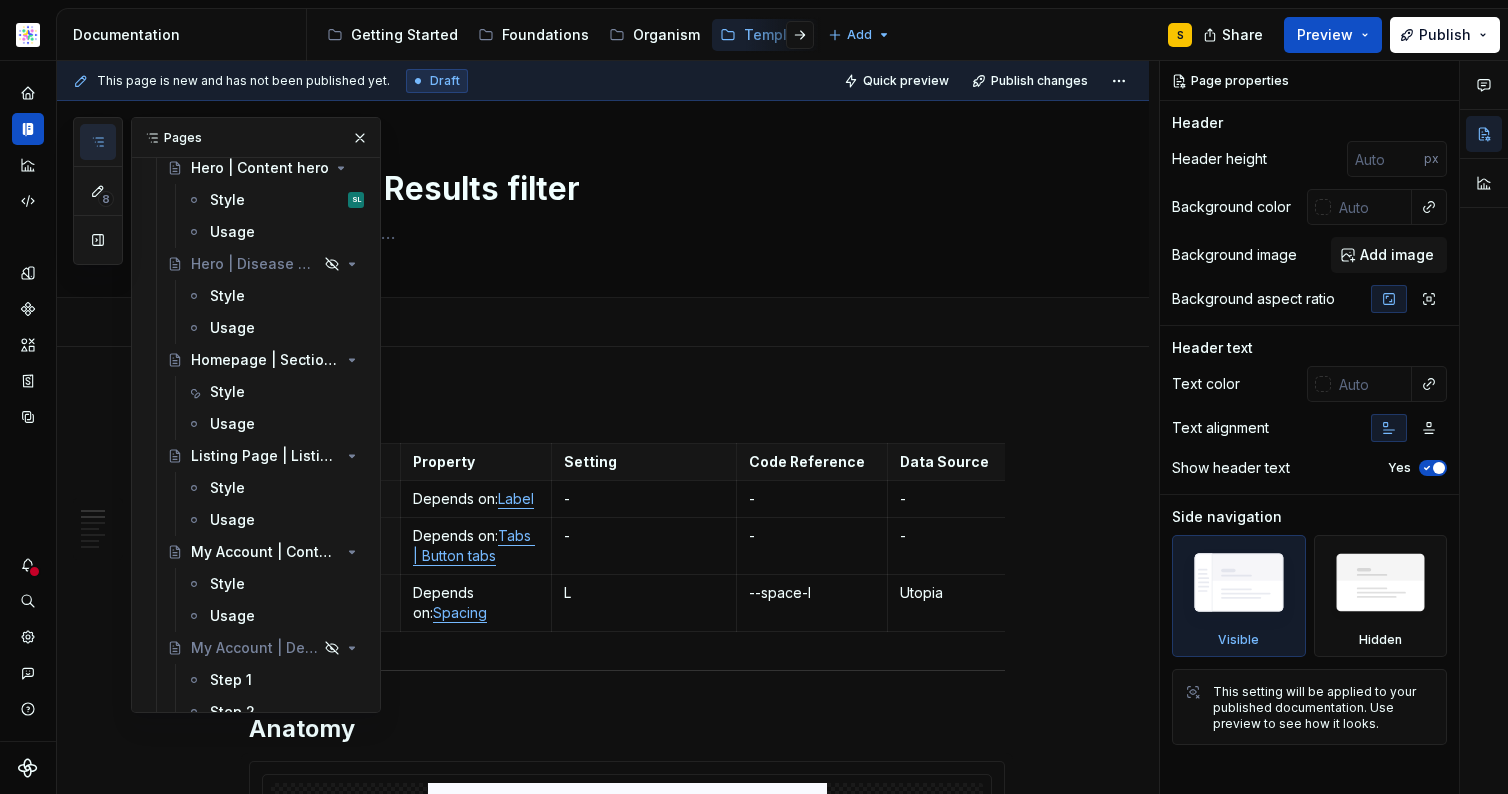 scroll, scrollTop: 0, scrollLeft: 0, axis: both 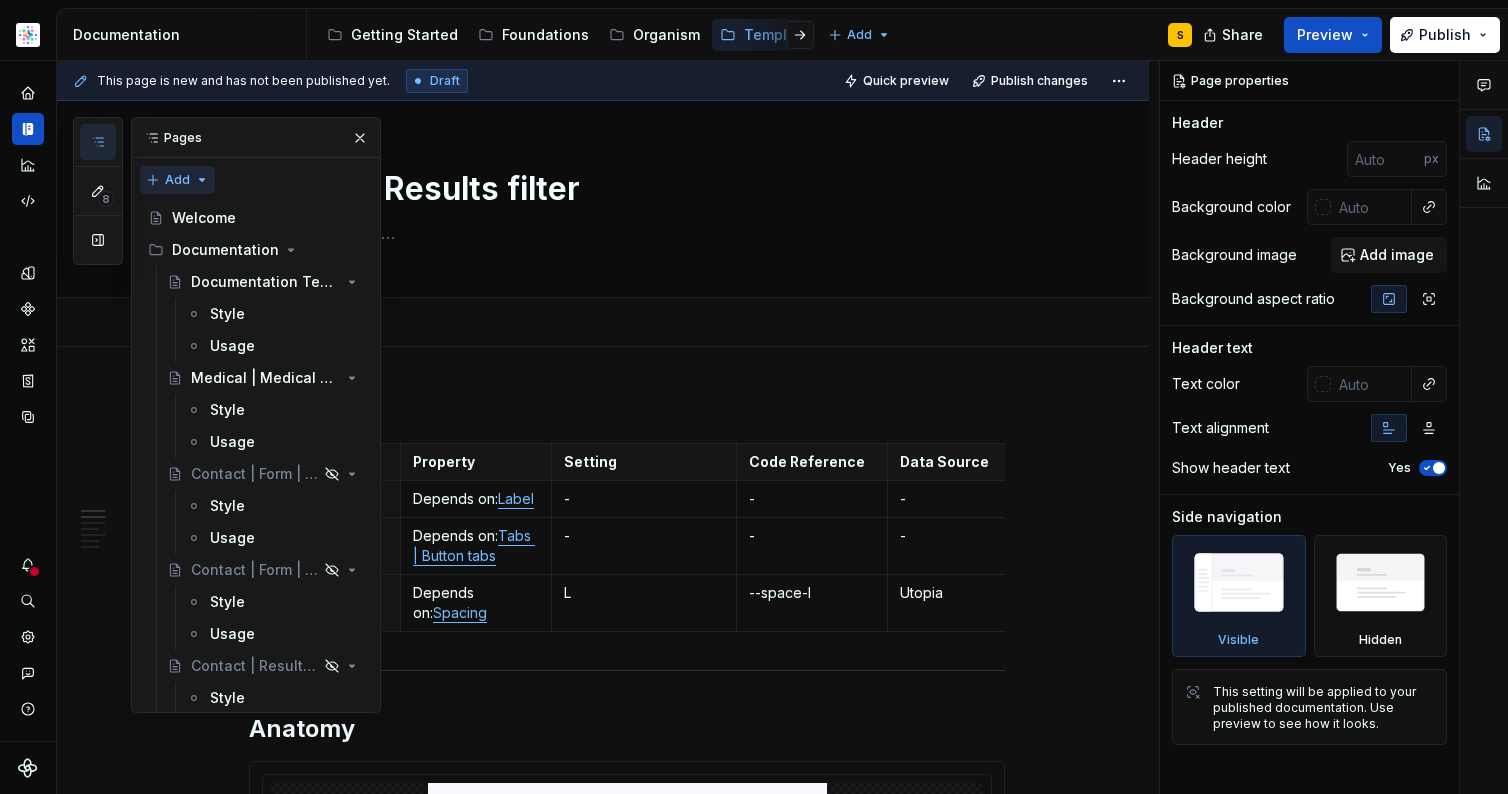 click on "8 Pages Add
Accessibility guide for tree Page tree.
Navigate the tree with the arrow keys. Common tree hotkeys apply. Further keybindings are available:
enter to execute primary action on focused item
f2 to start renaming the focused item
escape to abort renaming an item
control+d to start dragging selected items
Welcome Documentation Documentation Template Style Usage Medical | Medical header Style Usage Contact | Form | Rep Style Usage Contact | Form | Med Info Request Style Usage Contact | Results | Rep Style Usage Hero | Homepage Style Usage Hero | Content hero Style SL Usage Hero | Disease State Style Usage Homepage | Section header Style Usage Listing Page | Listing Section Style Usage My Account | Content Preference Style Usage My Account | Delete Account Step 1 Step 2 Step 3 Usage My Account | Profile Style Usage My Account | Security Style Usage Navigation Style Usage Registration | Form | Channel Capture Style Usage Style Usage" at bounding box center [227, 415] 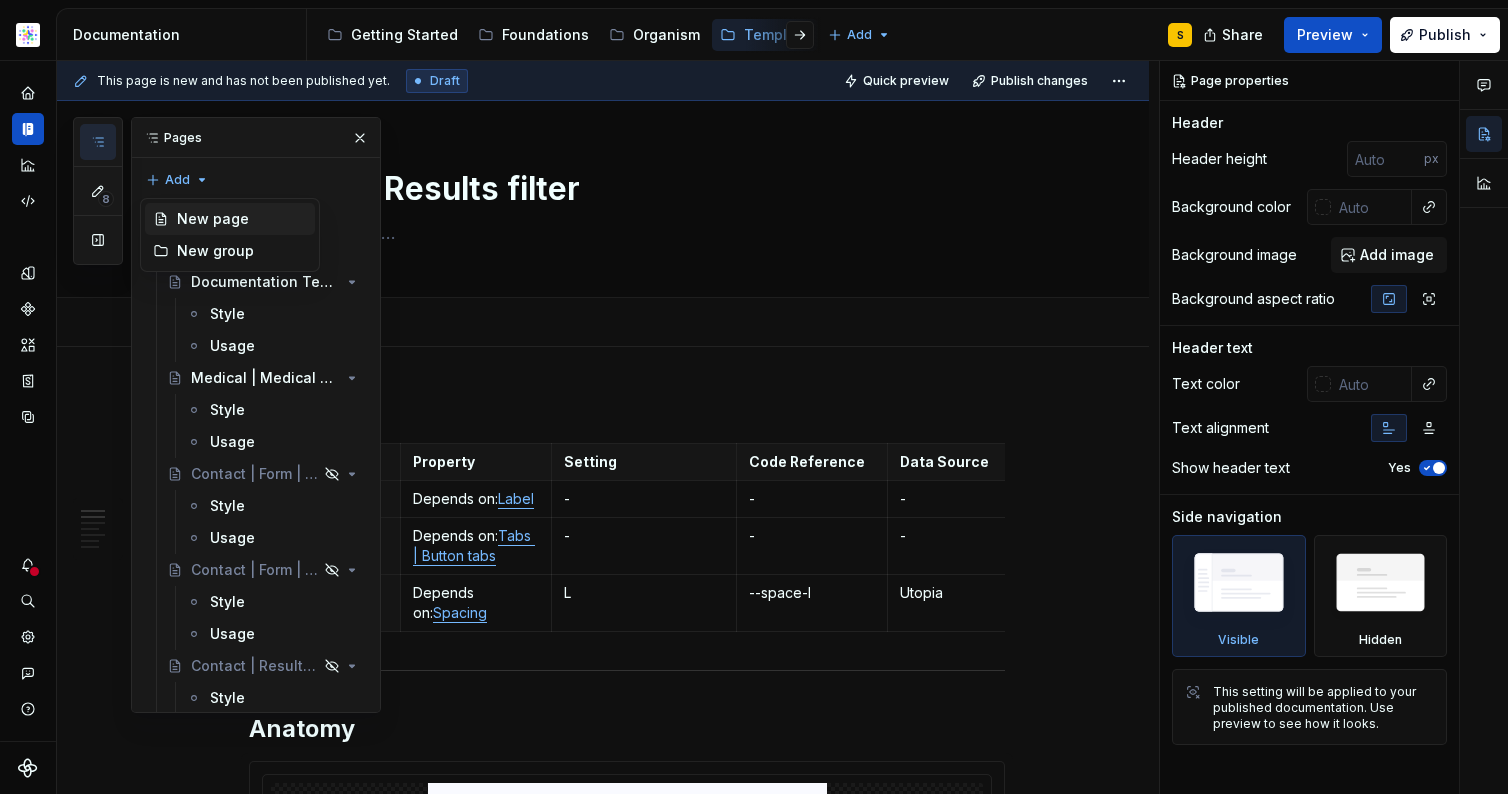 click on "New page" at bounding box center (242, 219) 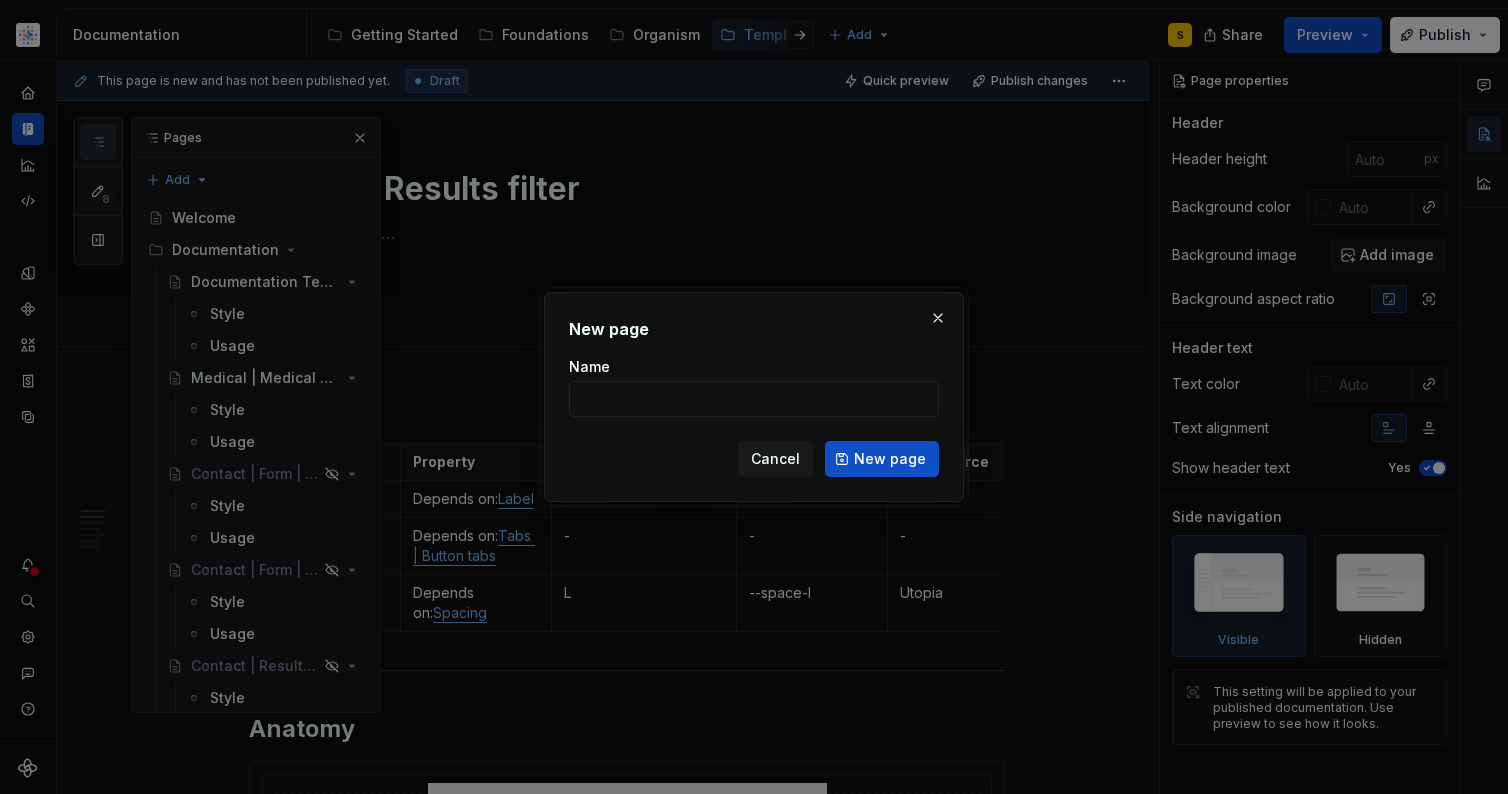 type on "*" 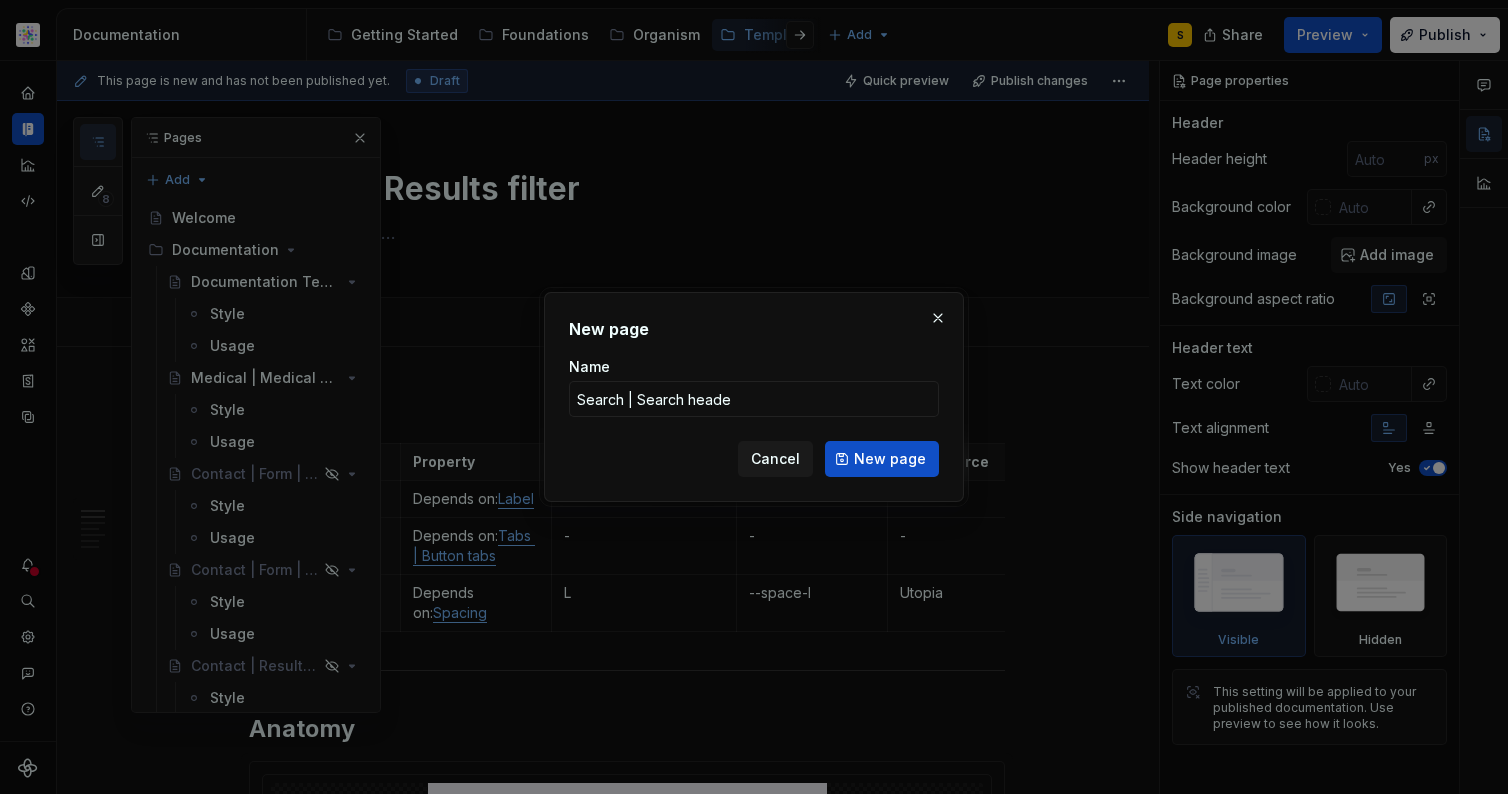 type on "Search | Search header" 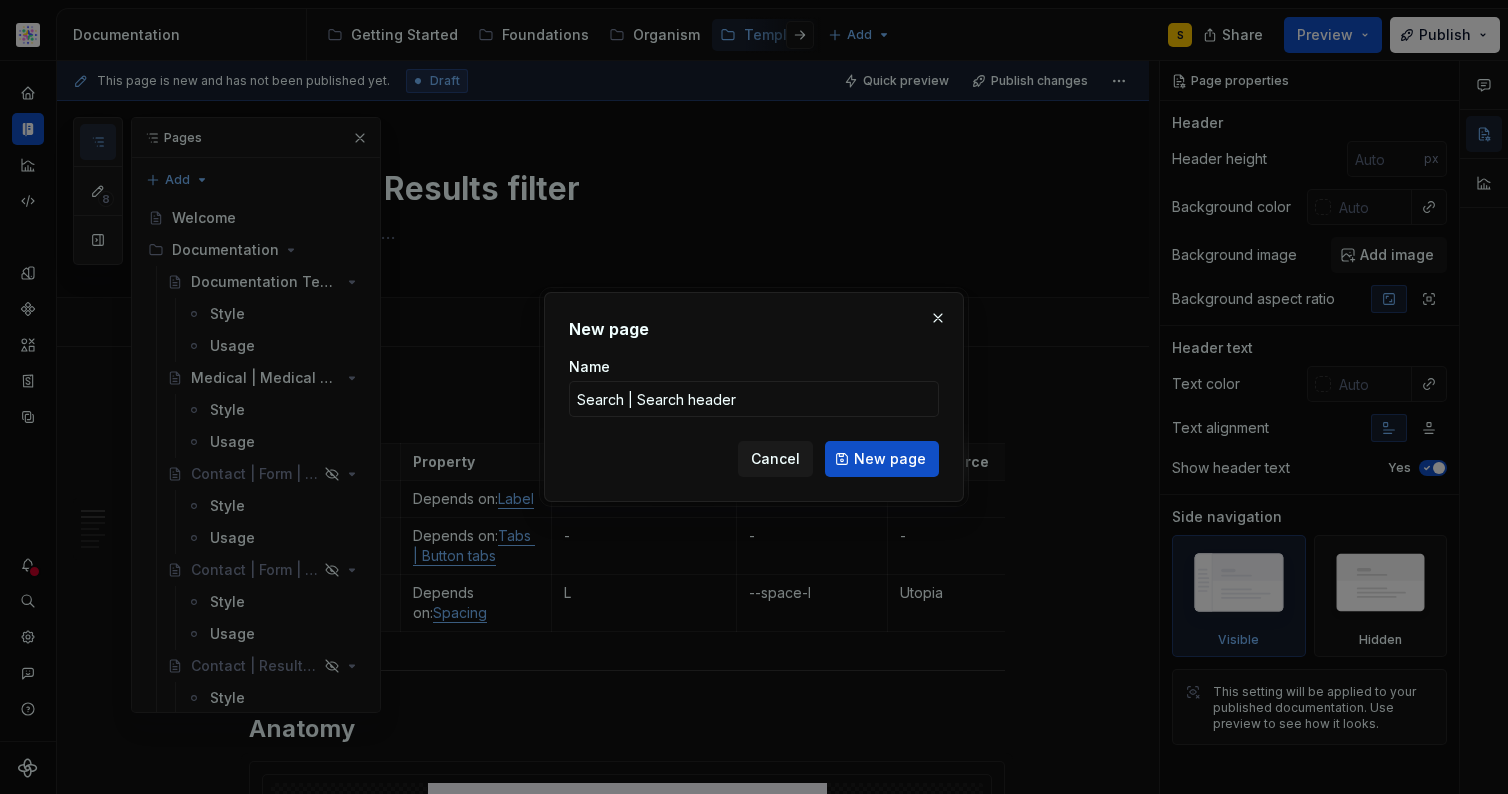 click on "New page" at bounding box center [882, 459] 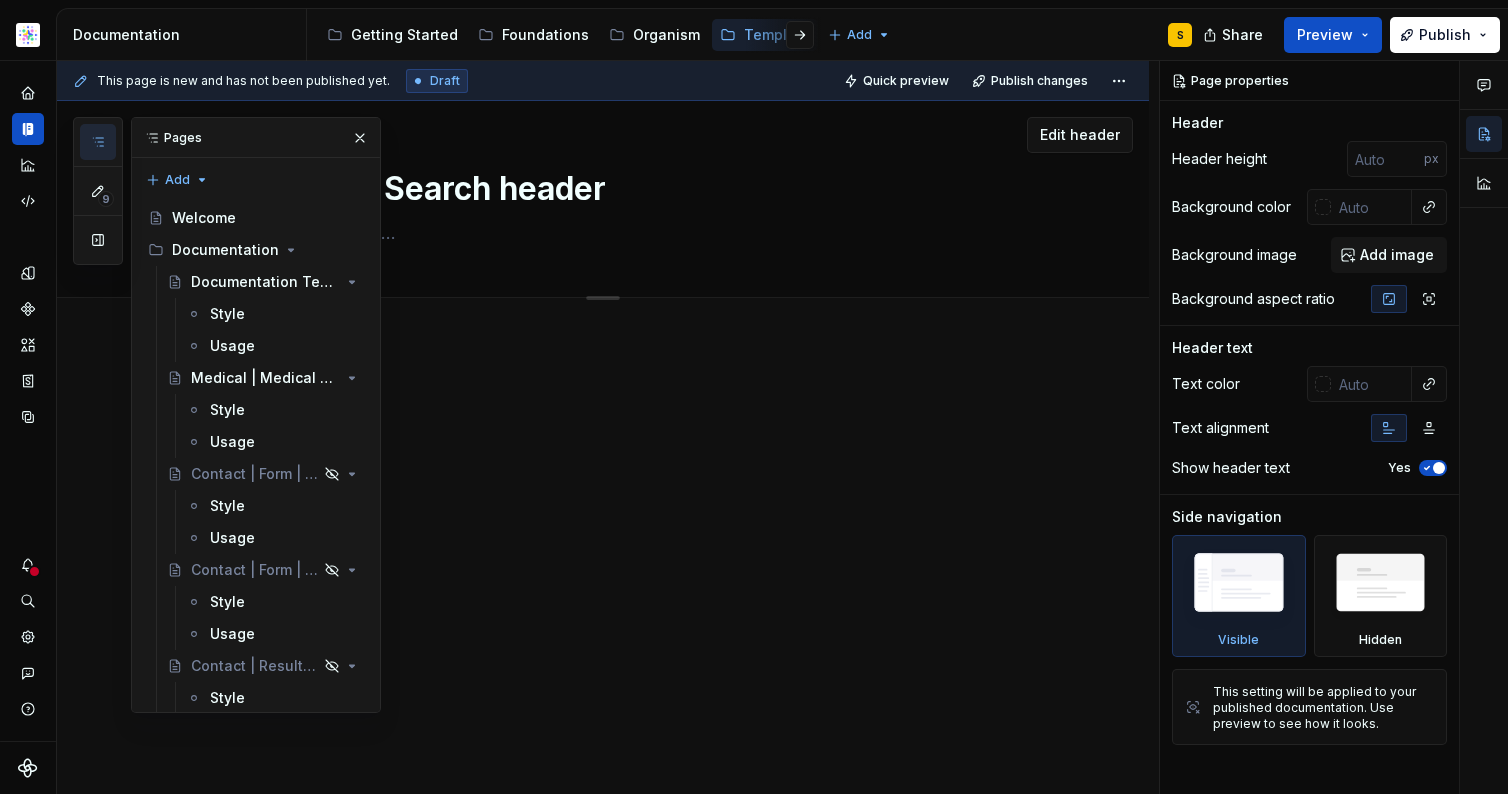 click at bounding box center (360, 138) 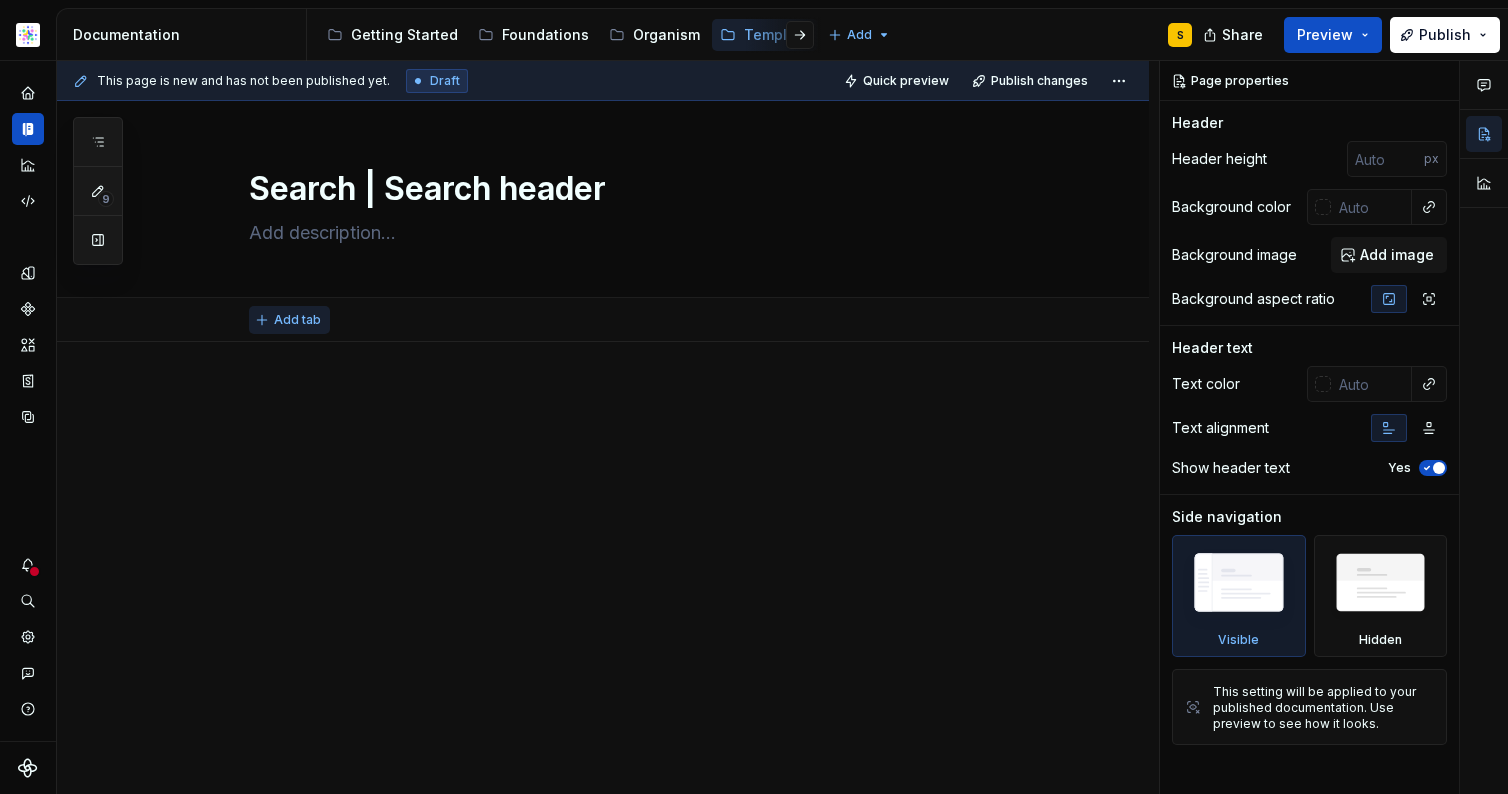 click on "Add tab" at bounding box center [289, 320] 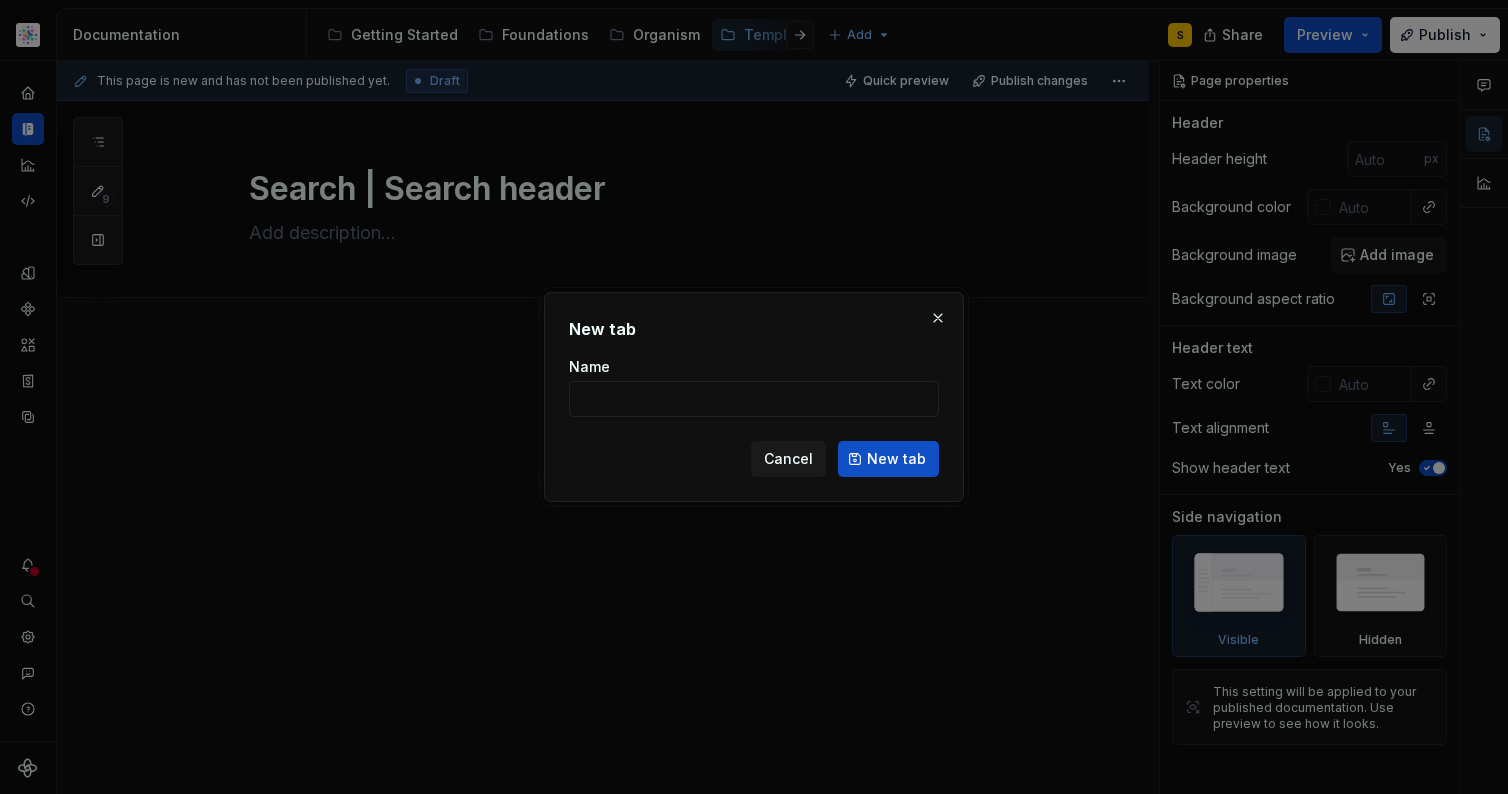 type on "*" 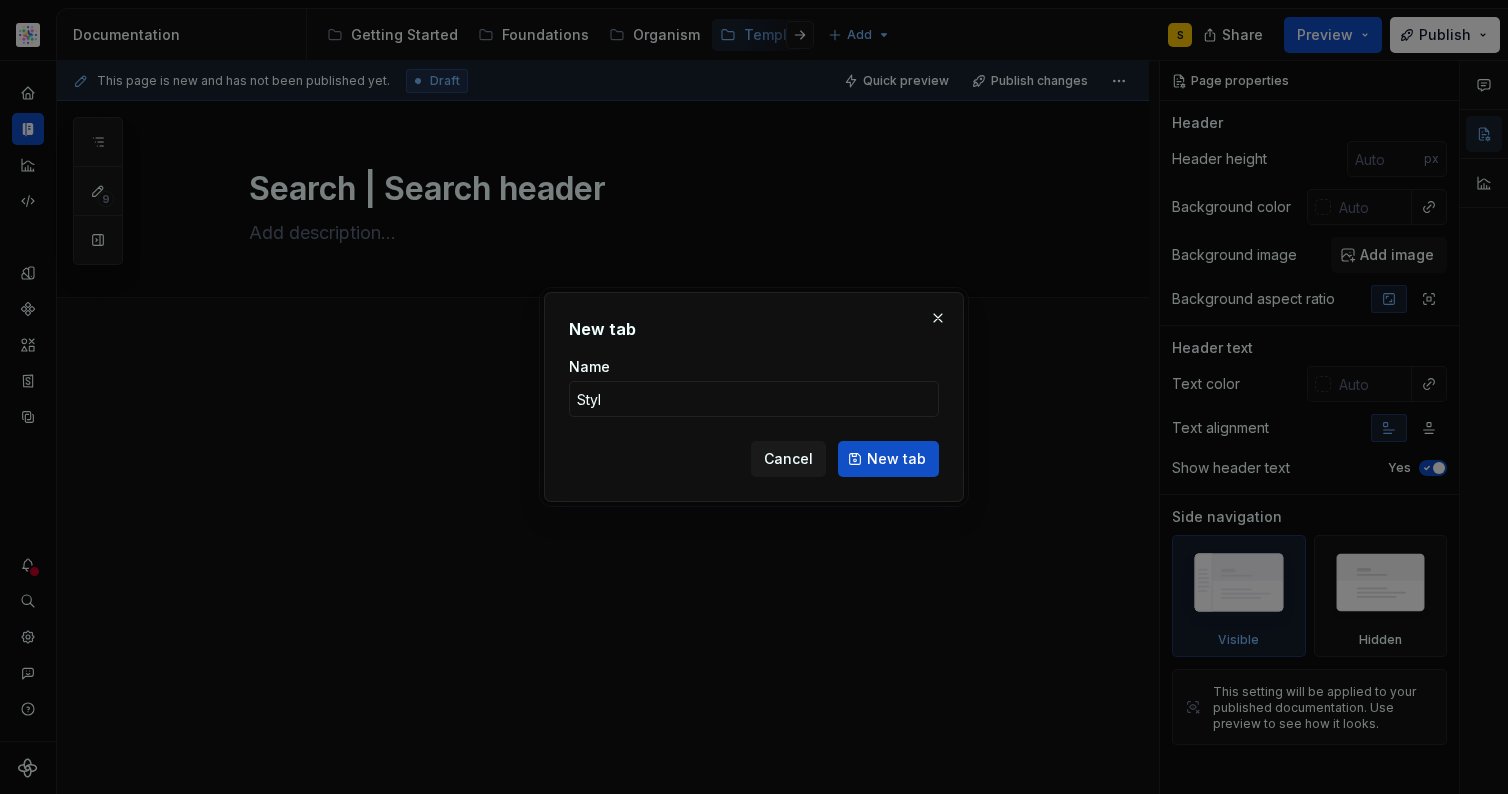 type on "Style" 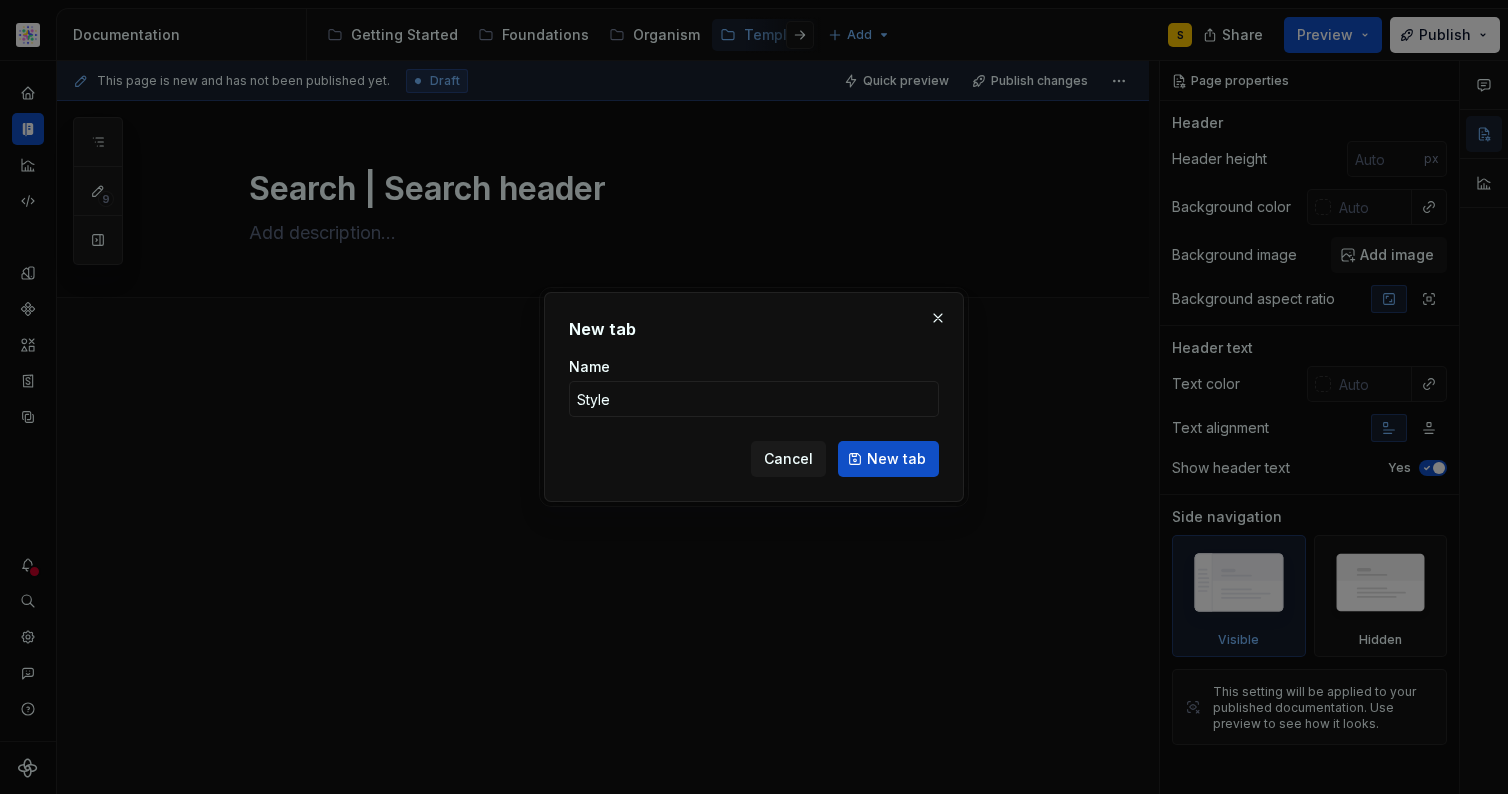 click on "New tab" at bounding box center [888, 459] 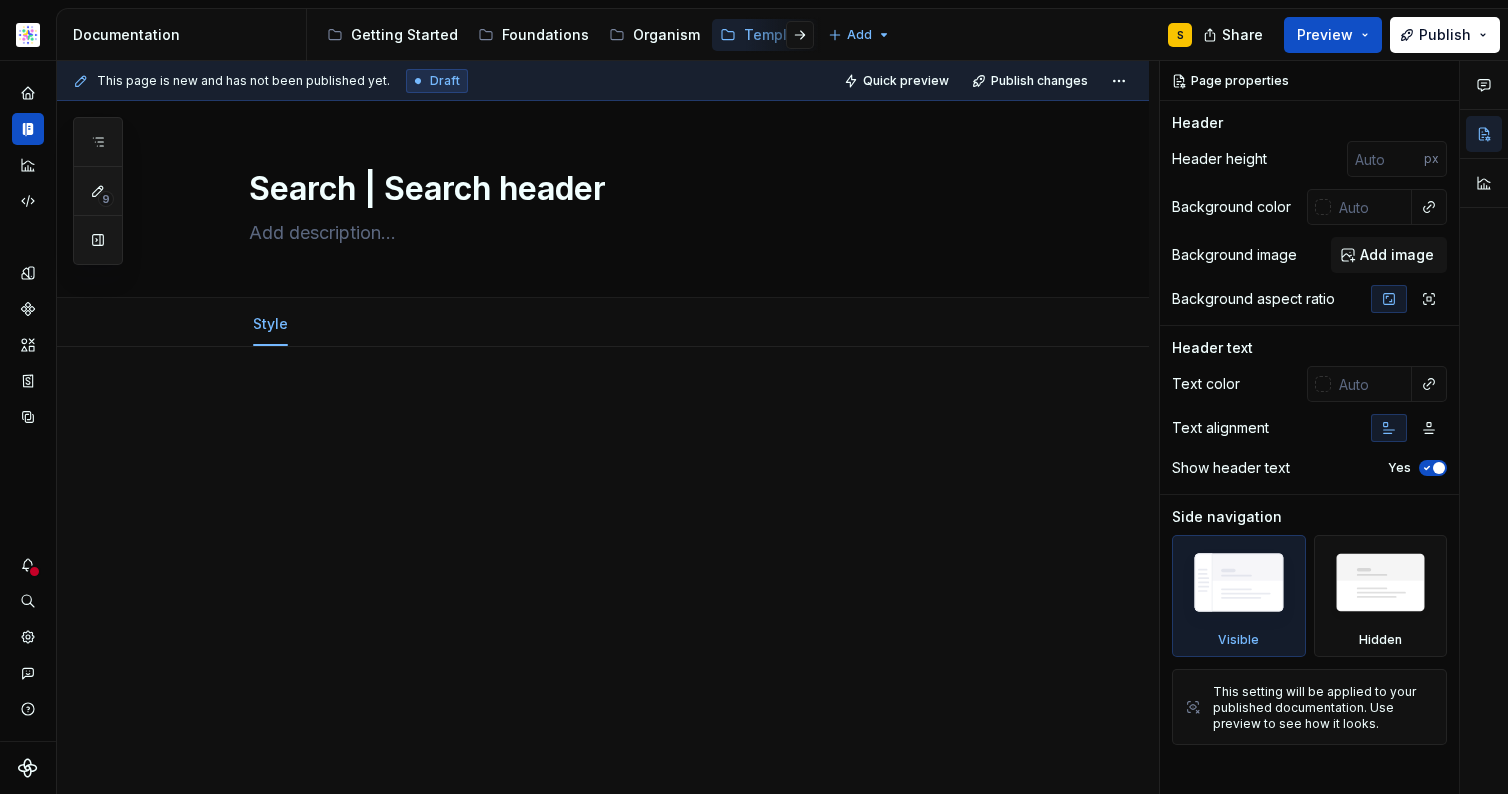 click at bounding box center (603, 540) 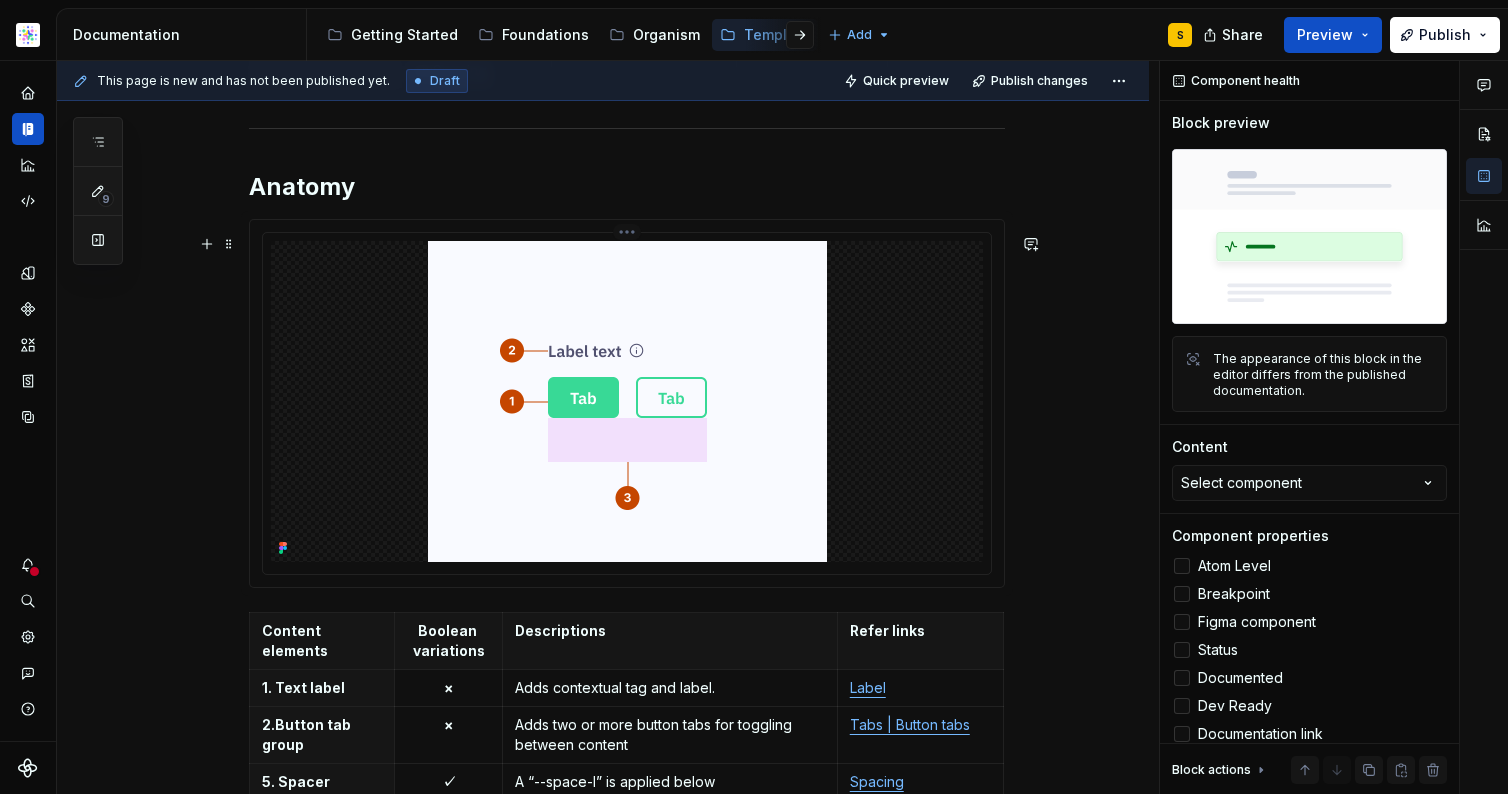scroll, scrollTop: 544, scrollLeft: 0, axis: vertical 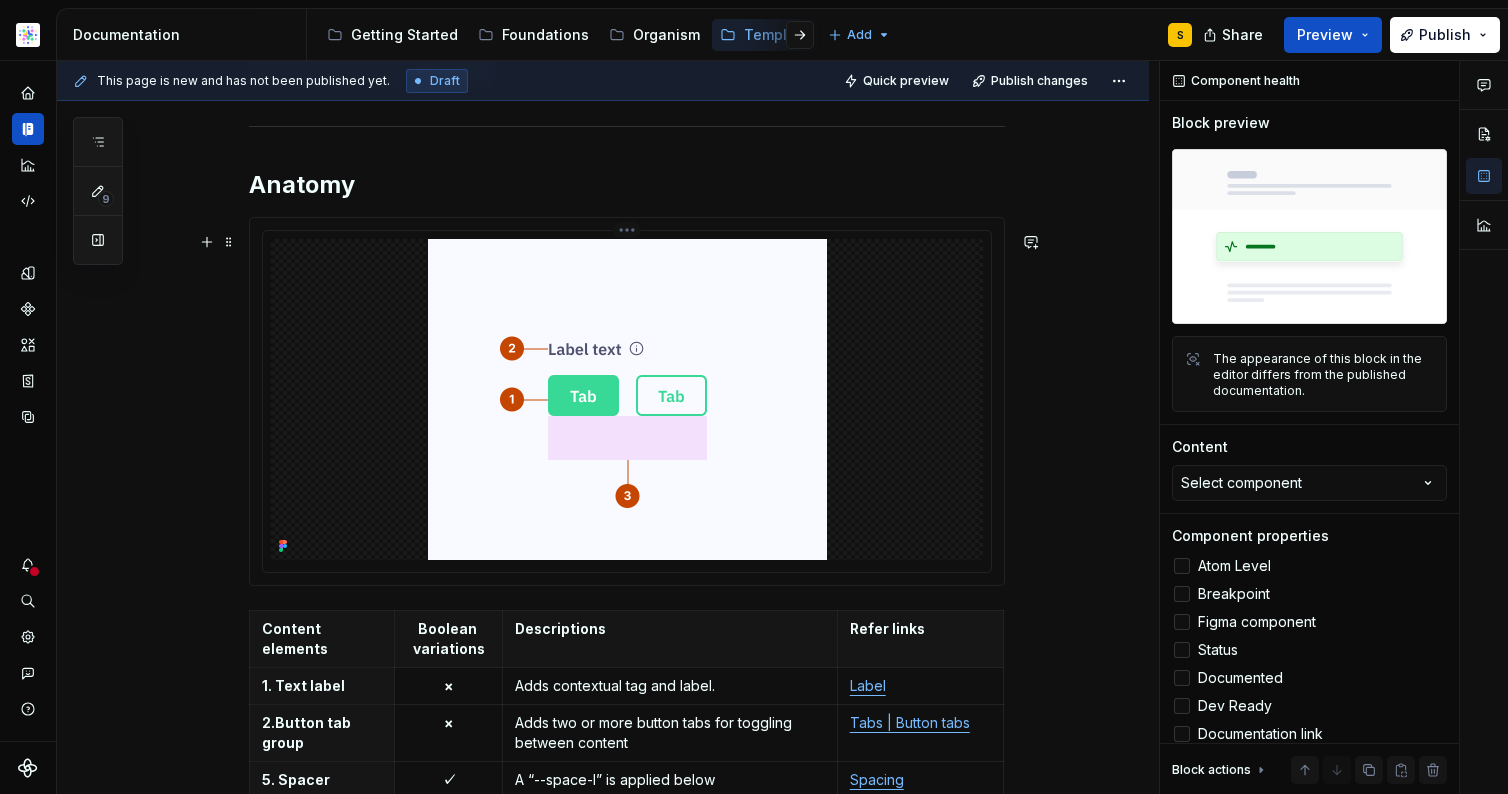 click at bounding box center [627, 399] 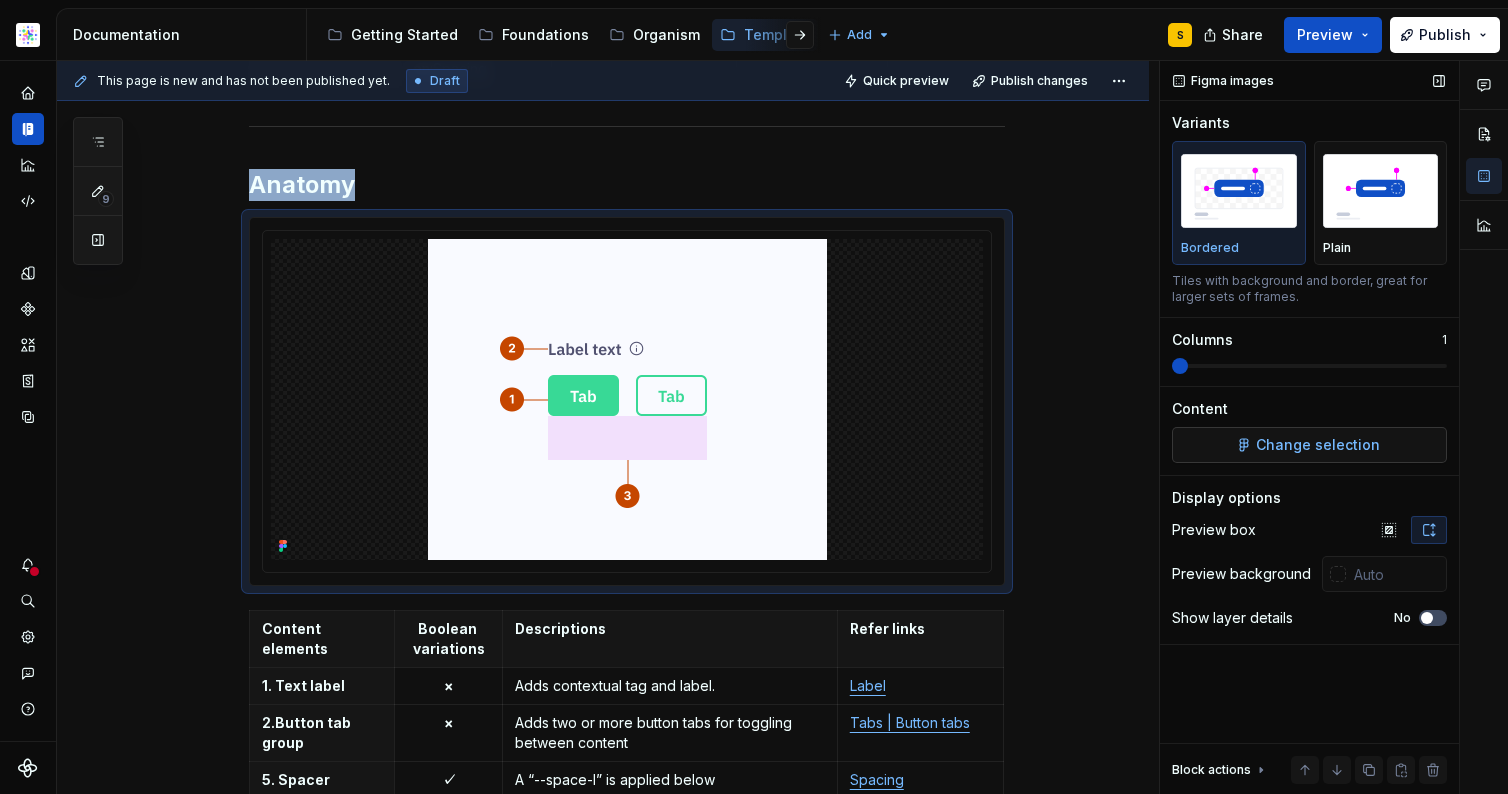 click on "Change selection" at bounding box center (1309, 445) 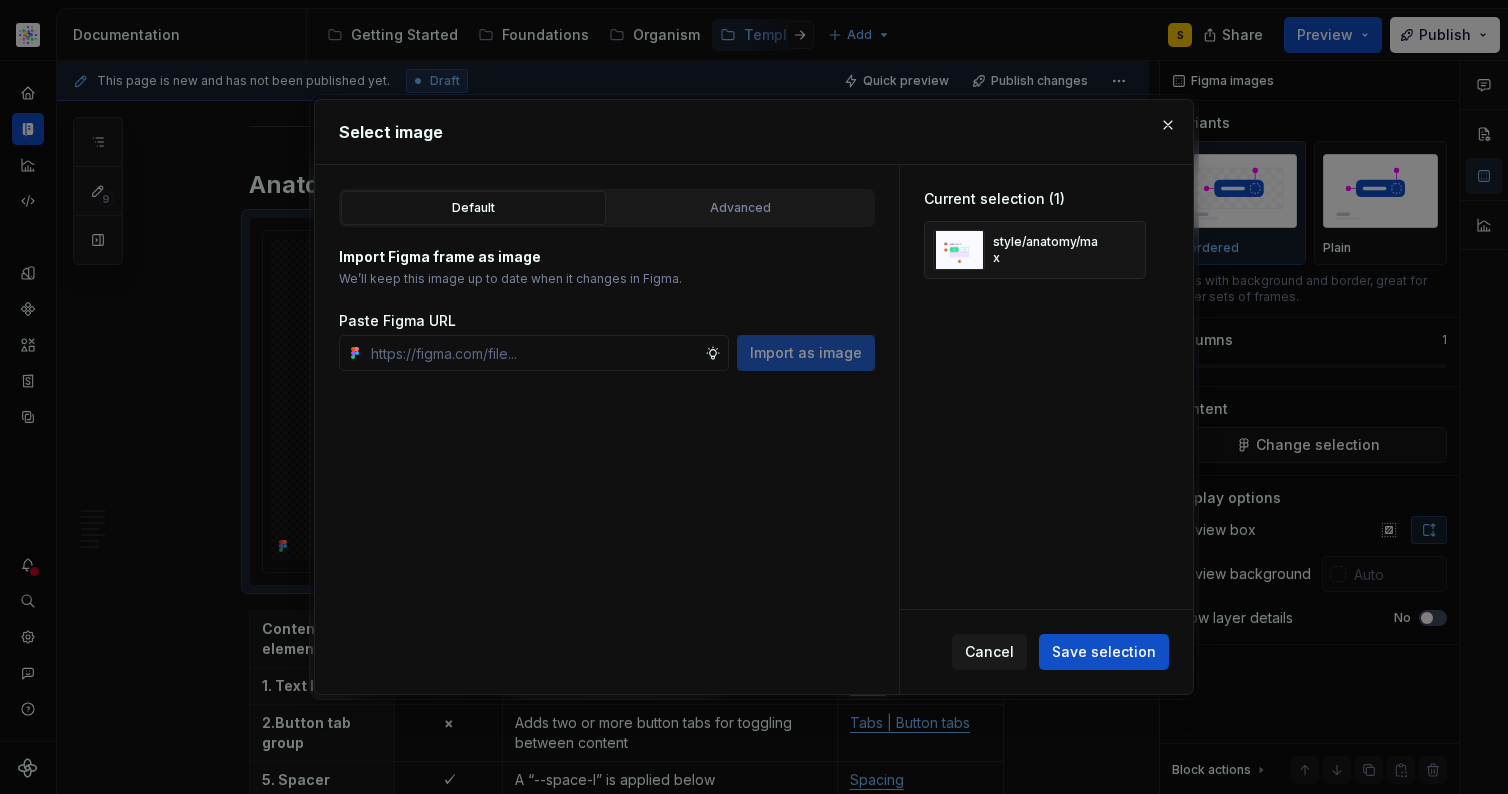 type on "*" 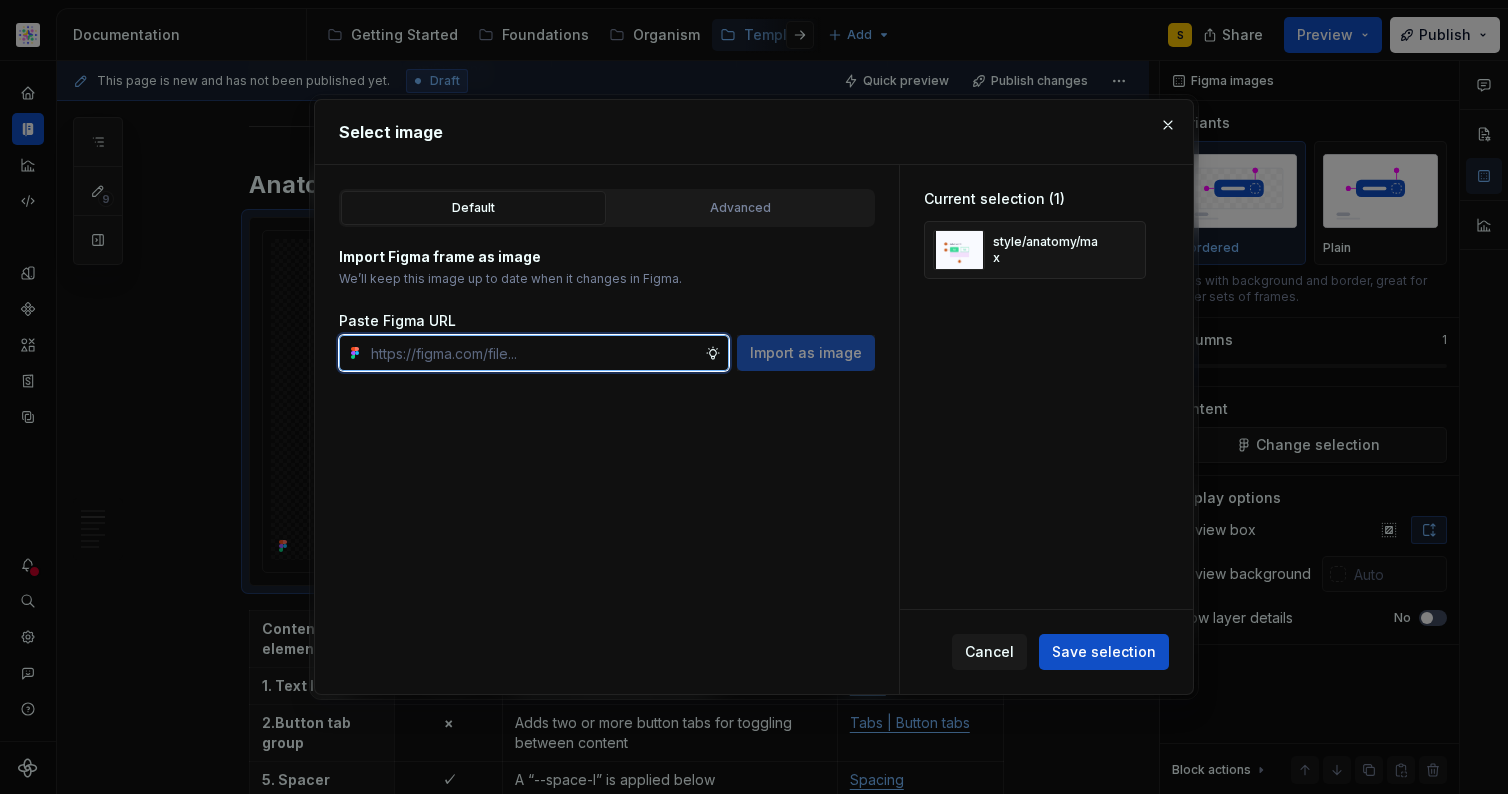 click at bounding box center (534, 353) 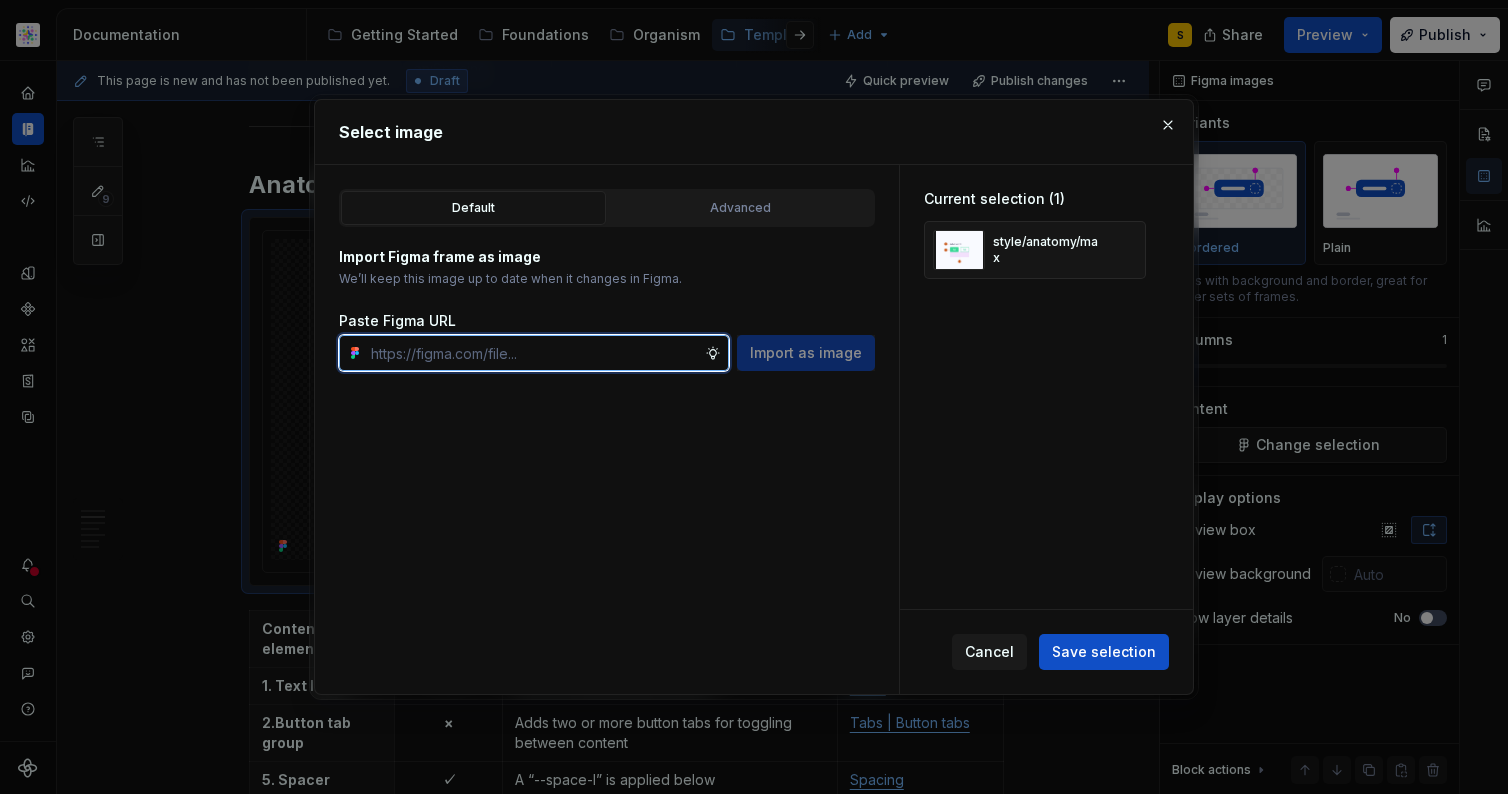 paste on "https://www.figma.com/design/DpUvPR4HqzZ2yYNMlowkdN/Documentation-Template-HCP-Portal?node-id=2890-45878&t=LUf40k5uXH4ZCusJ-11" 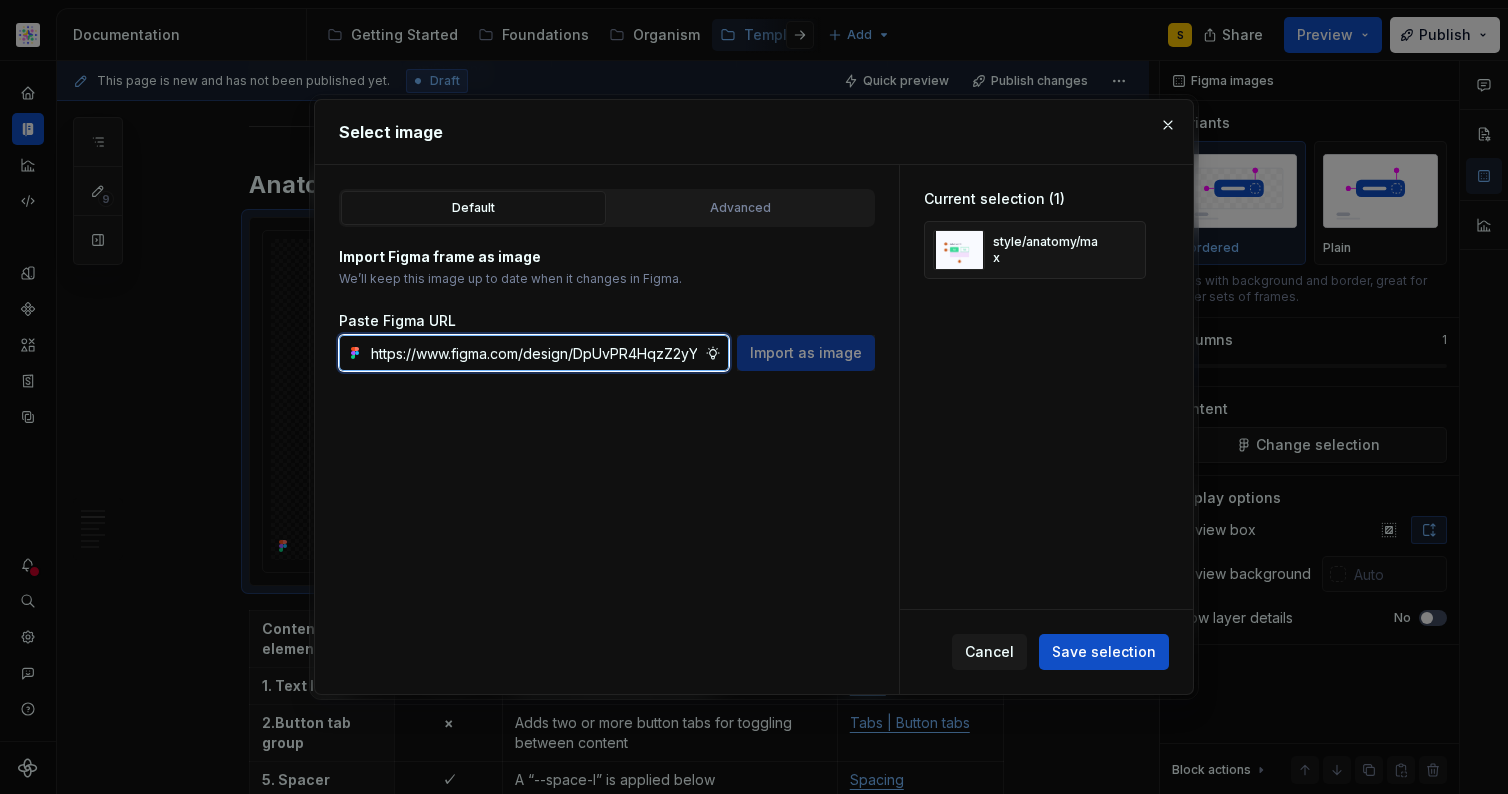 scroll, scrollTop: 0, scrollLeft: 656, axis: horizontal 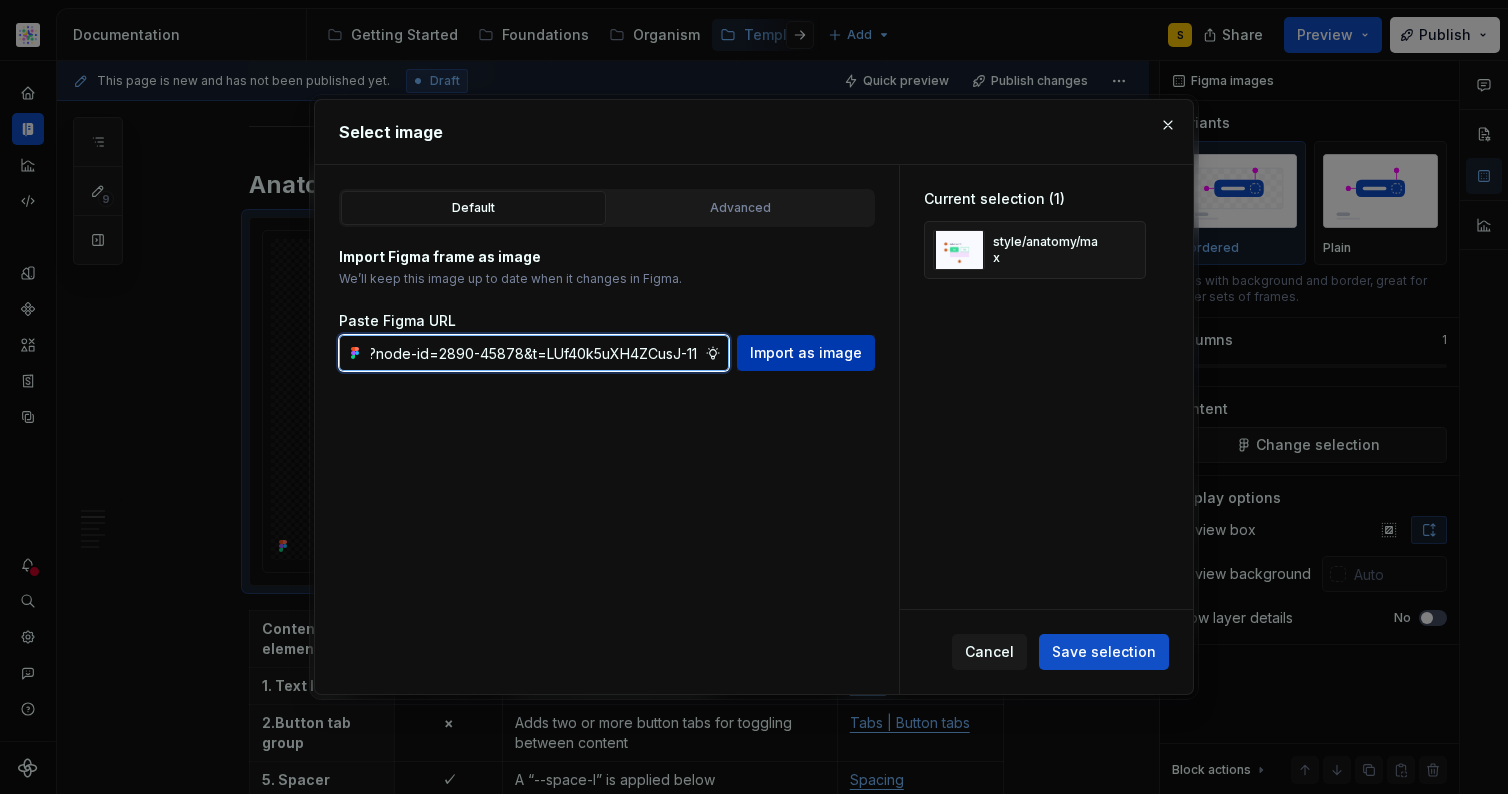type on "https://www.figma.com/design/DpUvPR4HqzZ2yYNMlowkdN/Documentation-Template-HCP-Portal?node-id=2890-45878&t=LUf40k5uXH4ZCusJ-11" 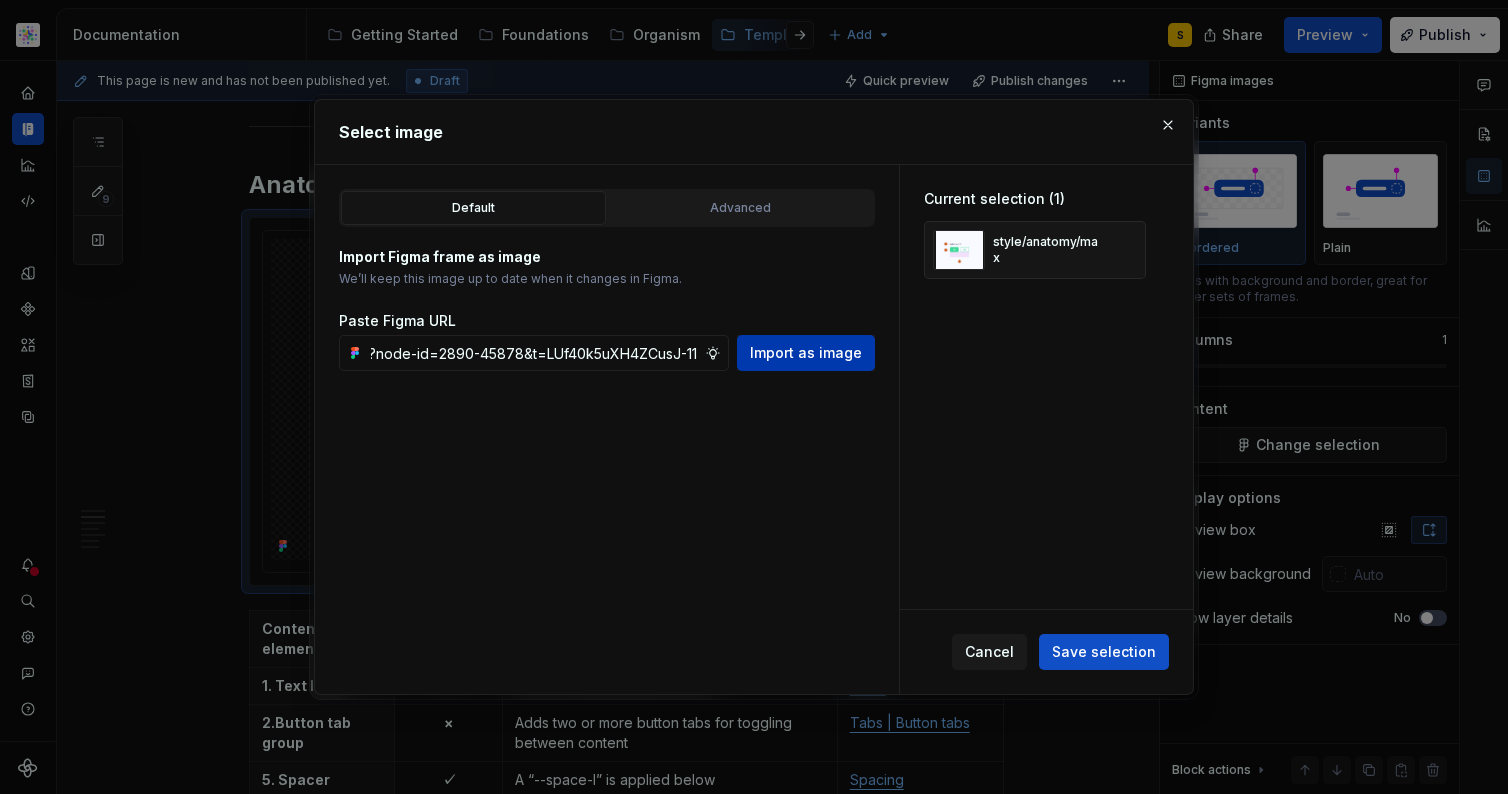 click on "Import as image" at bounding box center (806, 353) 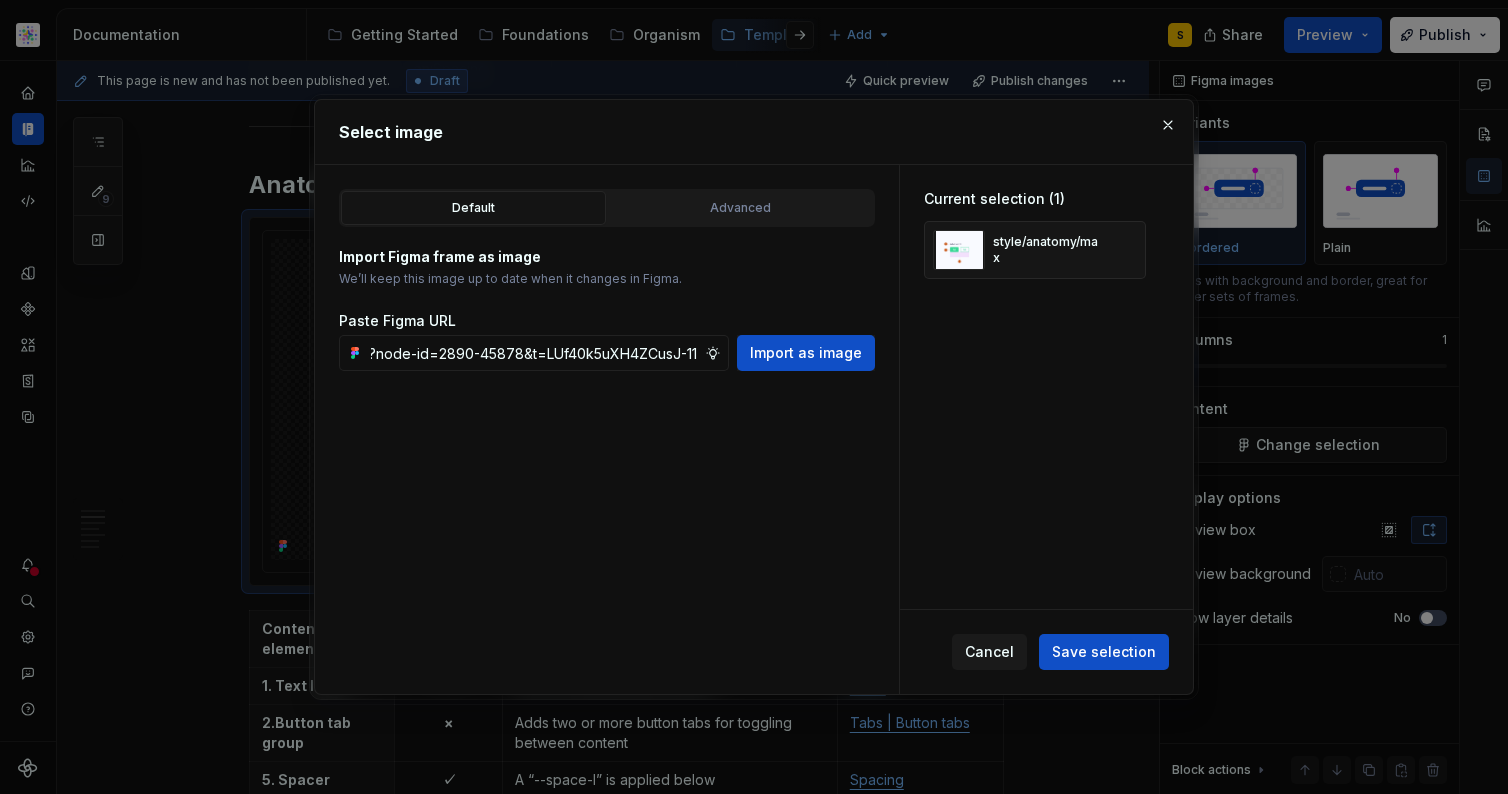 scroll, scrollTop: 0, scrollLeft: 0, axis: both 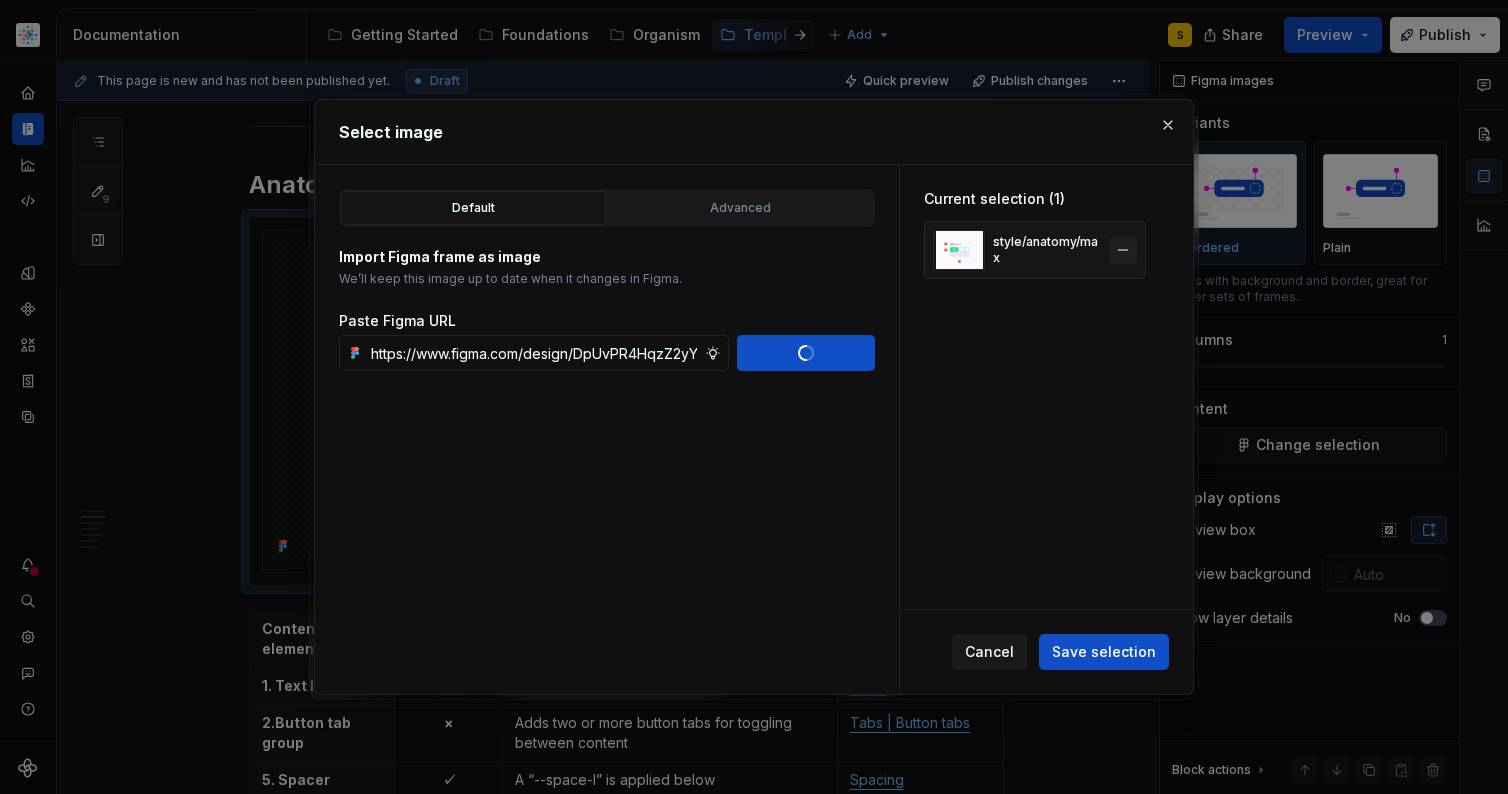 click at bounding box center (1123, 250) 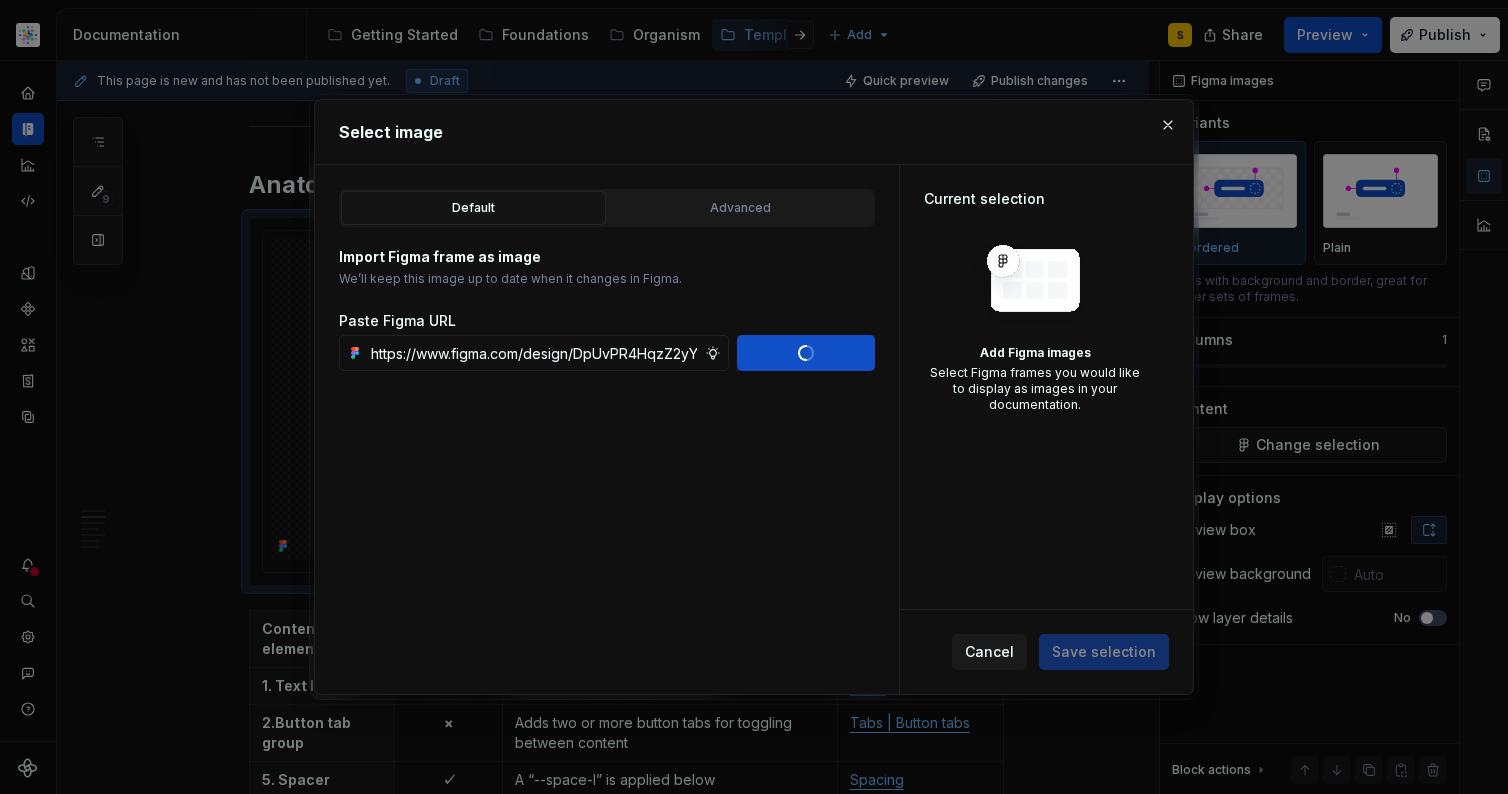 type 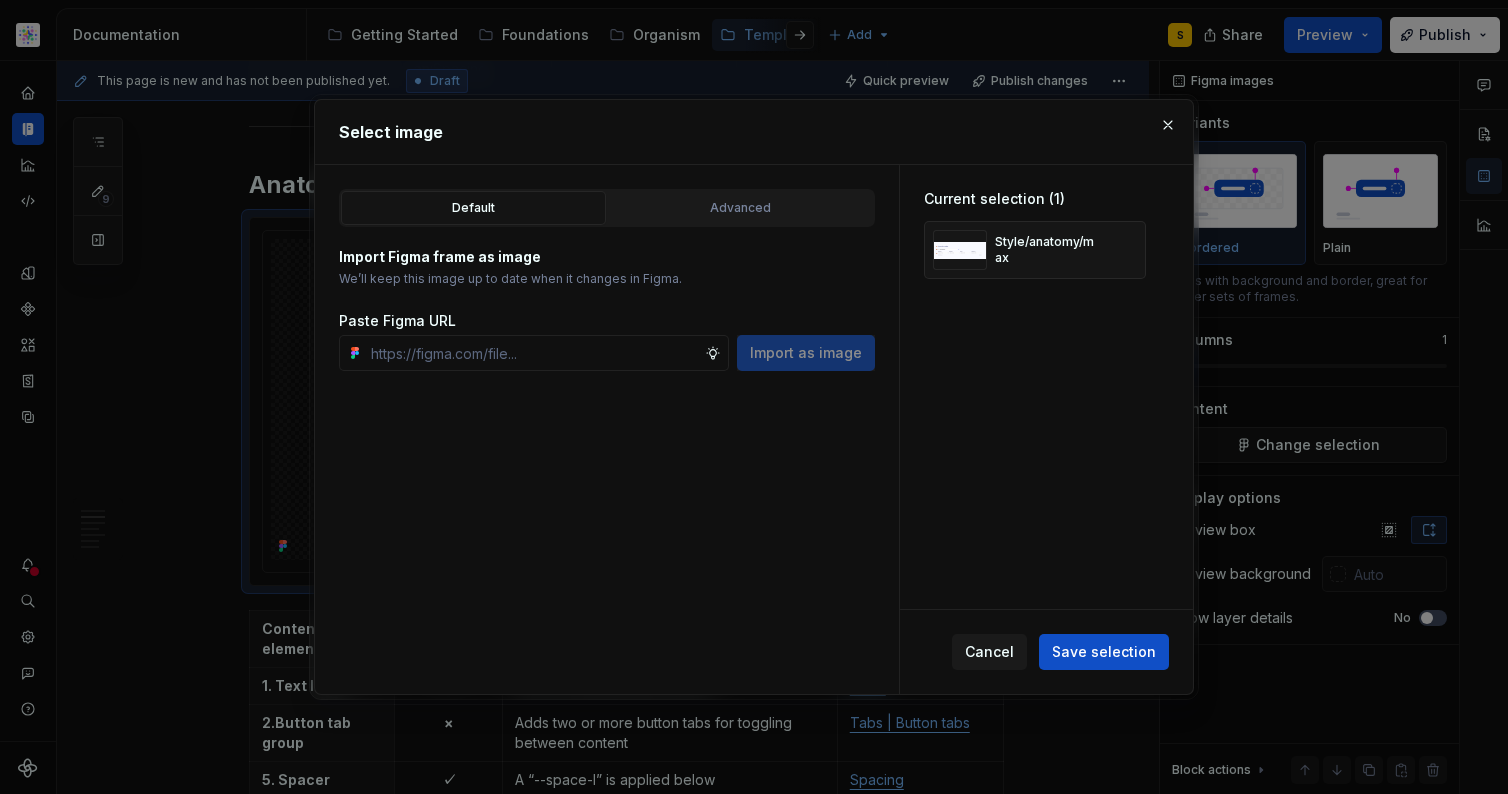 drag, startPoint x: 1108, startPoint y: 652, endPoint x: 1105, endPoint y: 662, distance: 10.440307 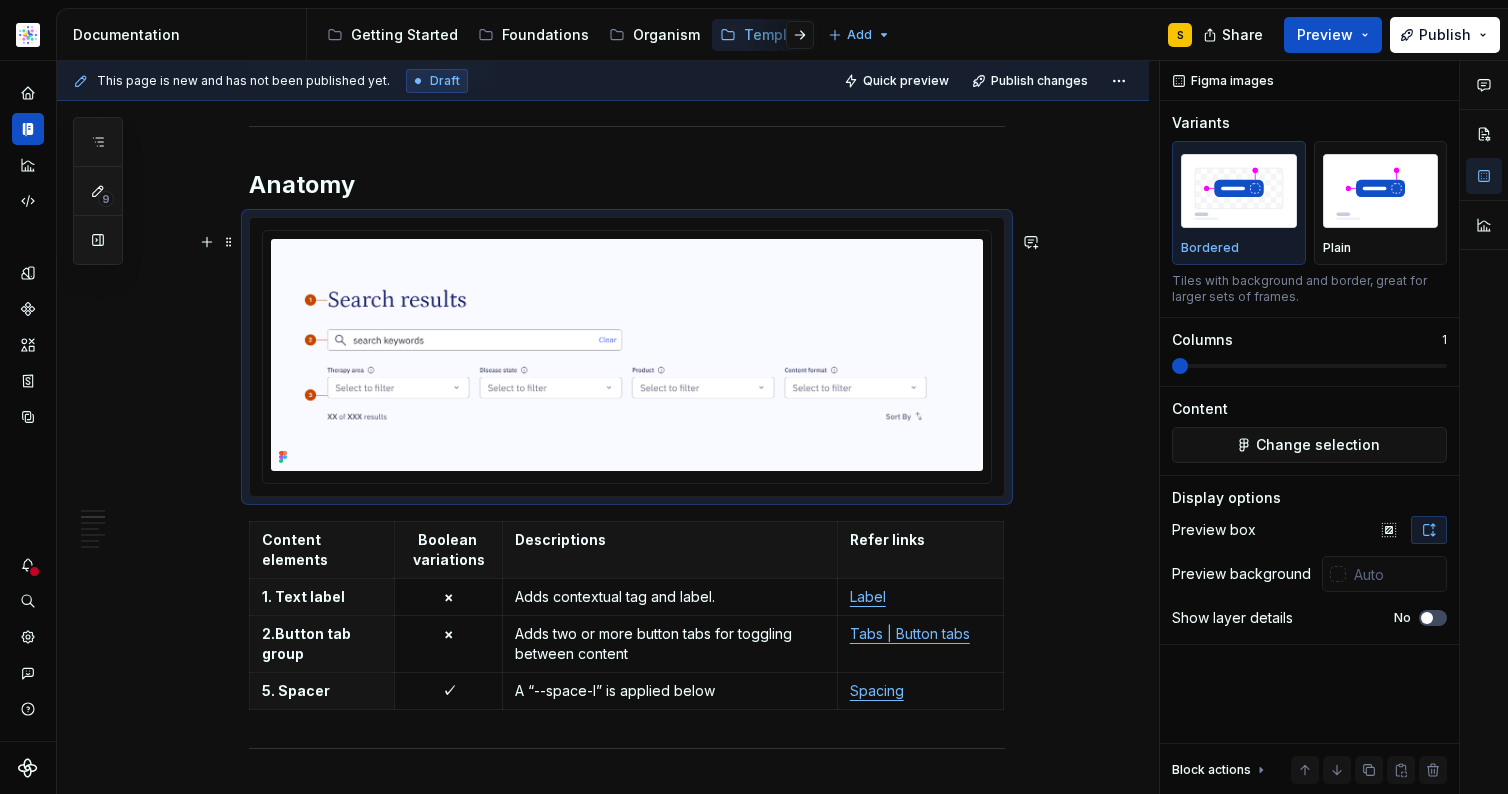 type on "*" 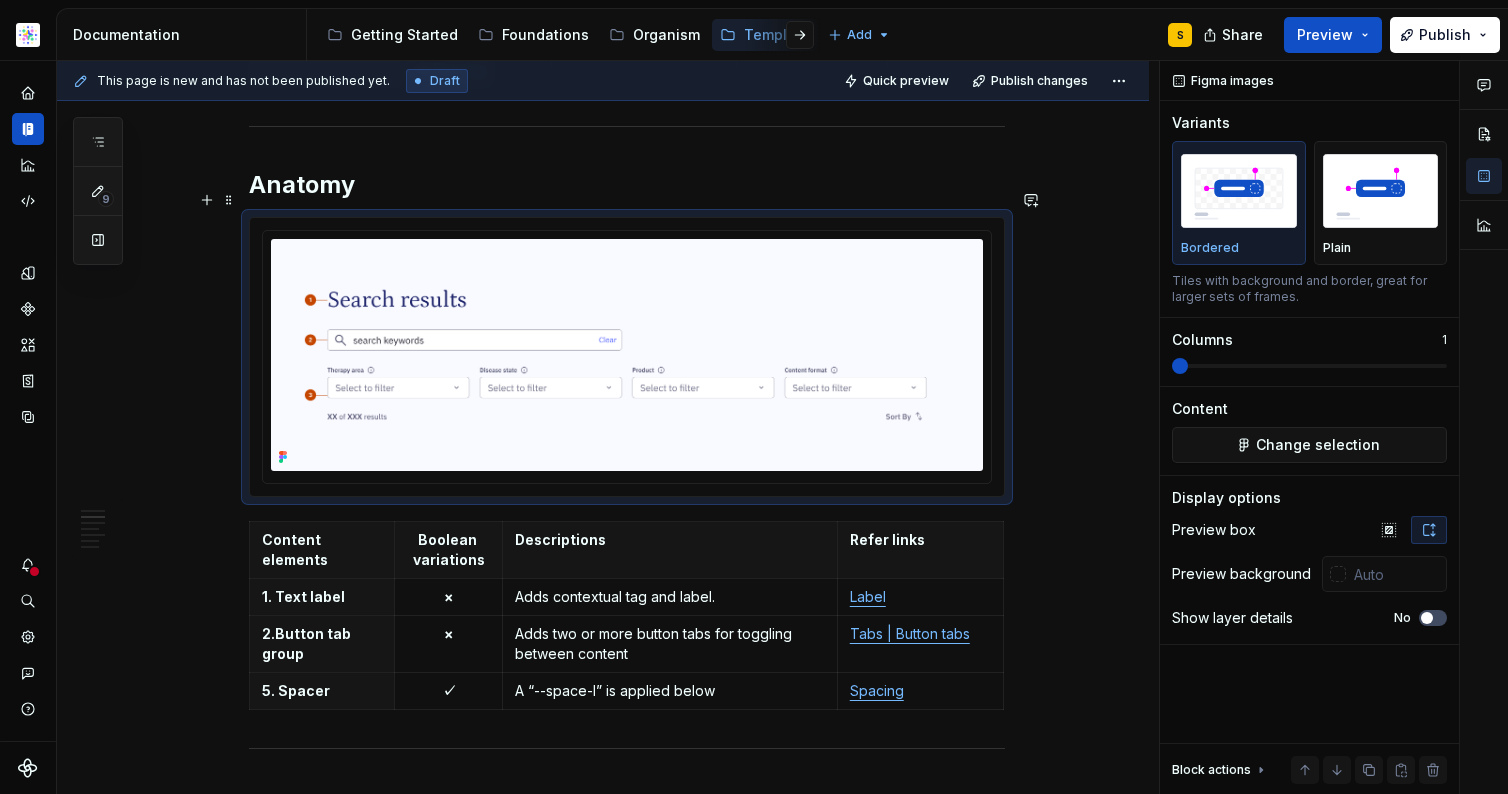 click on "Anatomy" at bounding box center [627, 185] 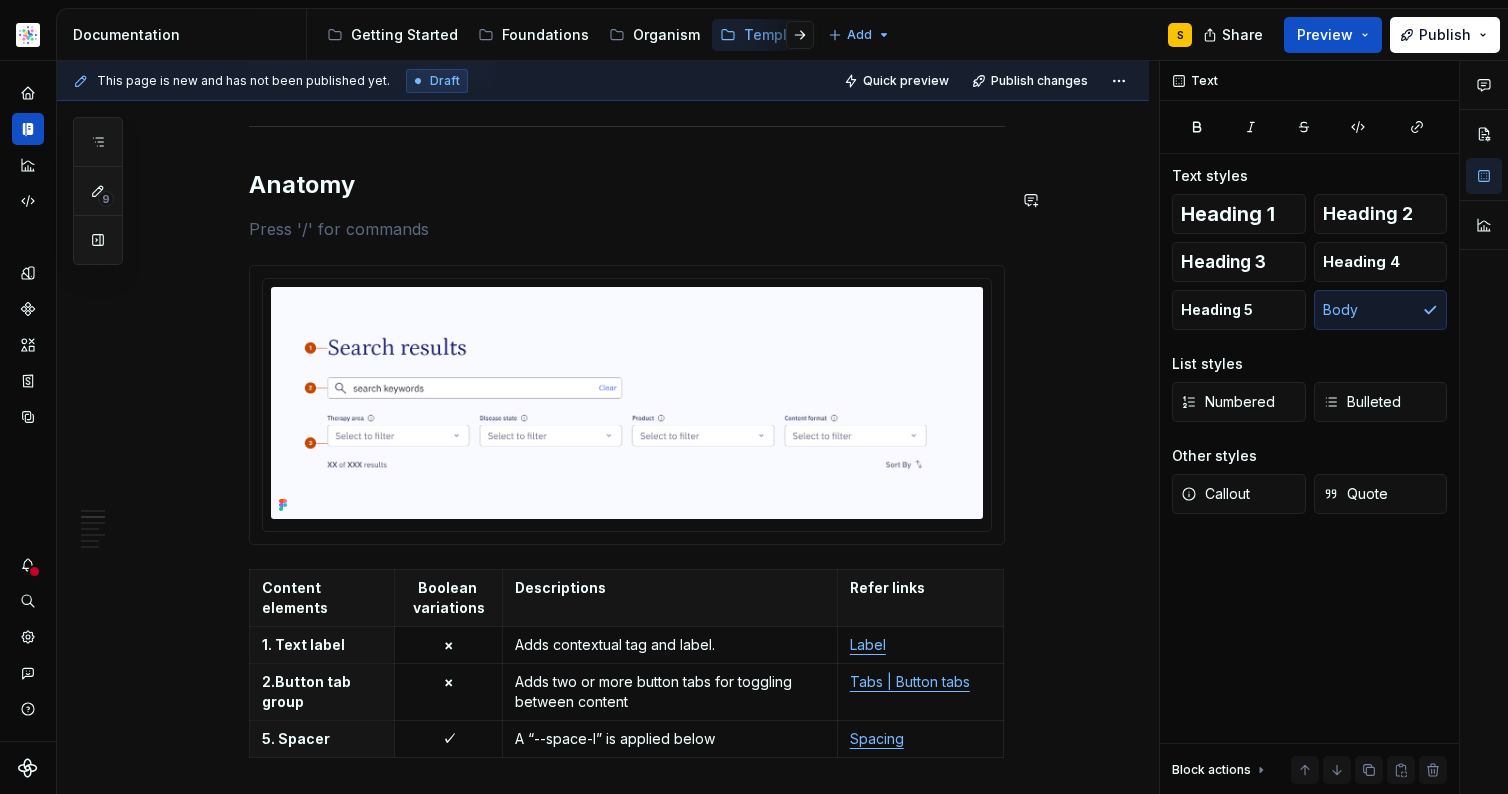 type 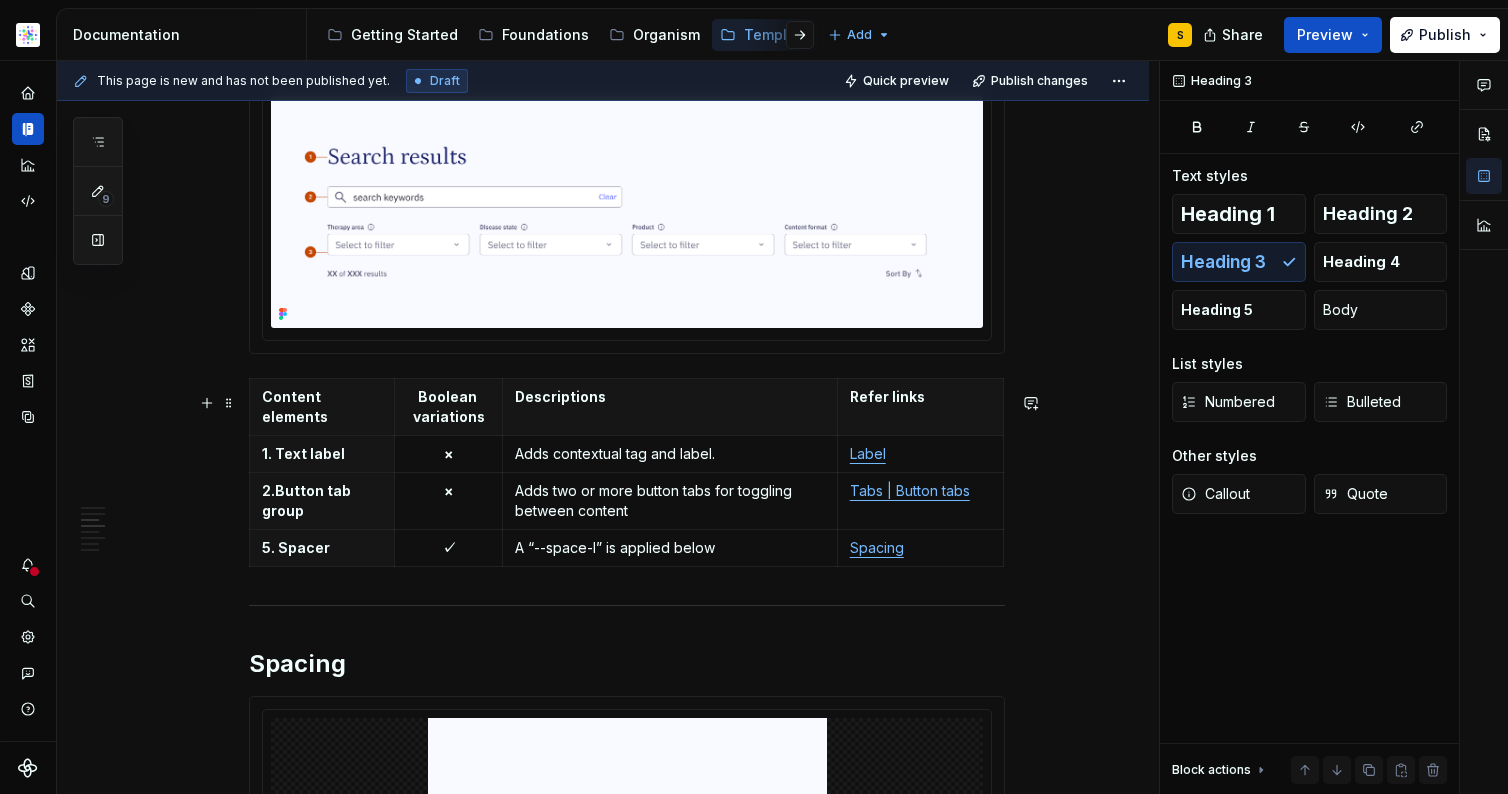 scroll, scrollTop: 732, scrollLeft: 0, axis: vertical 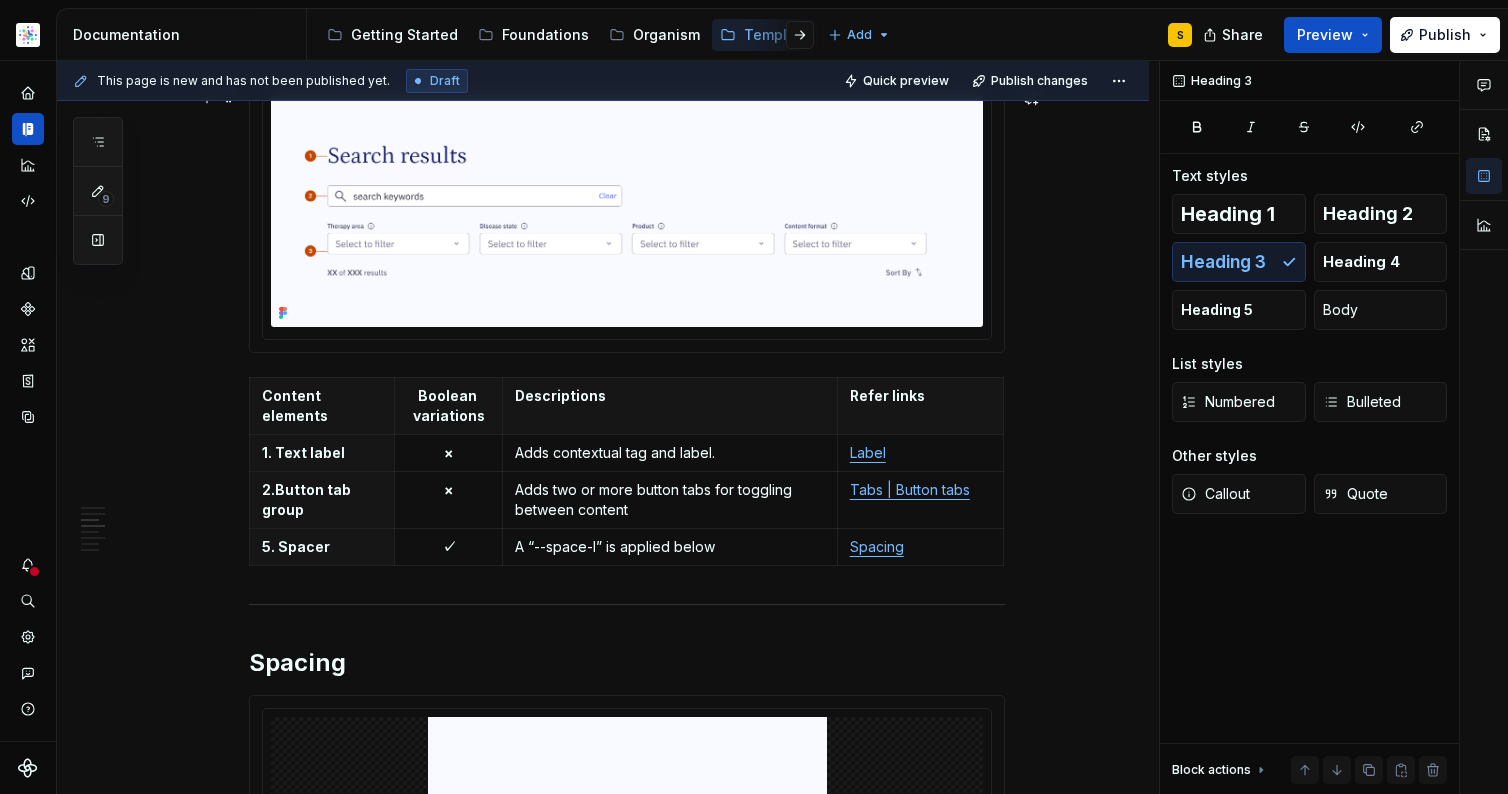 click at bounding box center [627, 213] 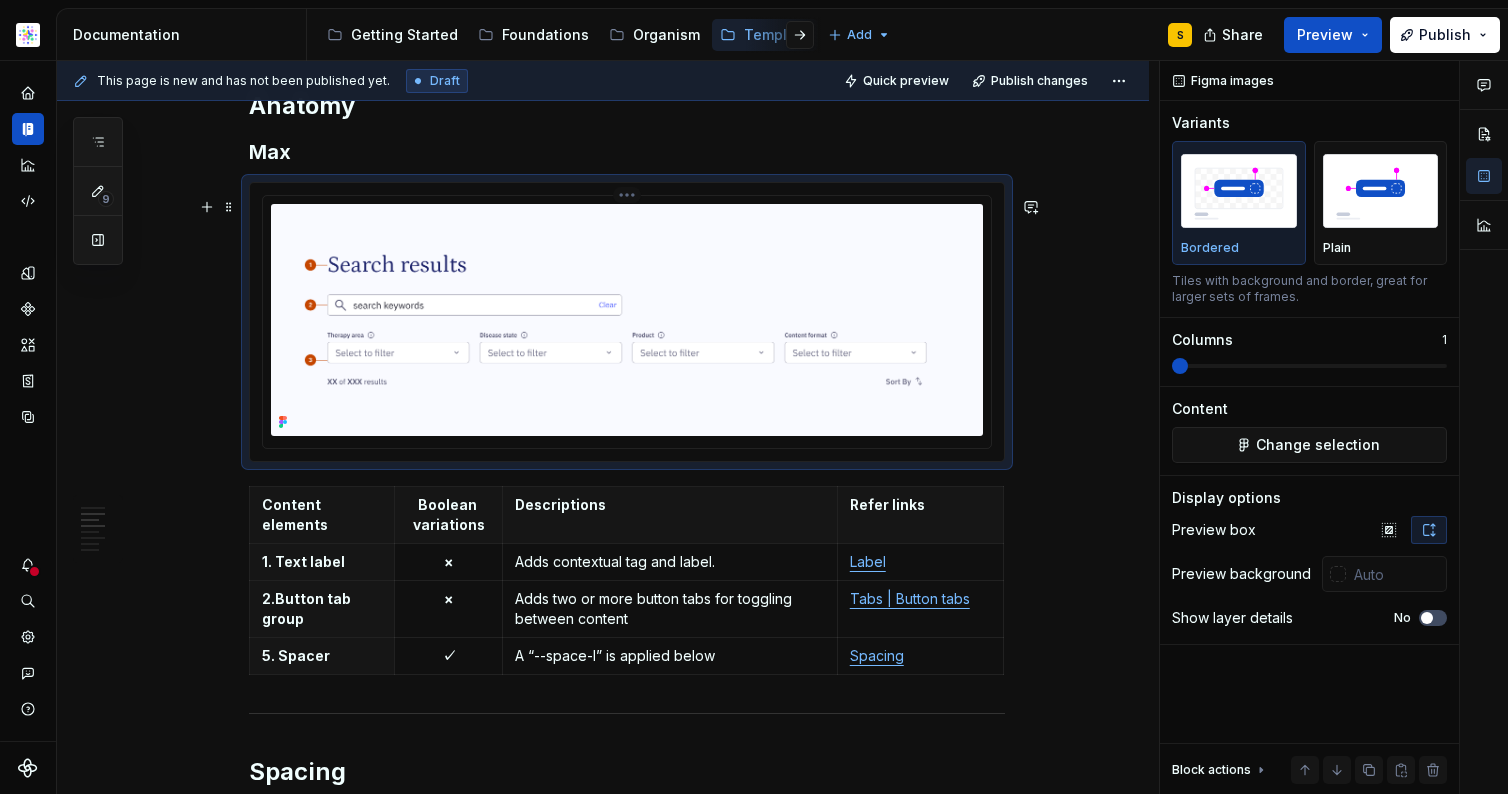 scroll, scrollTop: 616, scrollLeft: 0, axis: vertical 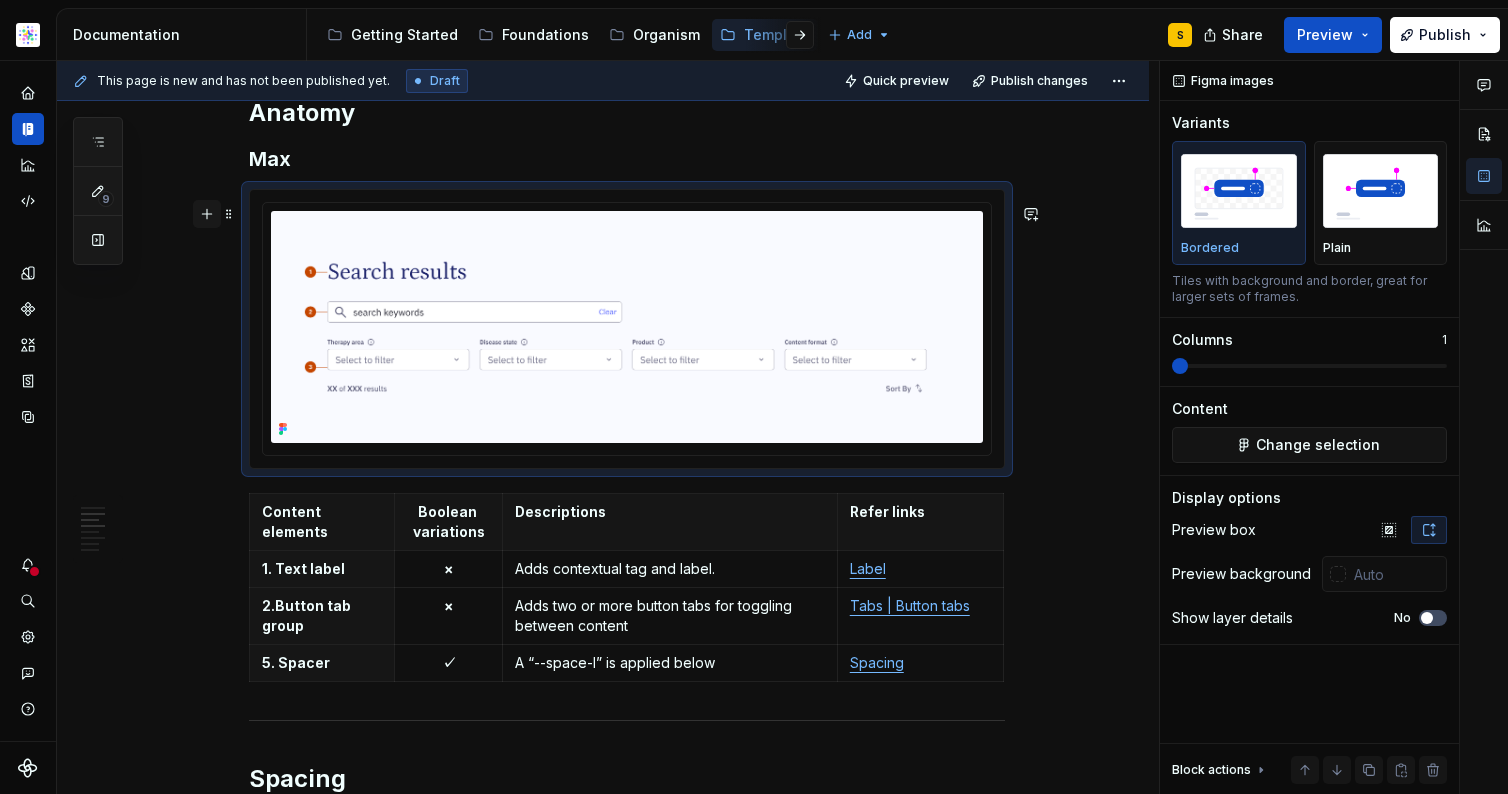 click at bounding box center (207, 214) 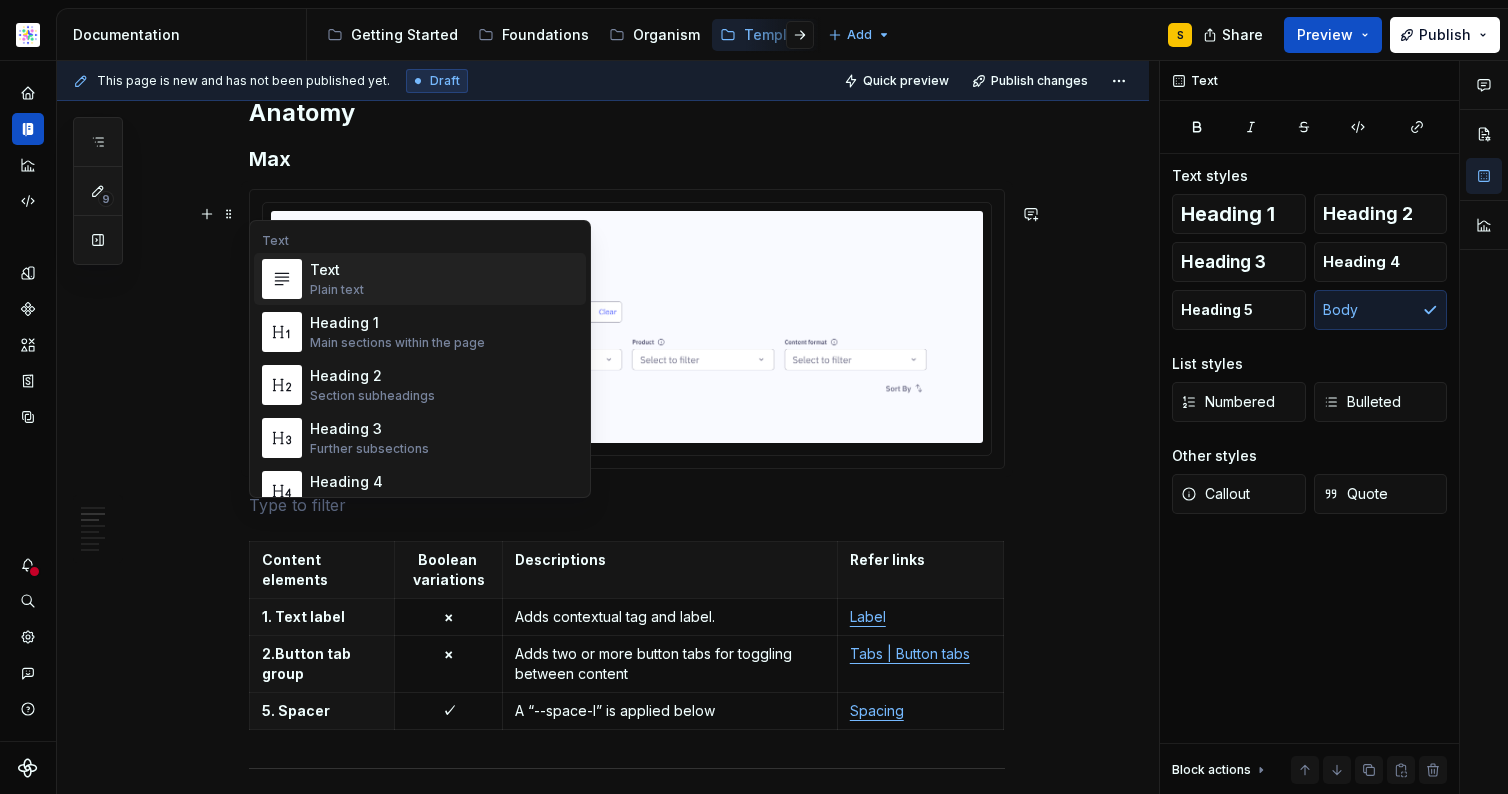 click on "**********" at bounding box center (603, 1086) 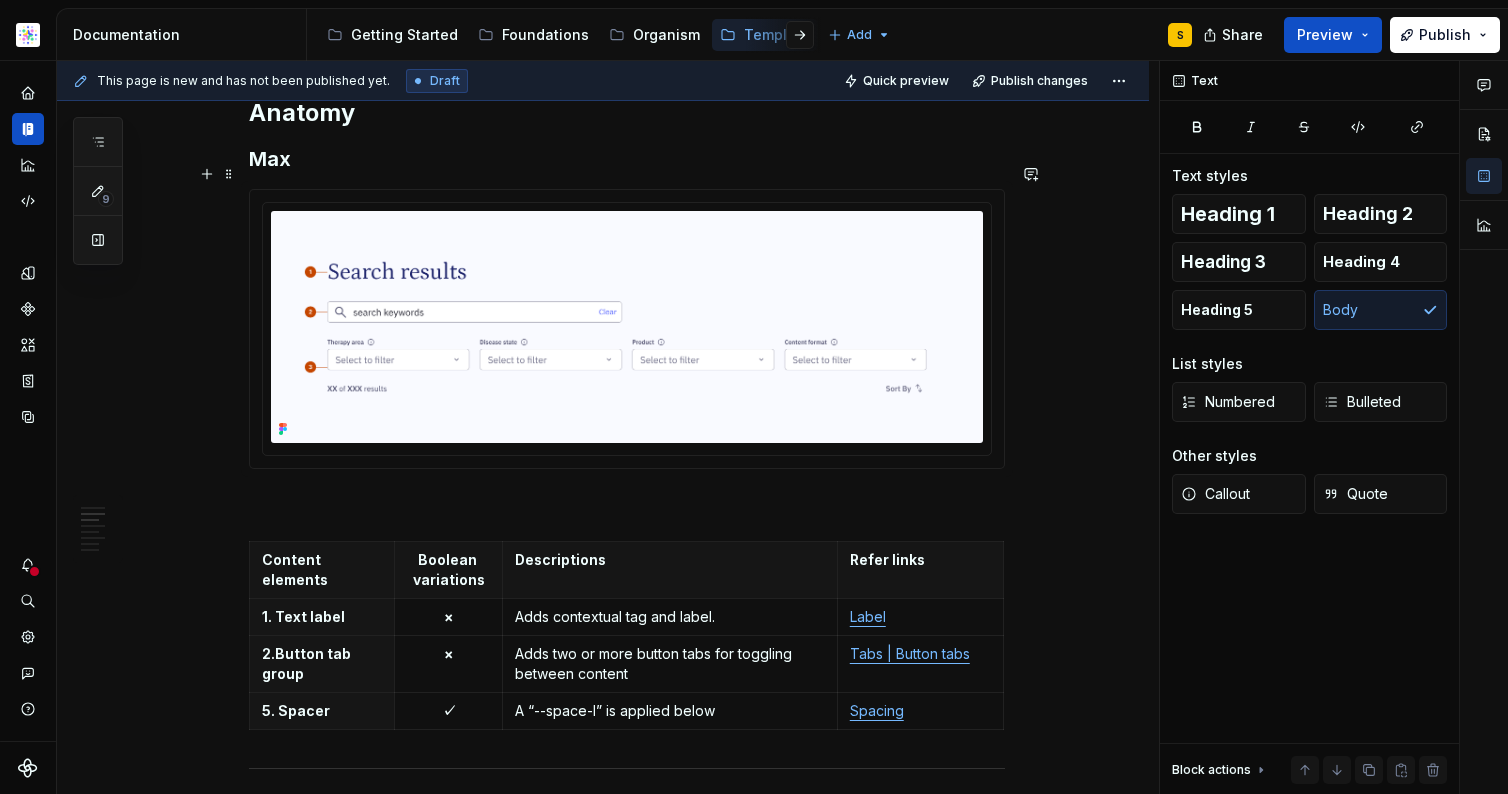 click on "Max" at bounding box center (627, 159) 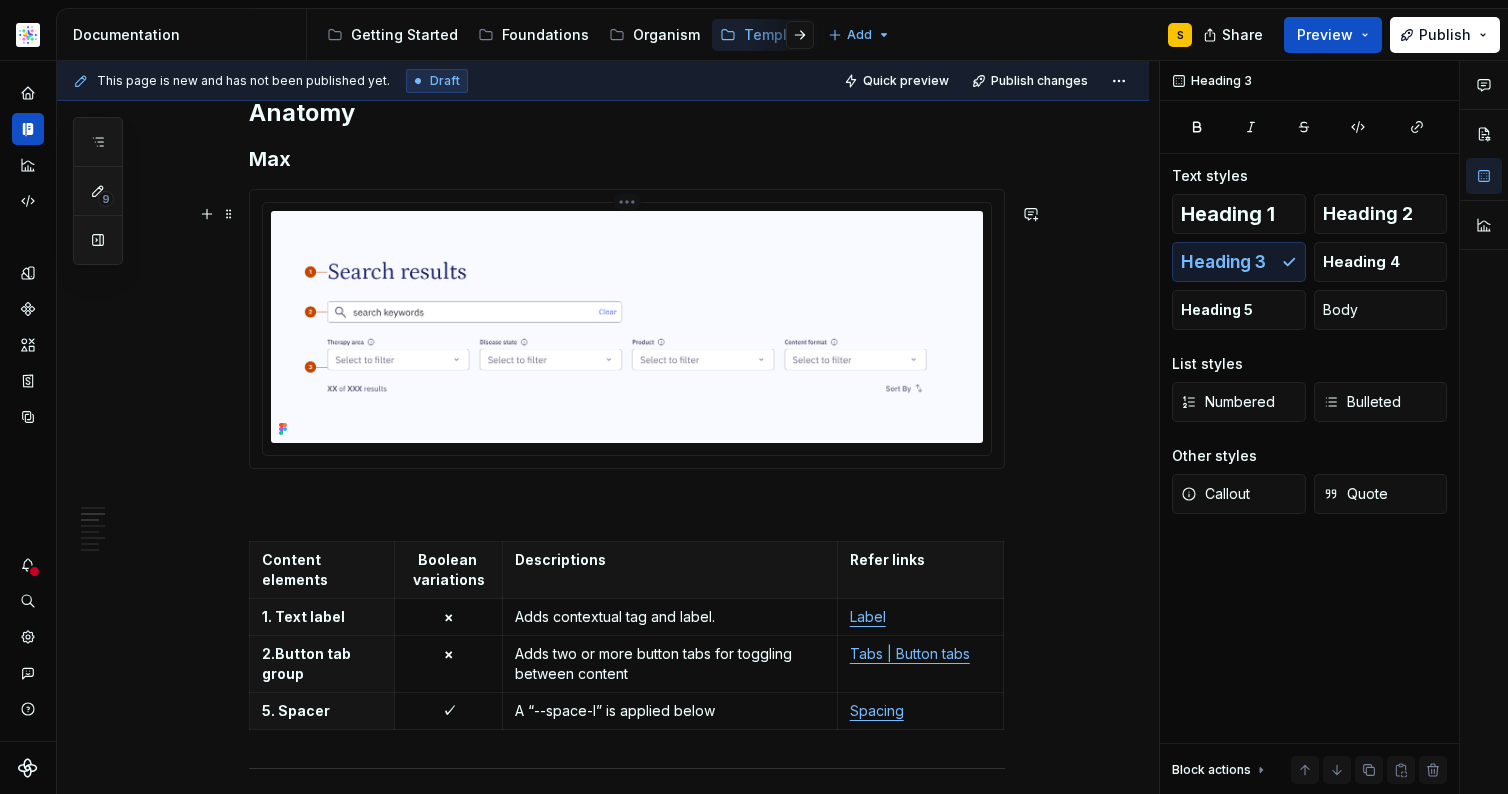 click at bounding box center (627, 327) 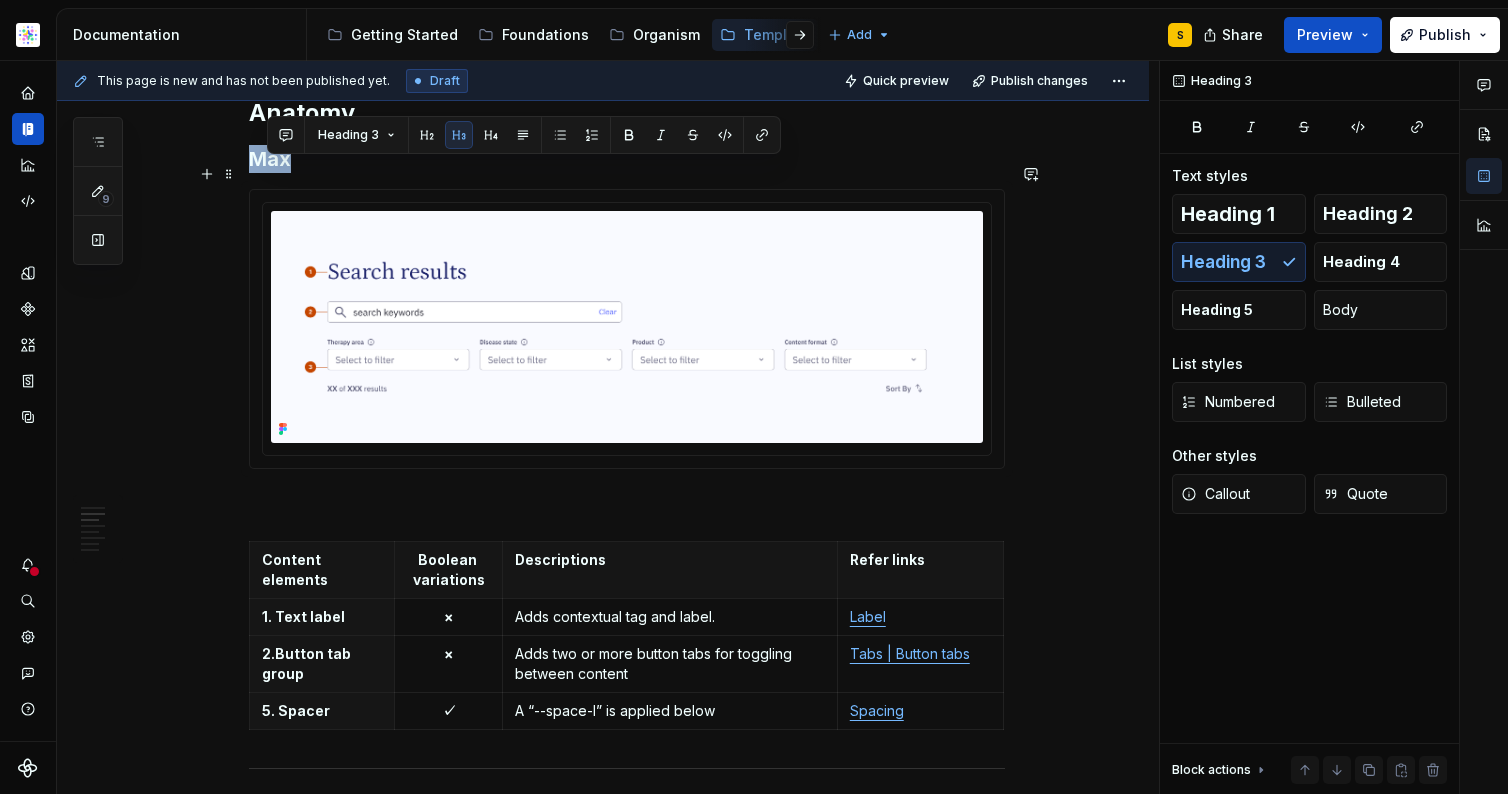 drag, startPoint x: 314, startPoint y: 181, endPoint x: 251, endPoint y: 171, distance: 63.788715 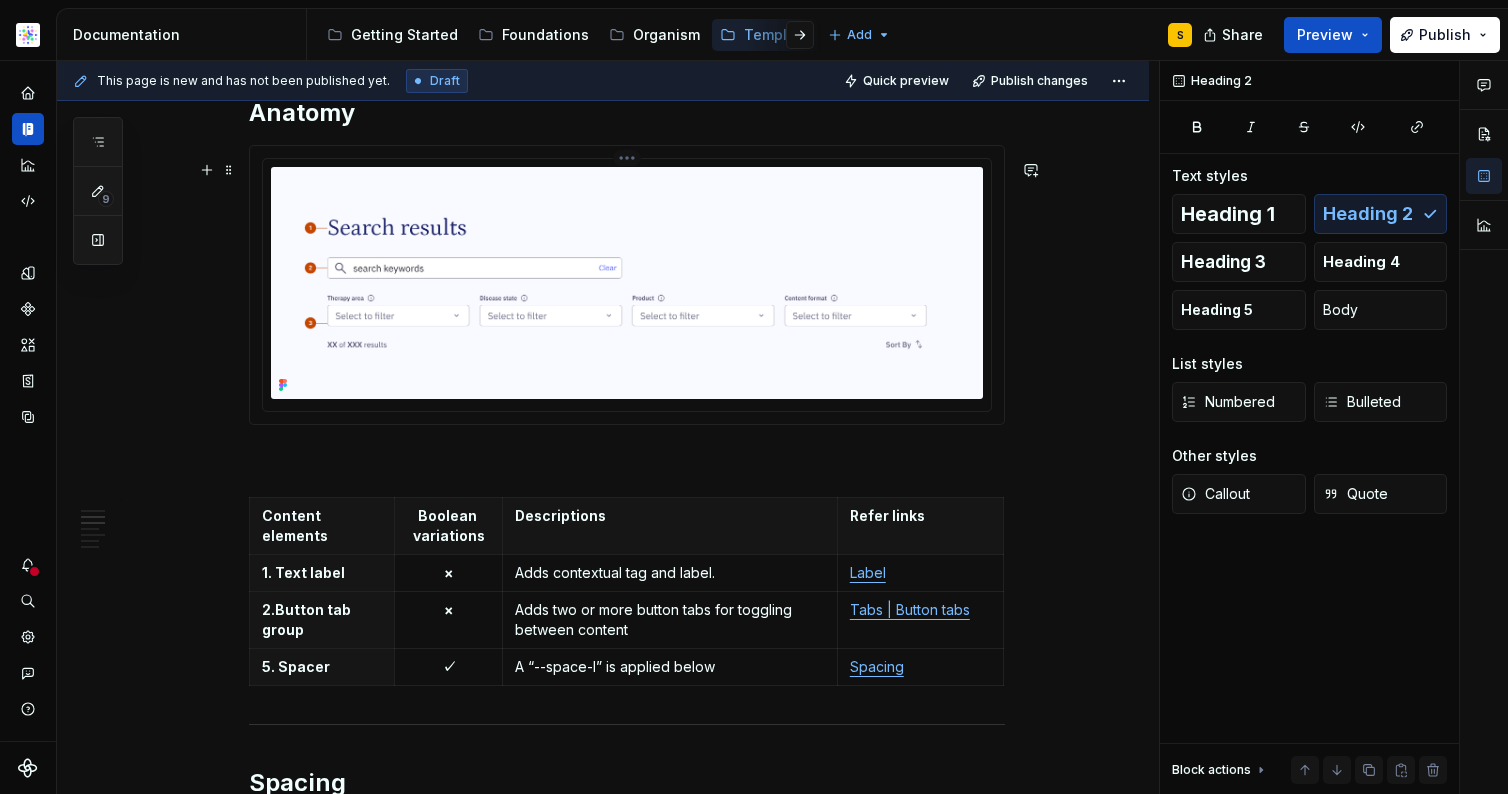 click at bounding box center [627, 283] 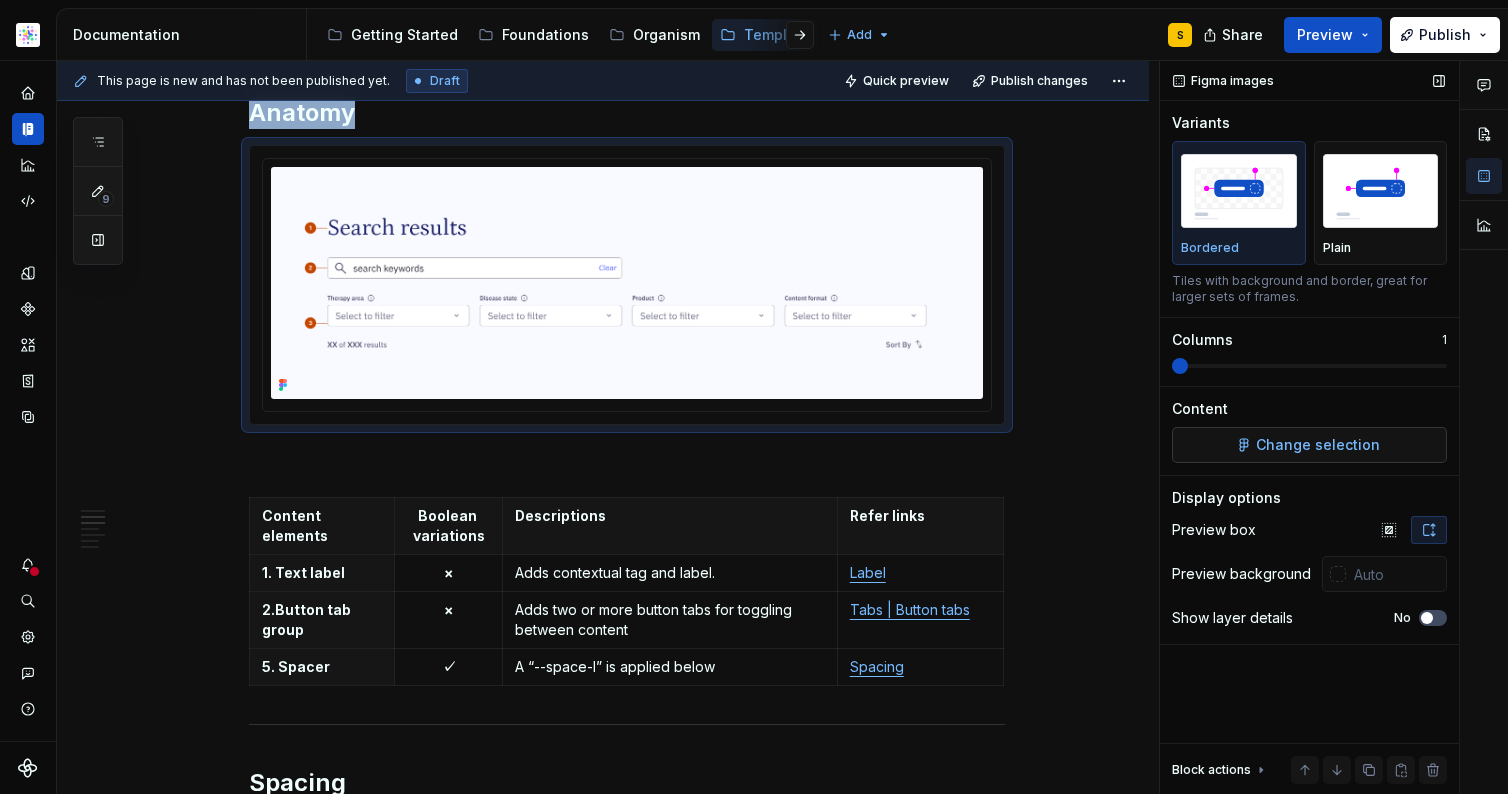 click on "Change selection" at bounding box center [1318, 445] 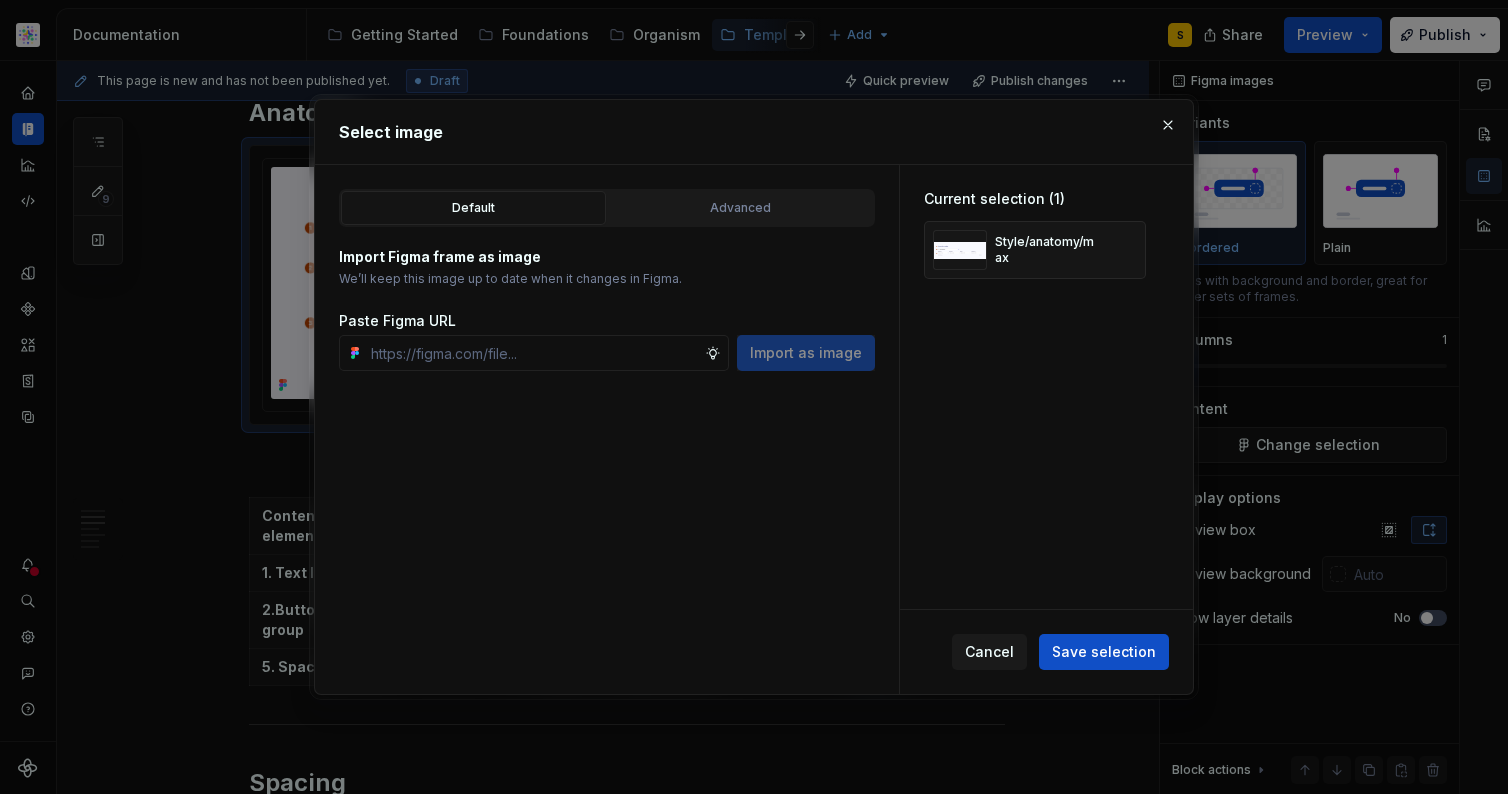 type on "*" 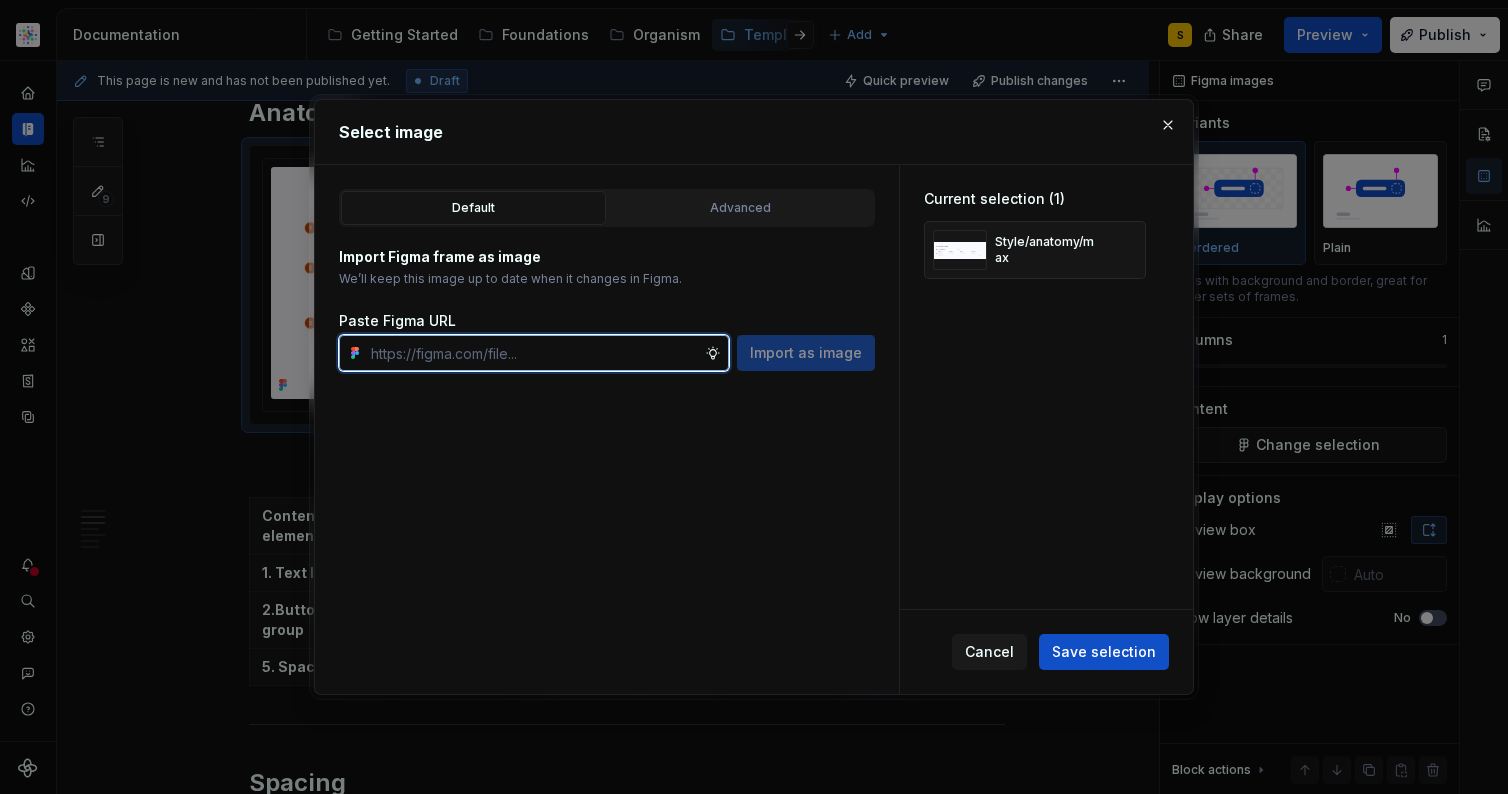 drag, startPoint x: 465, startPoint y: 359, endPoint x: 487, endPoint y: 357, distance: 22.090721 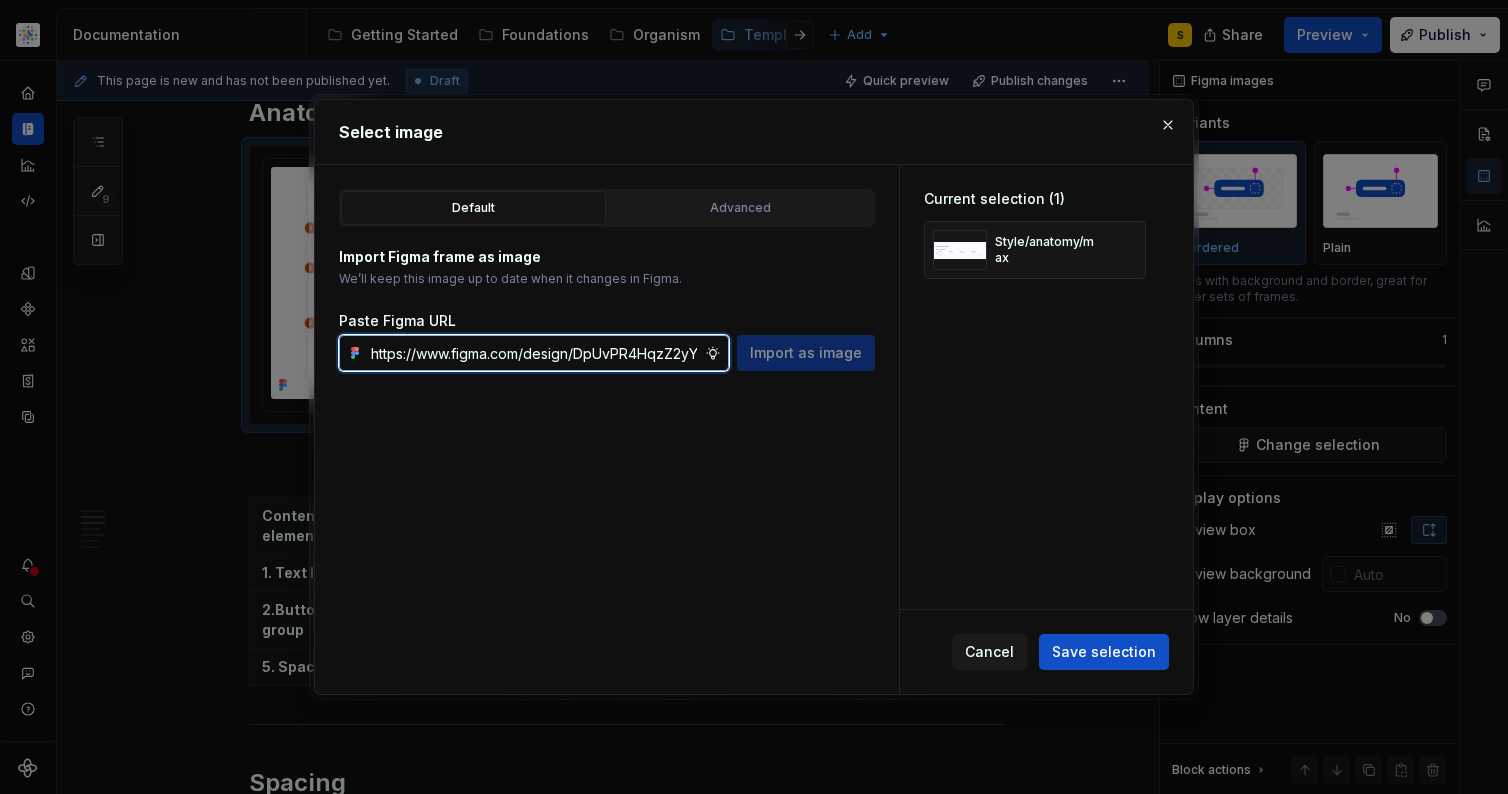 scroll, scrollTop: 0, scrollLeft: 655, axis: horizontal 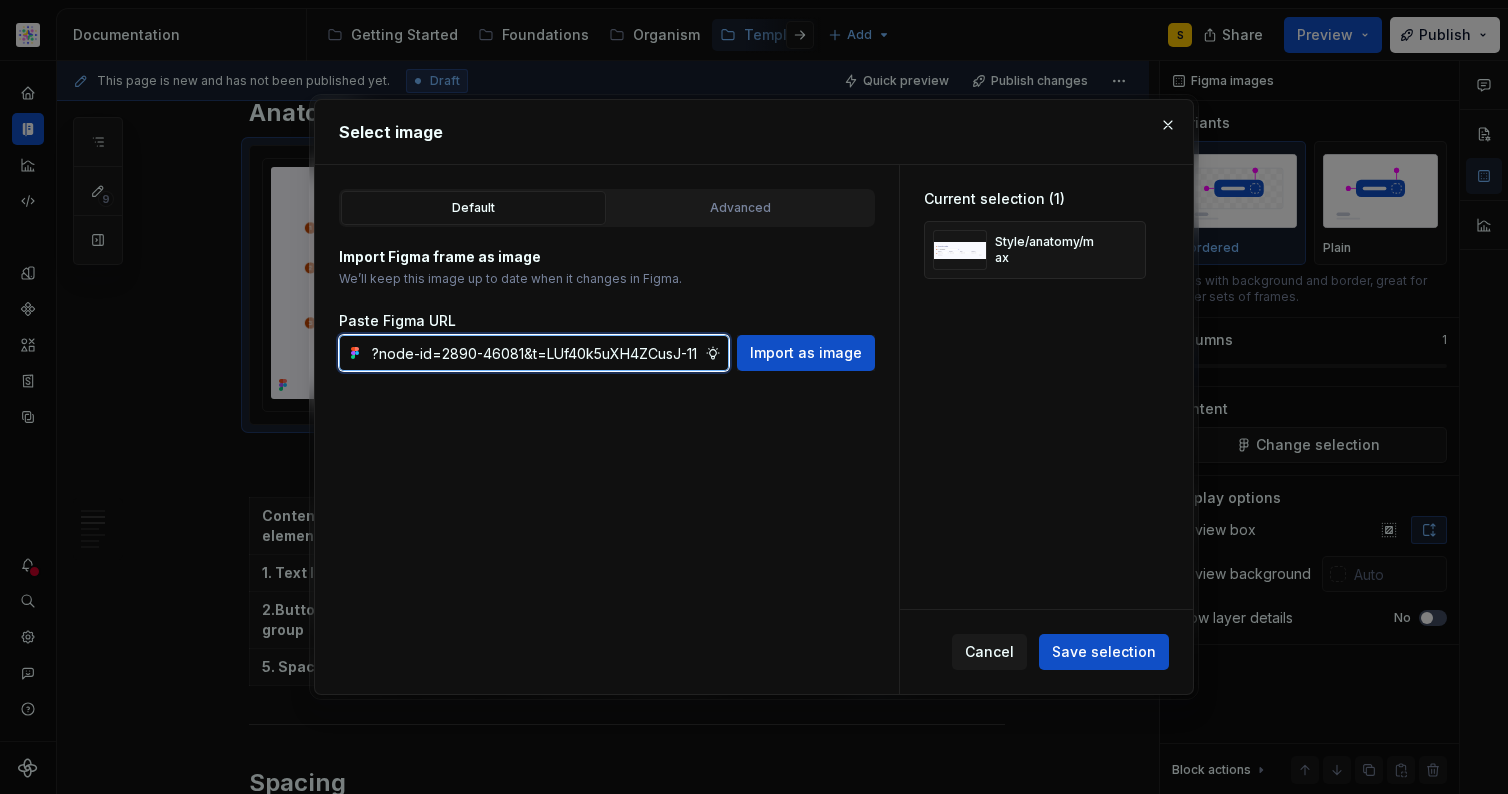 type on "https://www.figma.com/design/DpUvPR4HqzZ2yYNMlowkdN/Documentation-Template-HCP-Portal?node-id=2890-46081&t=LUf40k5uXH4ZCusJ-11" 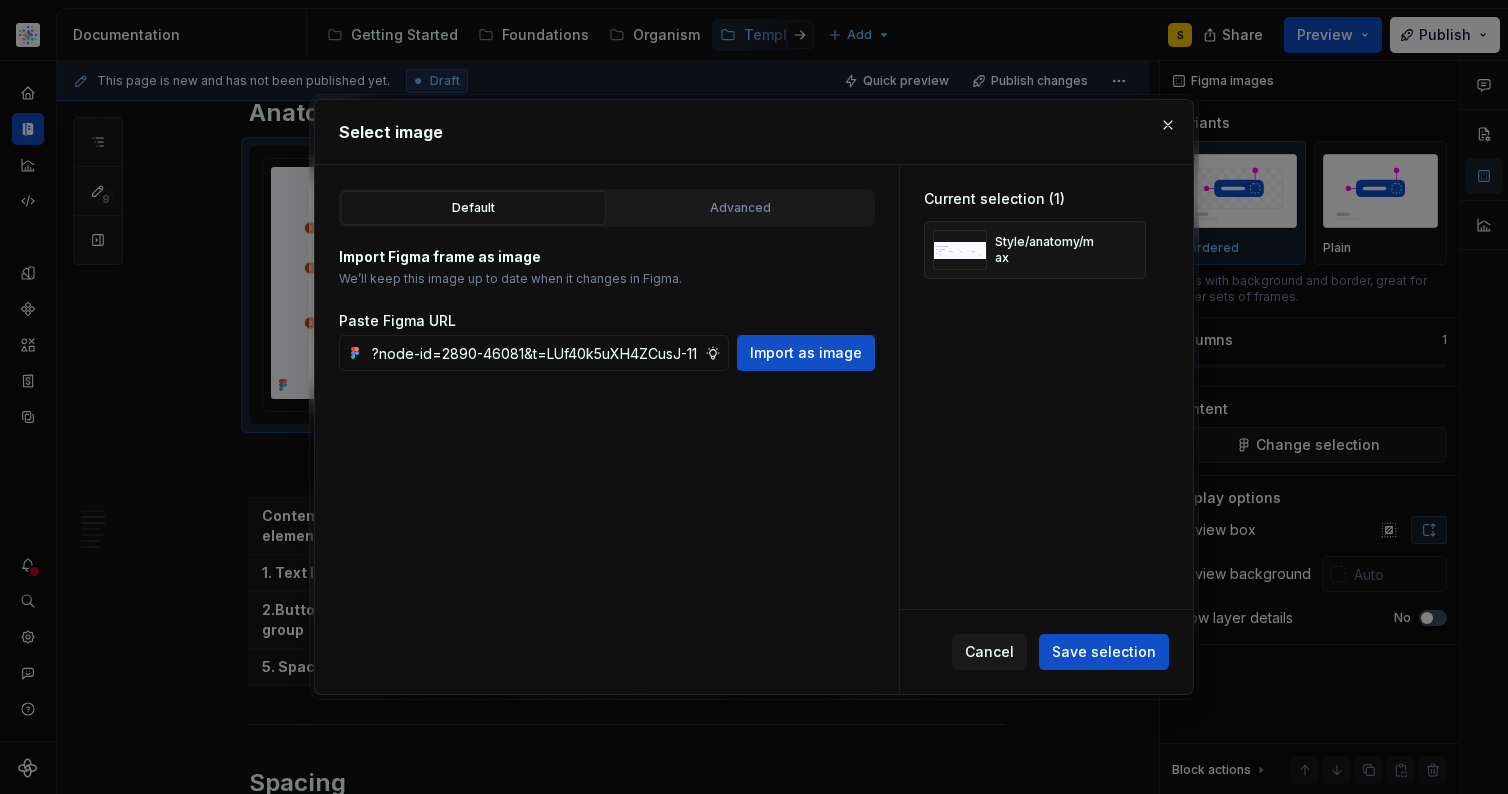 click on "Import as image" at bounding box center (806, 353) 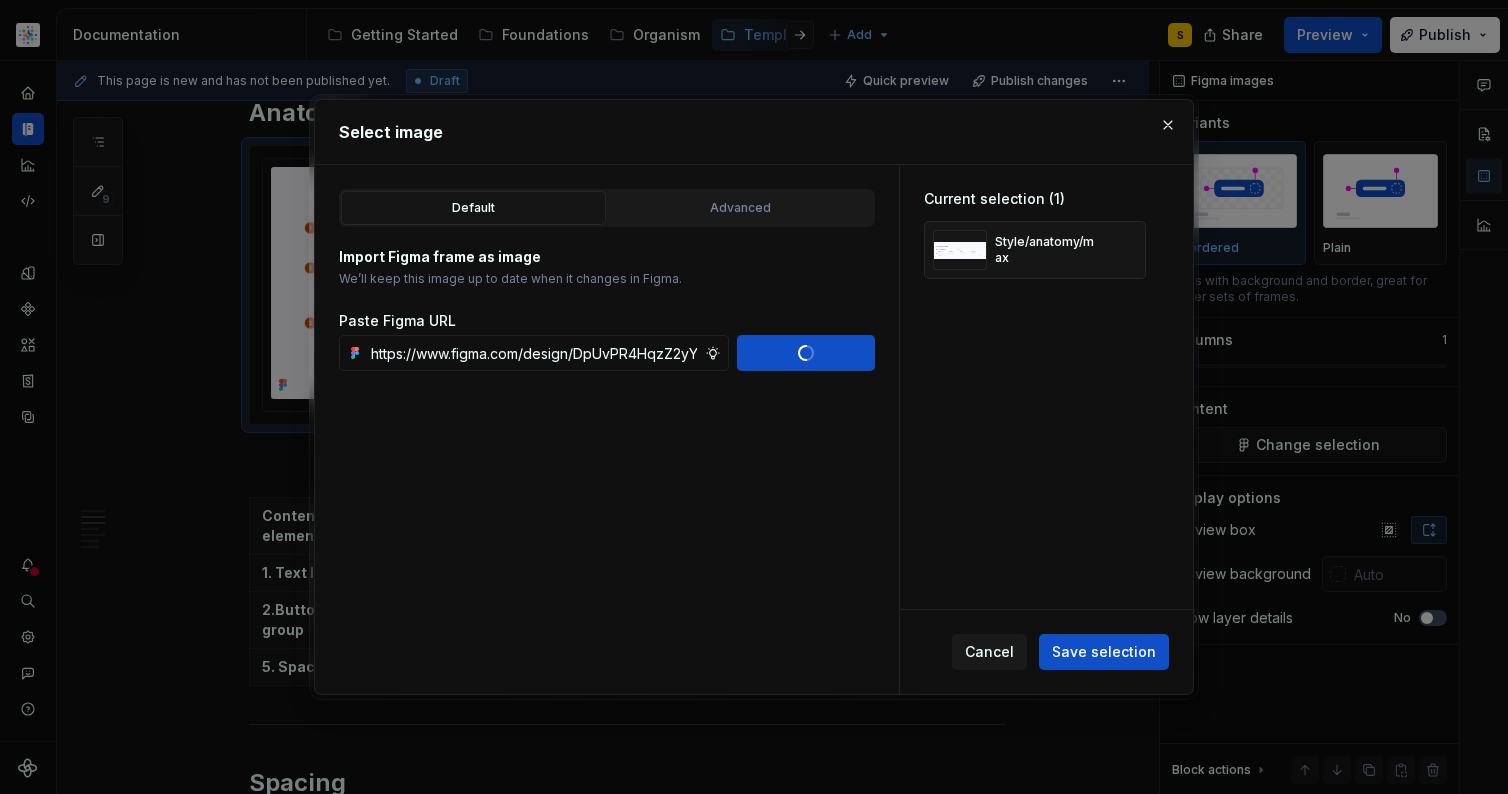 type 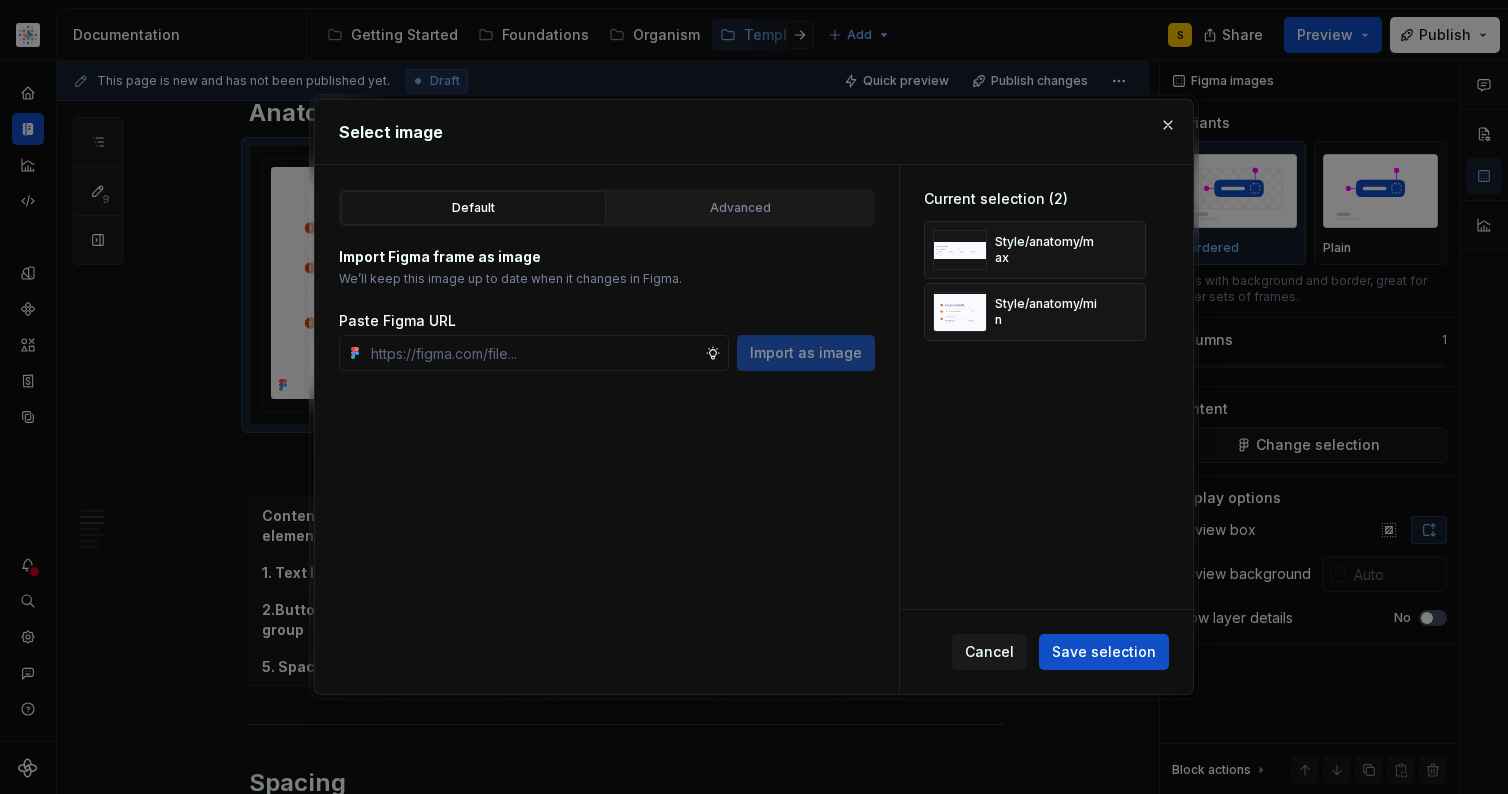 click on "Save selection" at bounding box center (1104, 652) 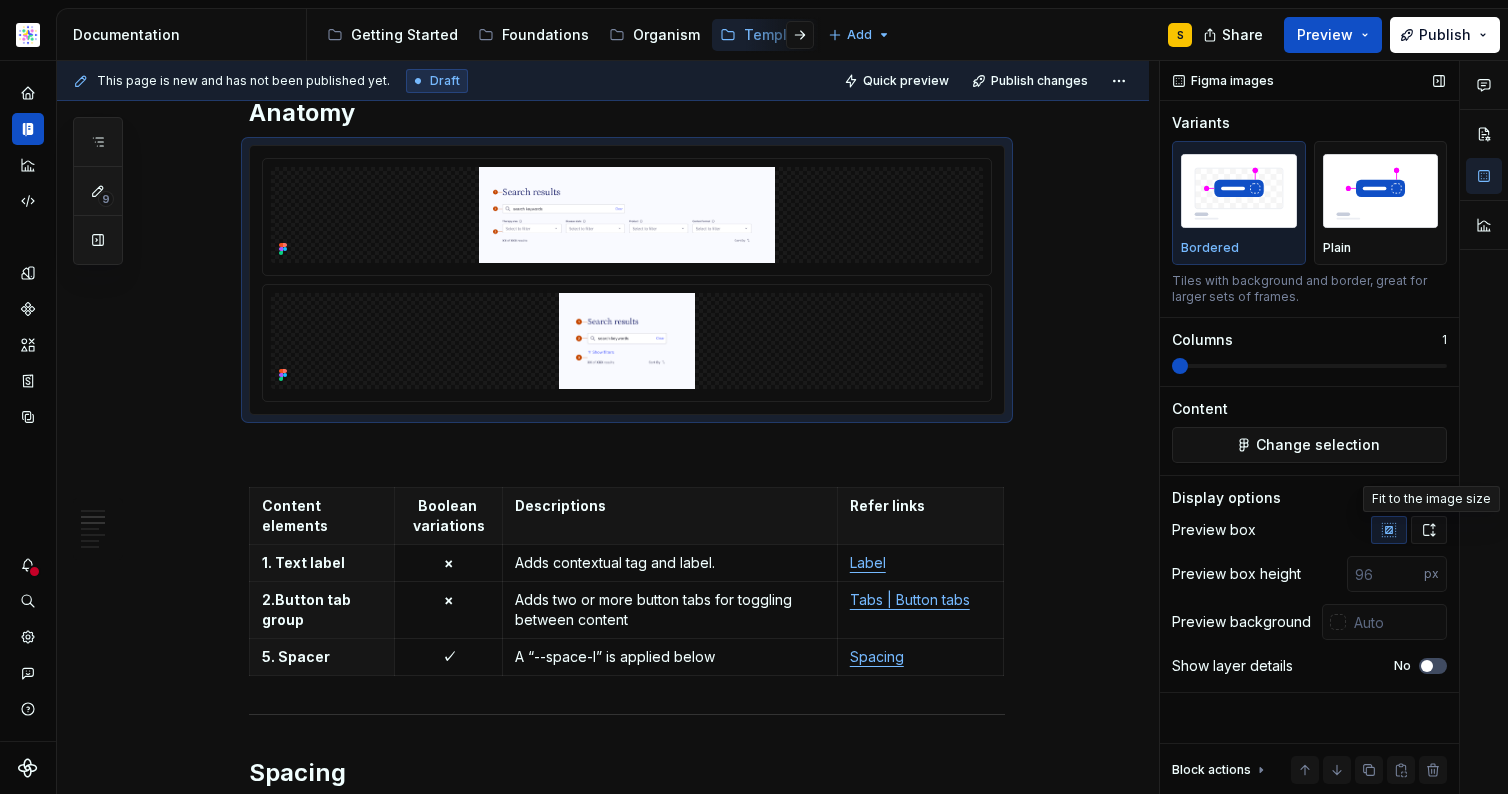 click 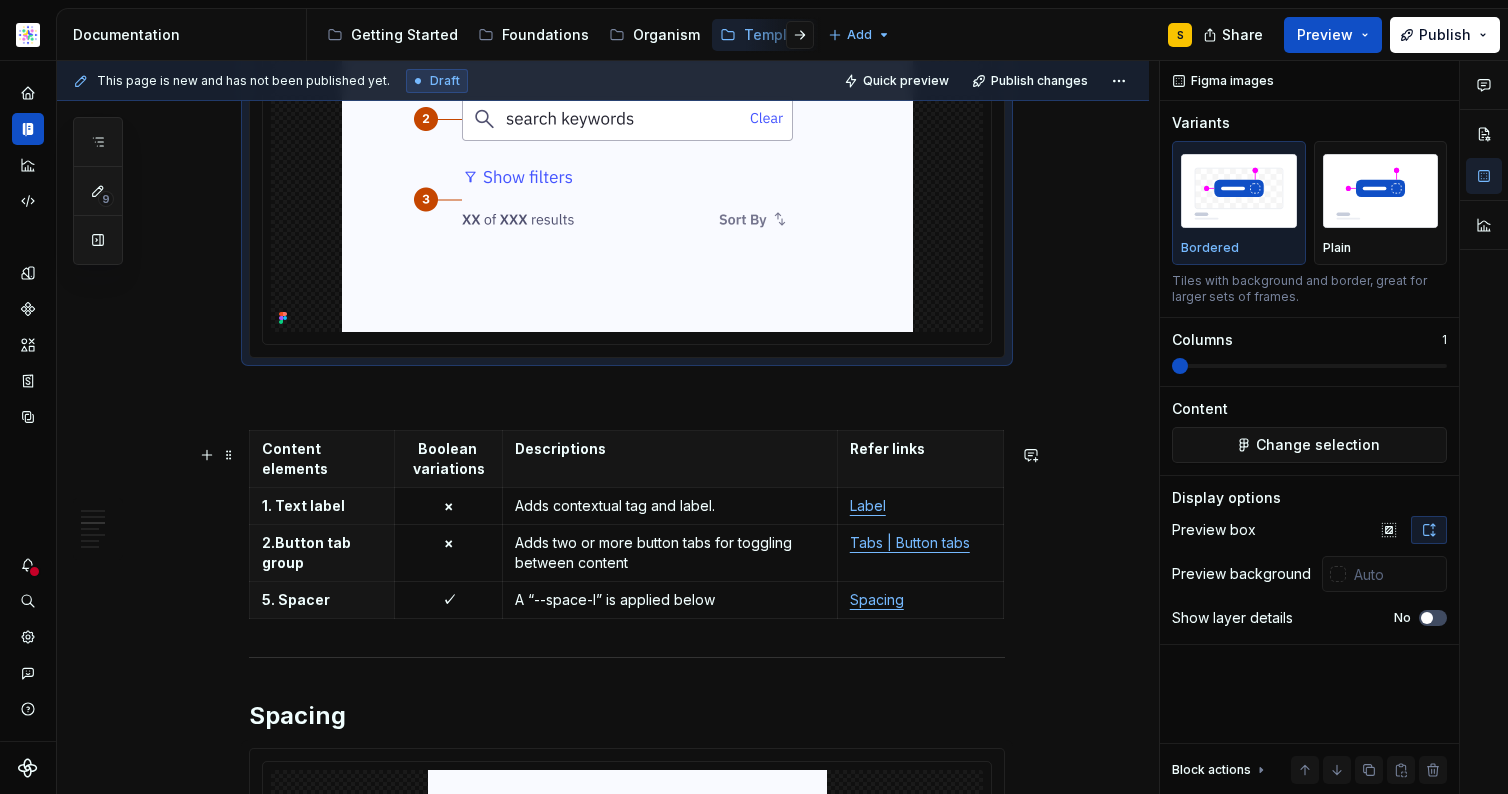 scroll, scrollTop: 1132, scrollLeft: 0, axis: vertical 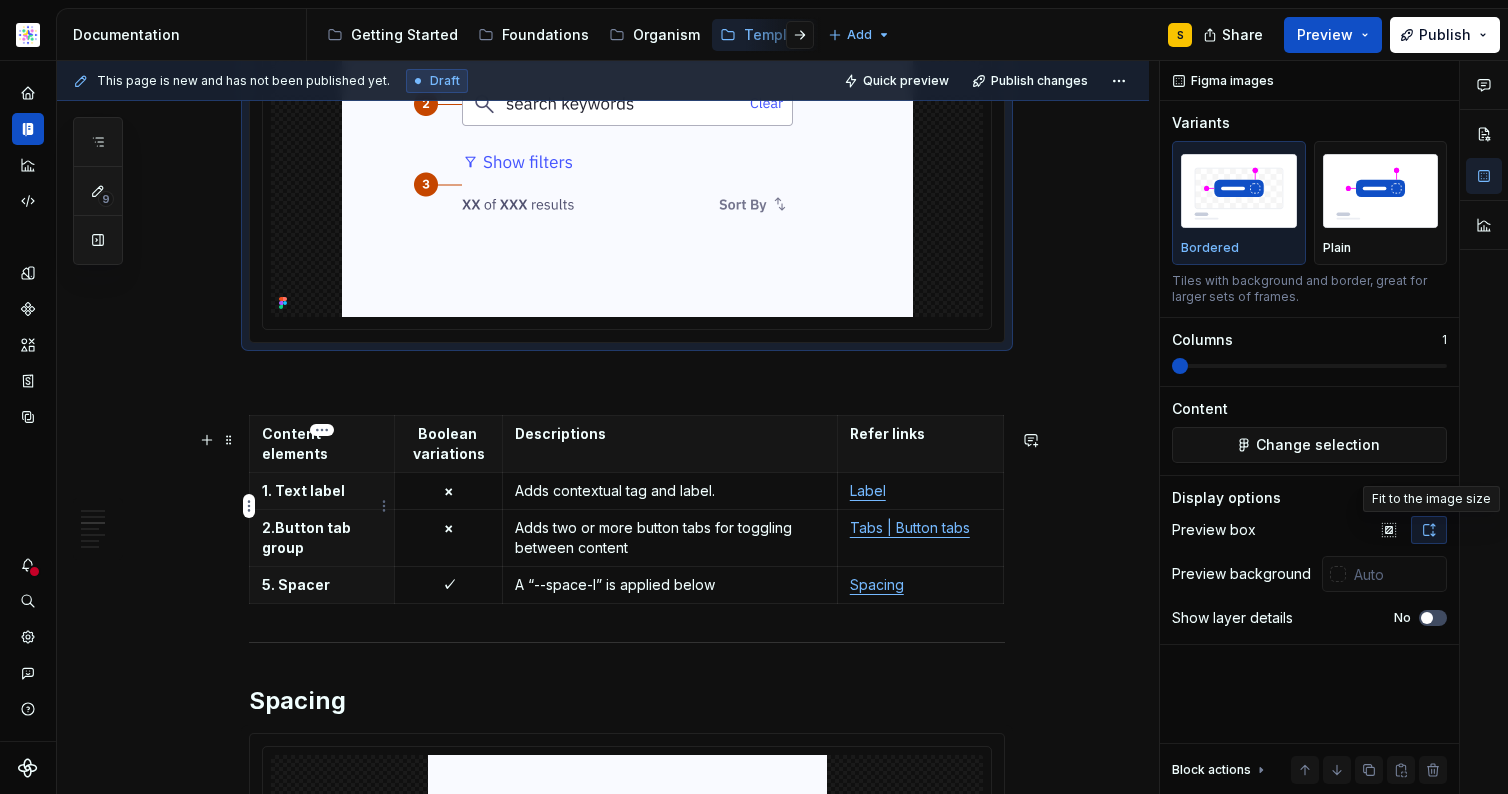 click on "1. Text label" at bounding box center (322, 491) 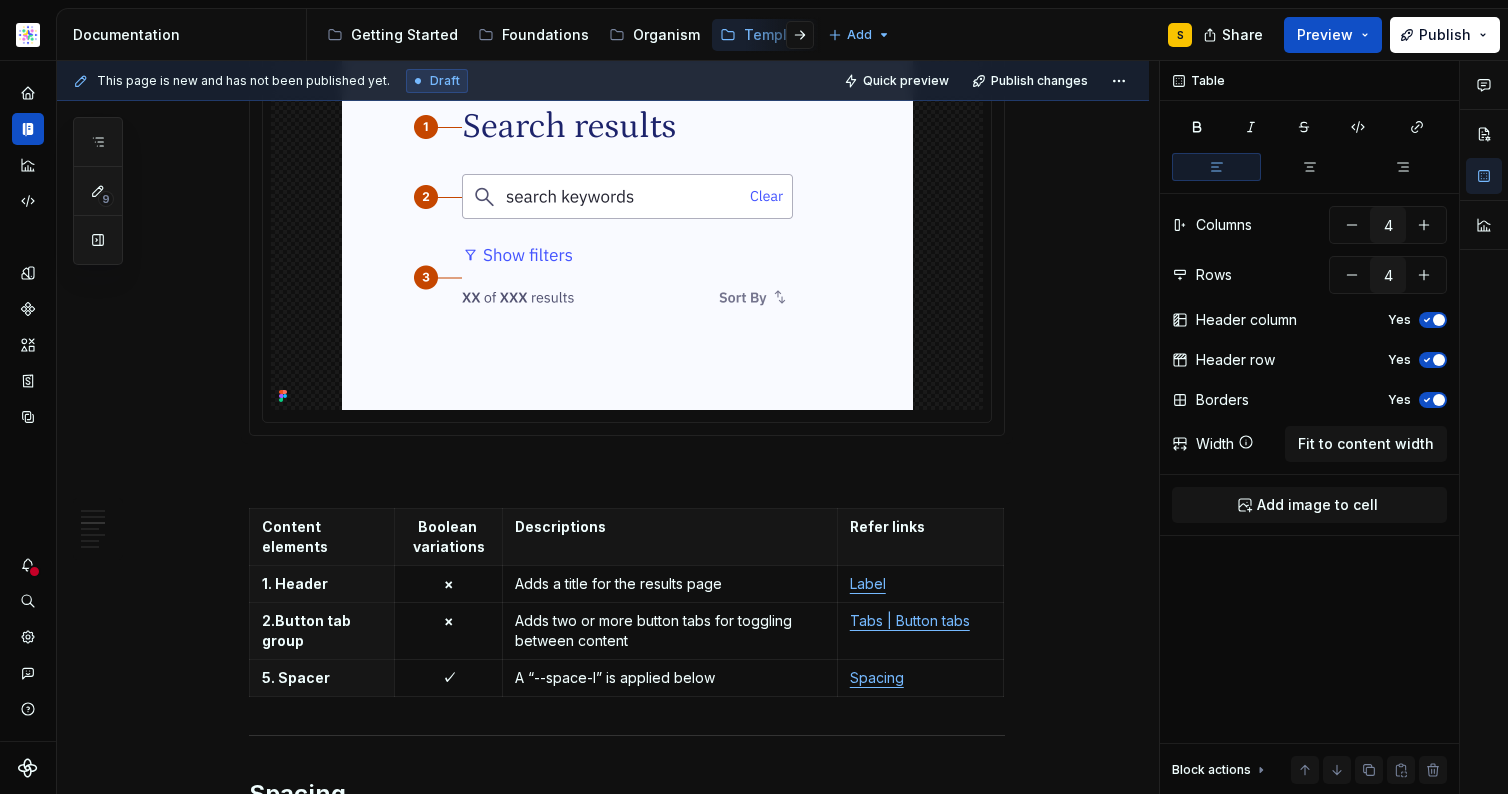 scroll, scrollTop: 1068, scrollLeft: 0, axis: vertical 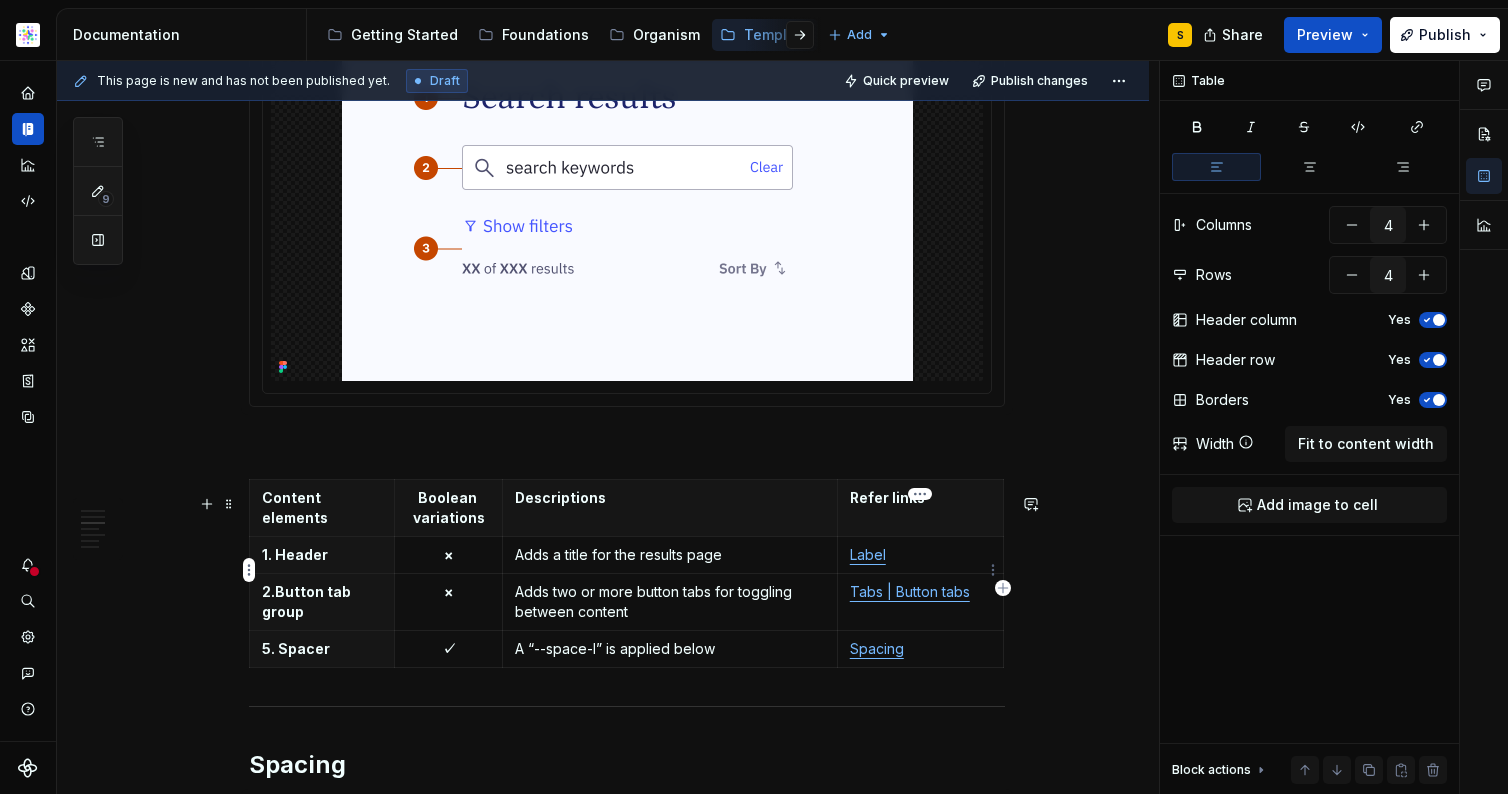 click on "Label" at bounding box center (920, 555) 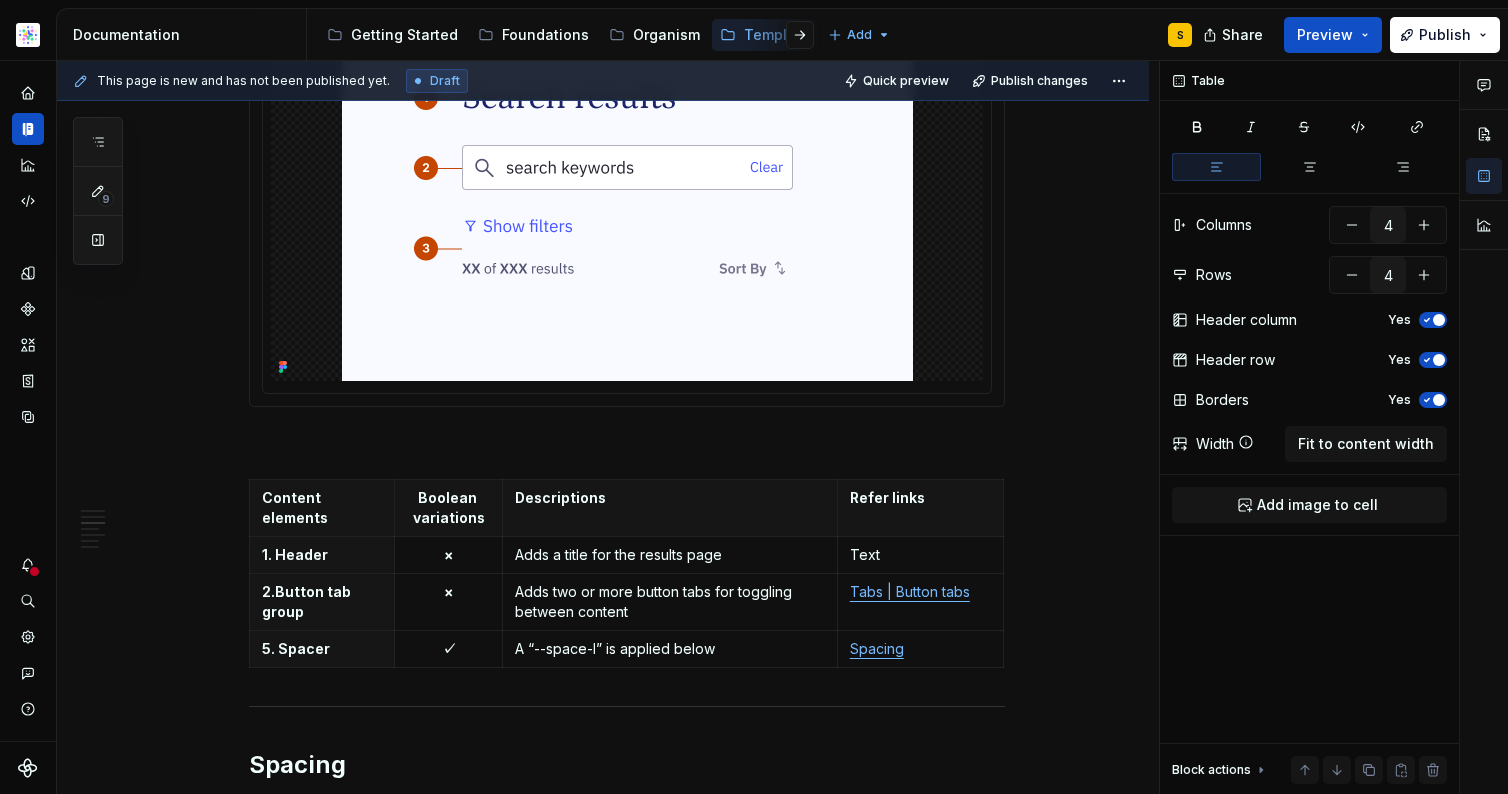 click on "**********" at bounding box center (608, 428) 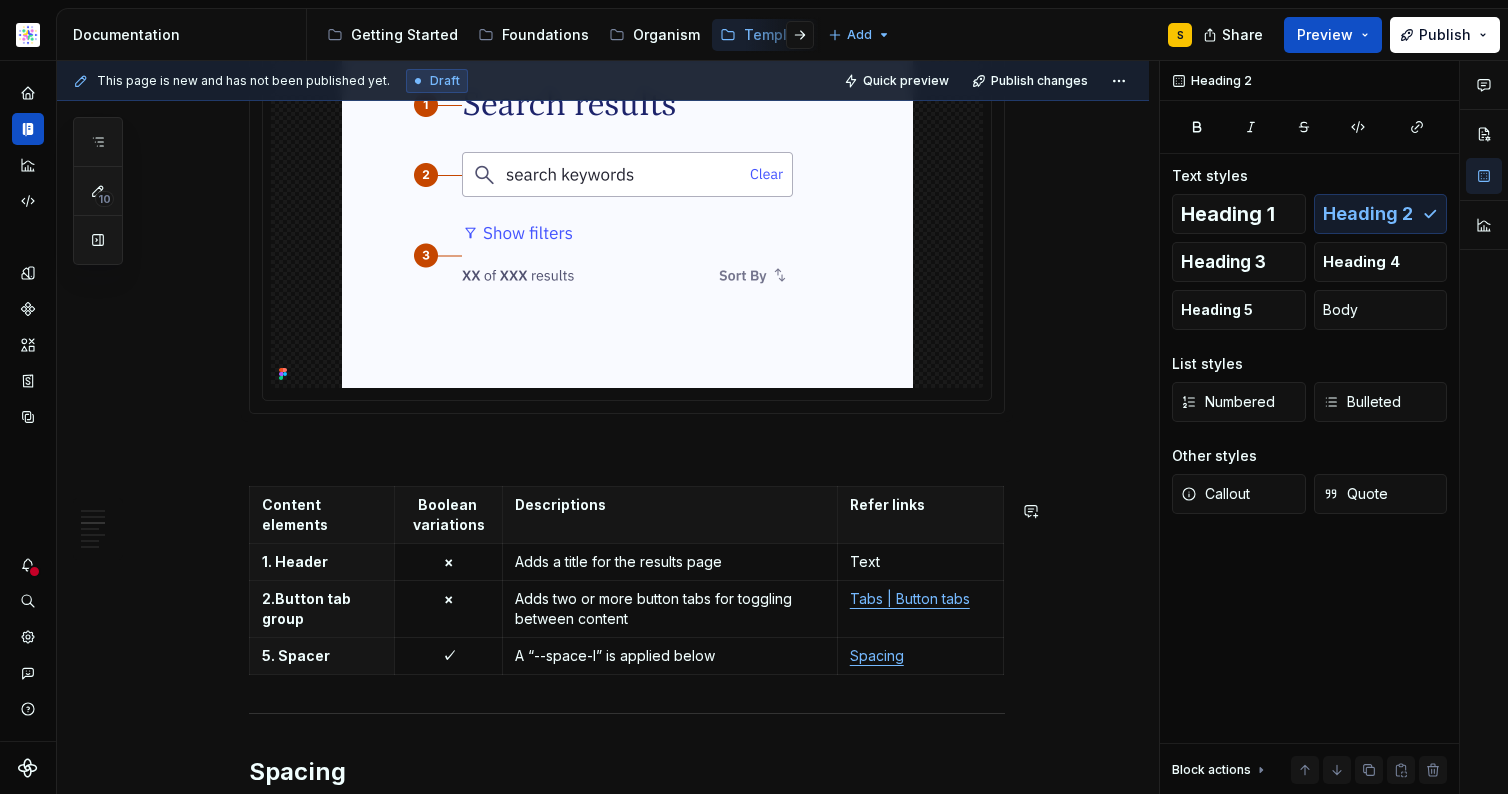scroll, scrollTop: 1060, scrollLeft: 0, axis: vertical 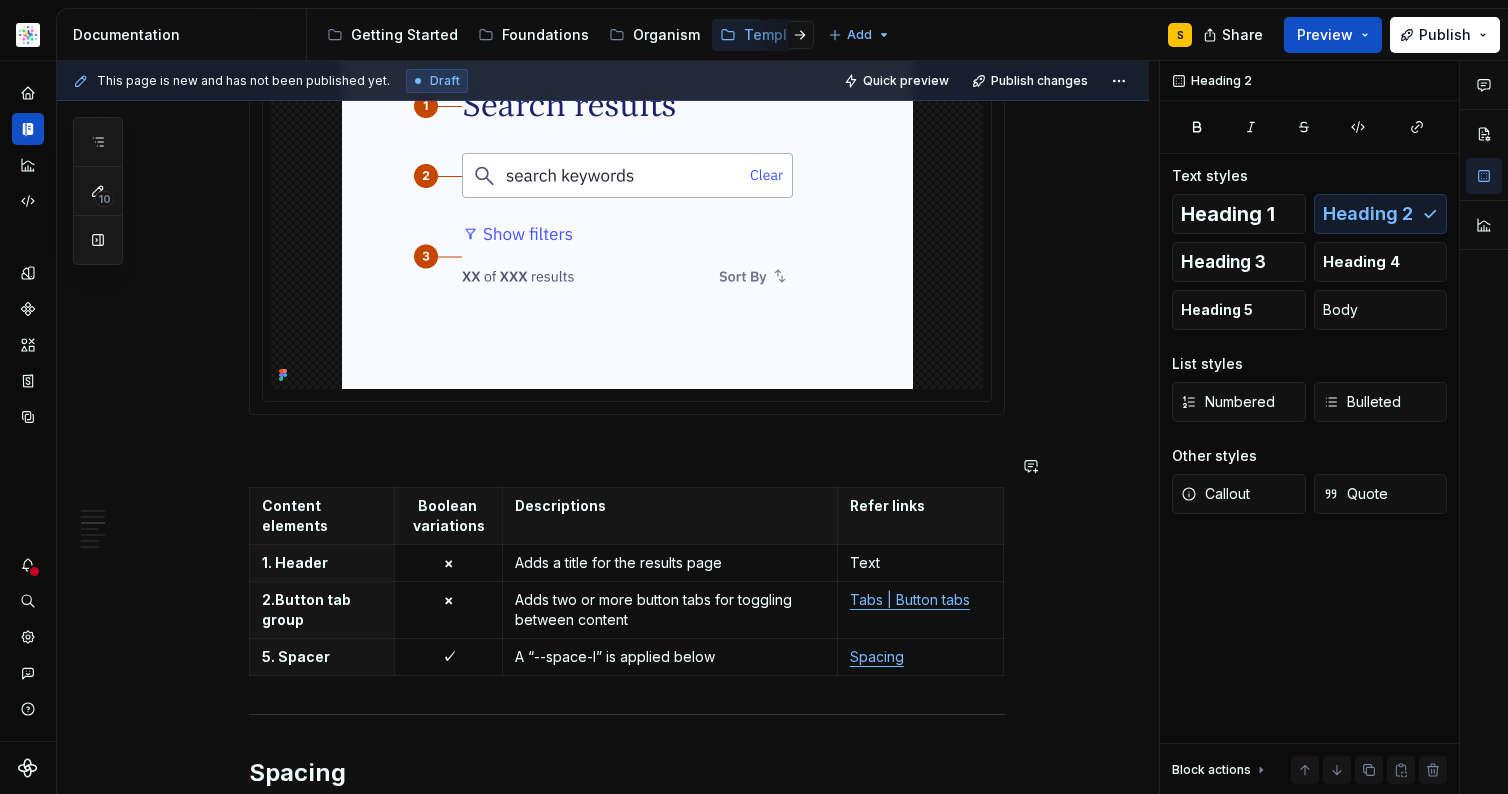click at bounding box center [627, 451] 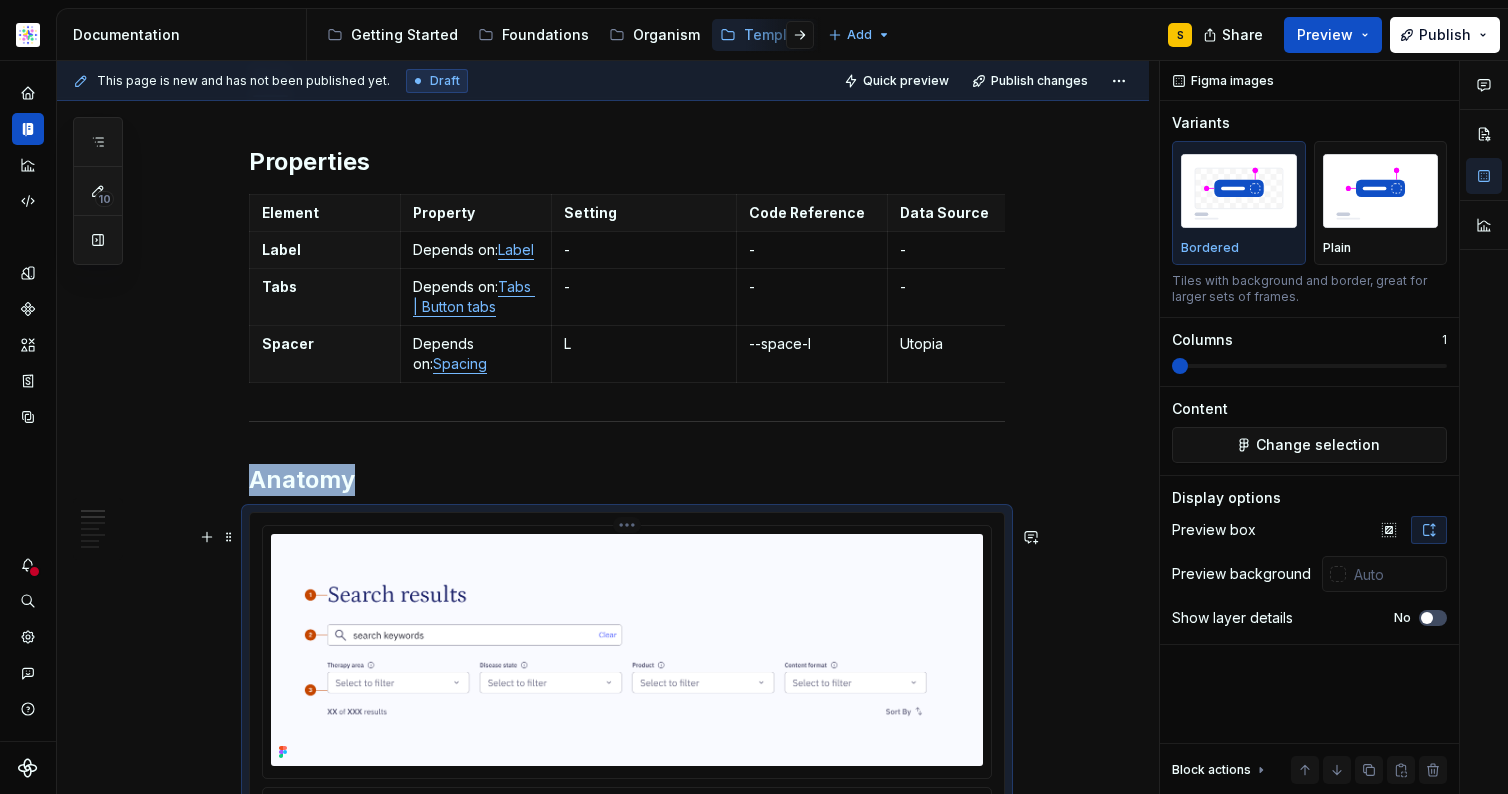 scroll, scrollTop: 276, scrollLeft: 0, axis: vertical 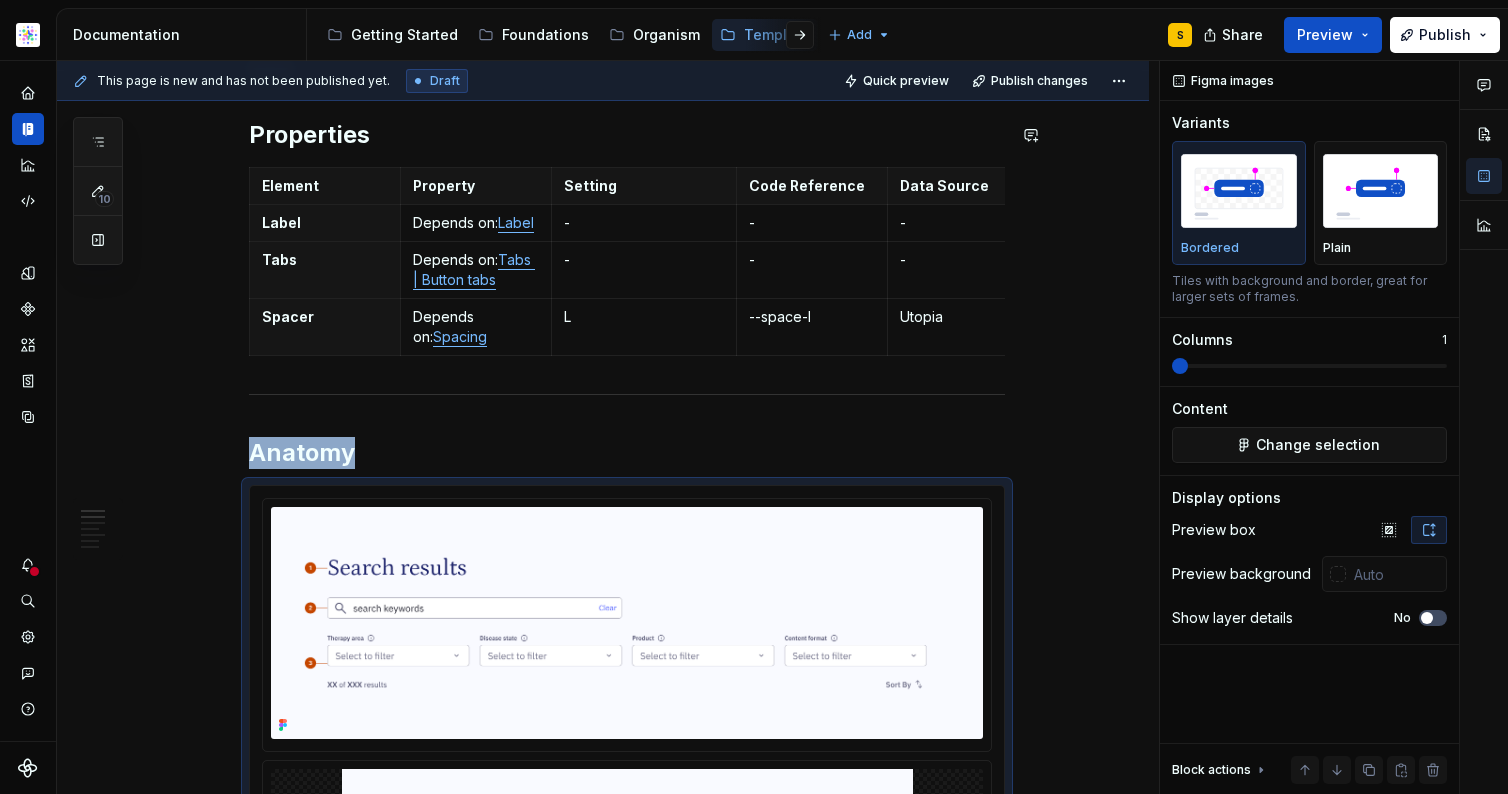 click on "Properties" at bounding box center (627, 135) 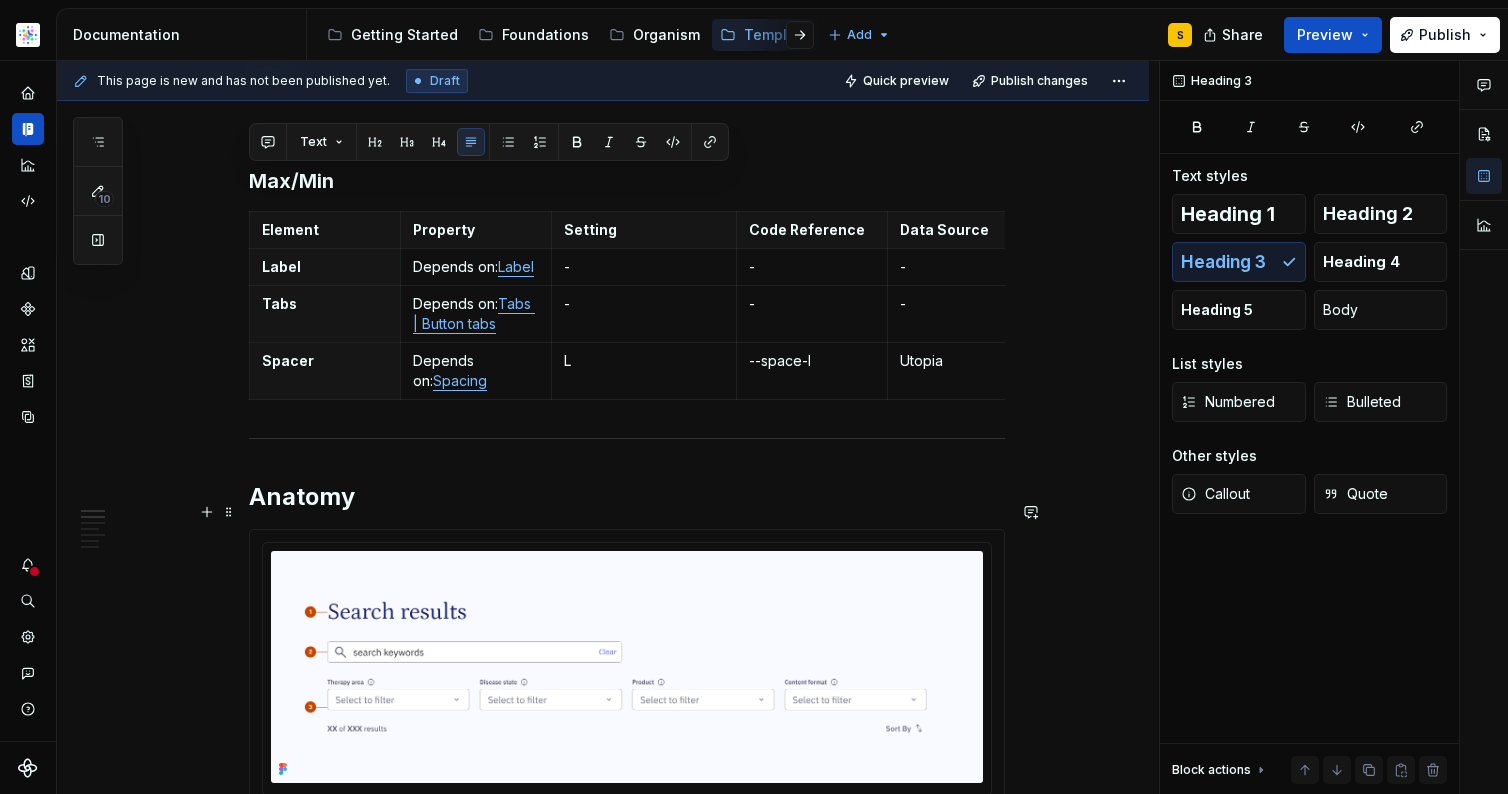drag, startPoint x: 400, startPoint y: 516, endPoint x: 428, endPoint y: 489, distance: 38.8973 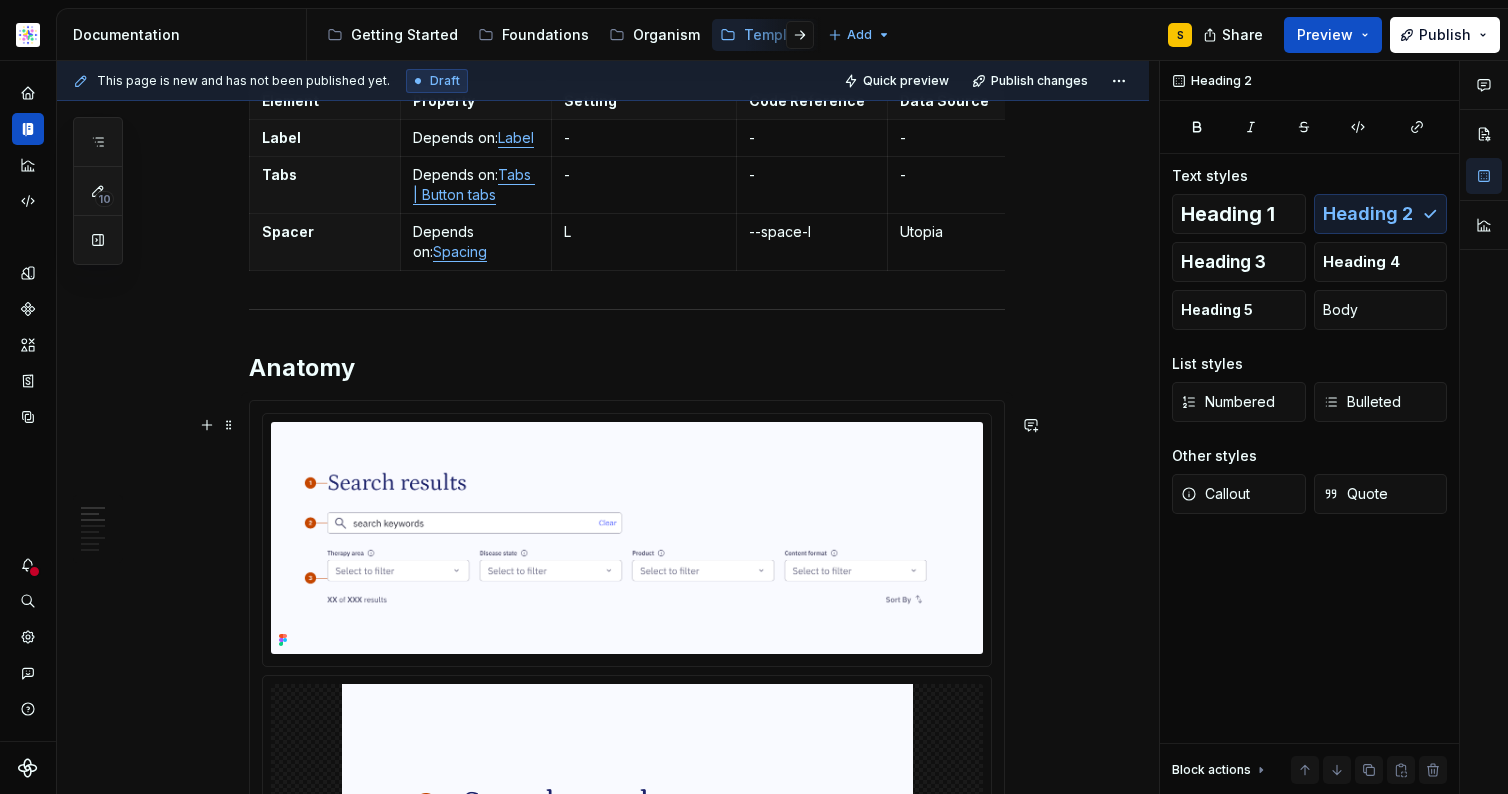 scroll, scrollTop: 128, scrollLeft: 0, axis: vertical 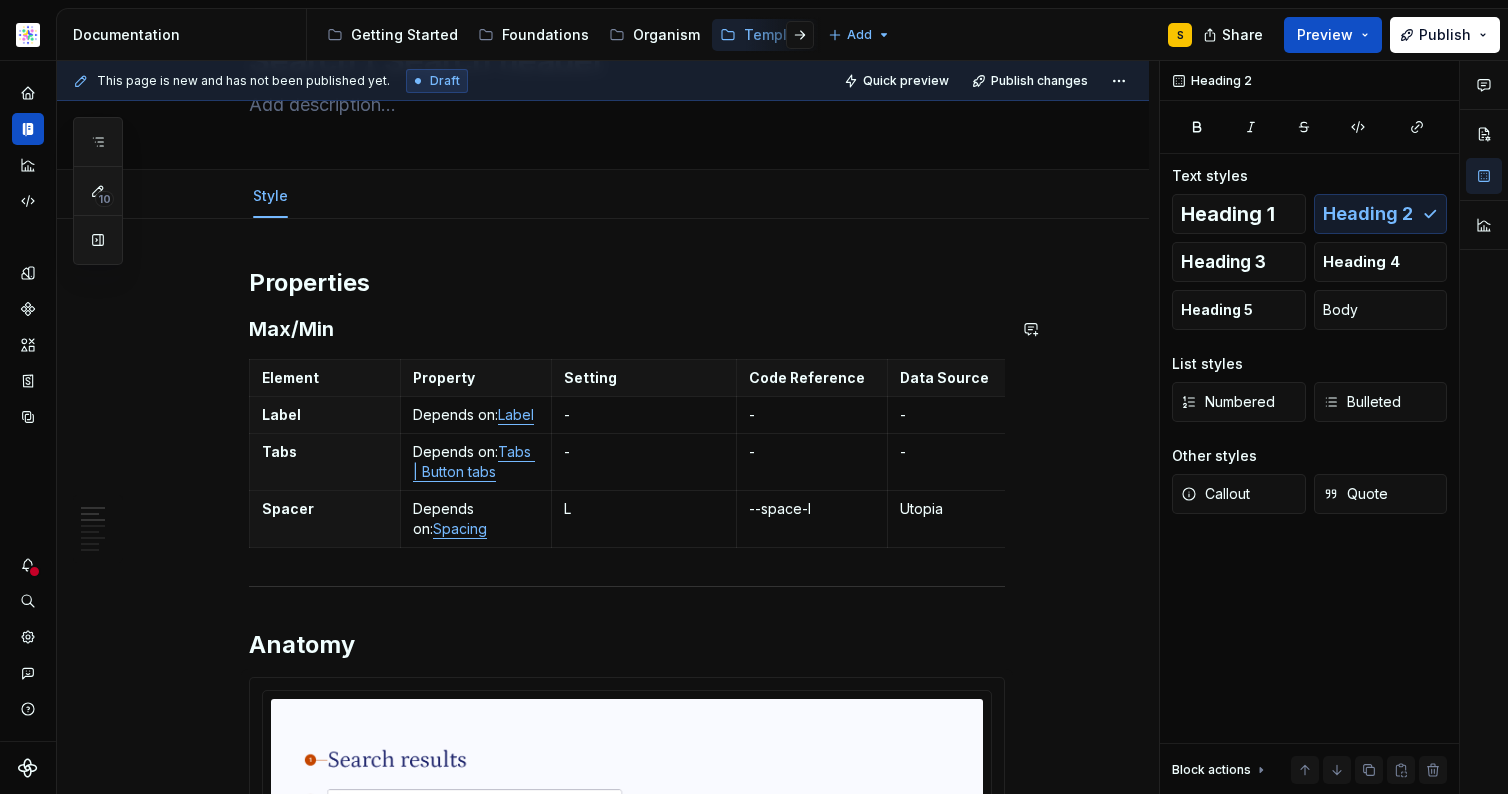 click on "Max/Min" at bounding box center [627, 329] 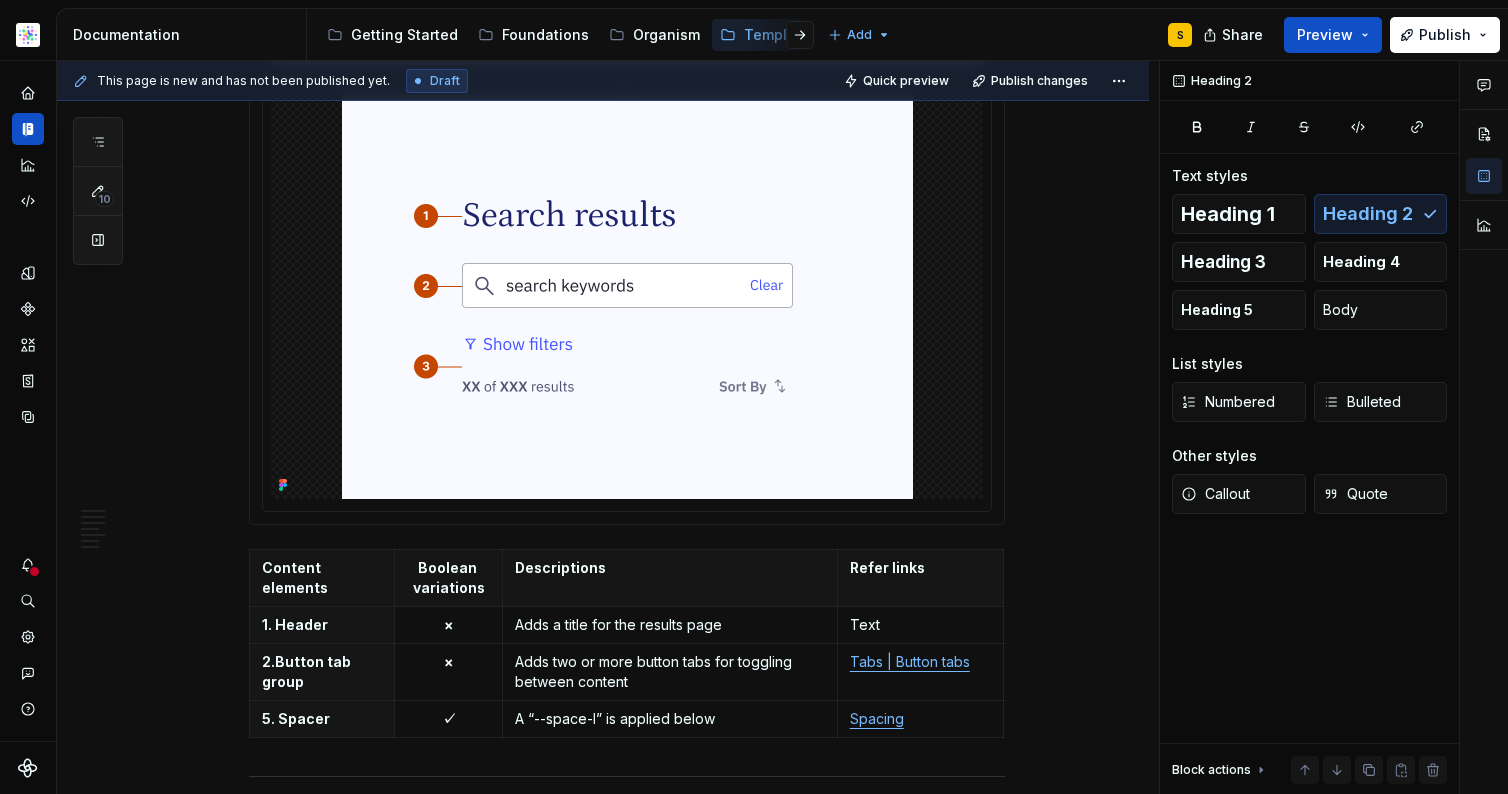 scroll, scrollTop: 952, scrollLeft: 0, axis: vertical 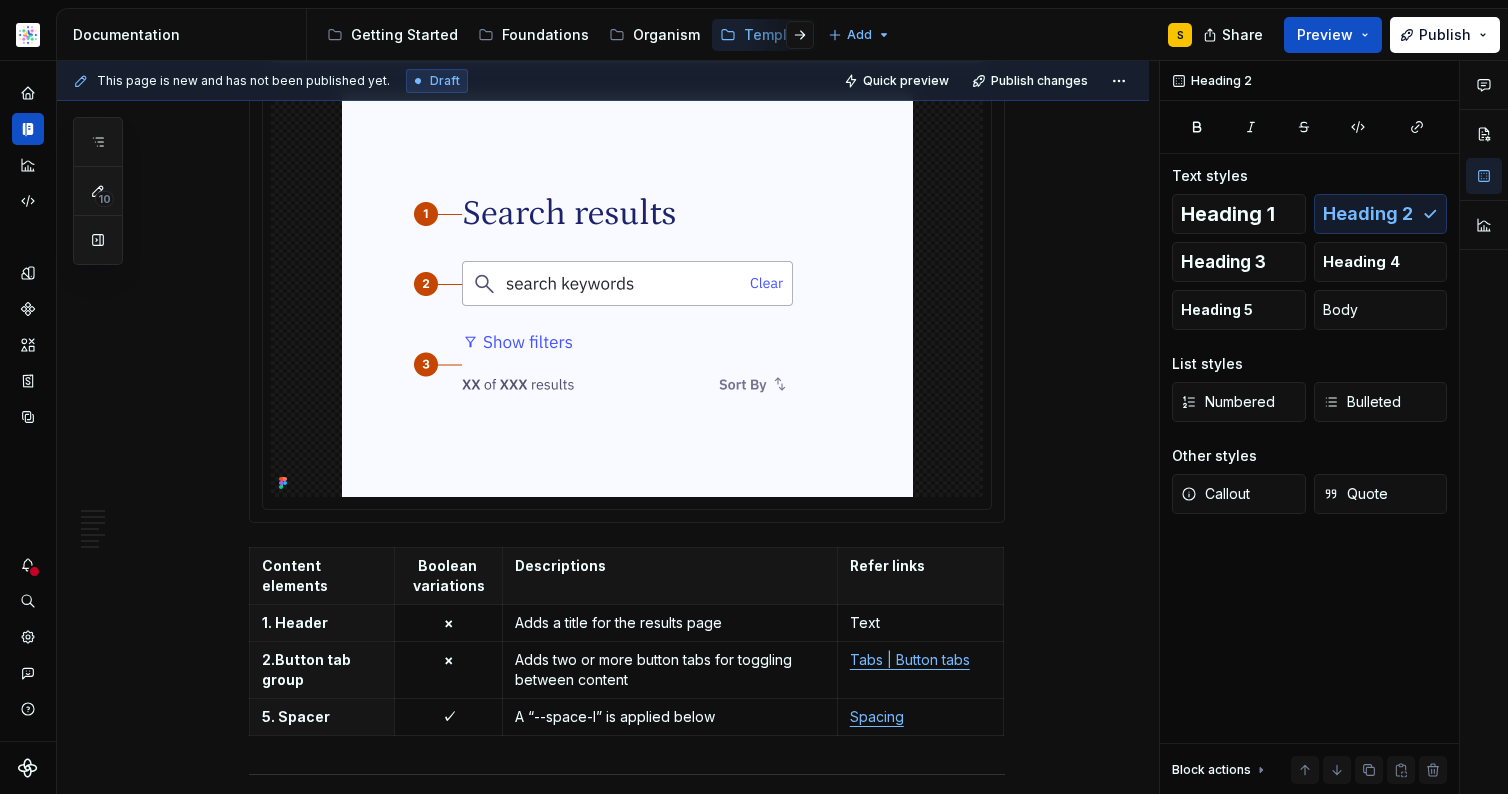 type on "*" 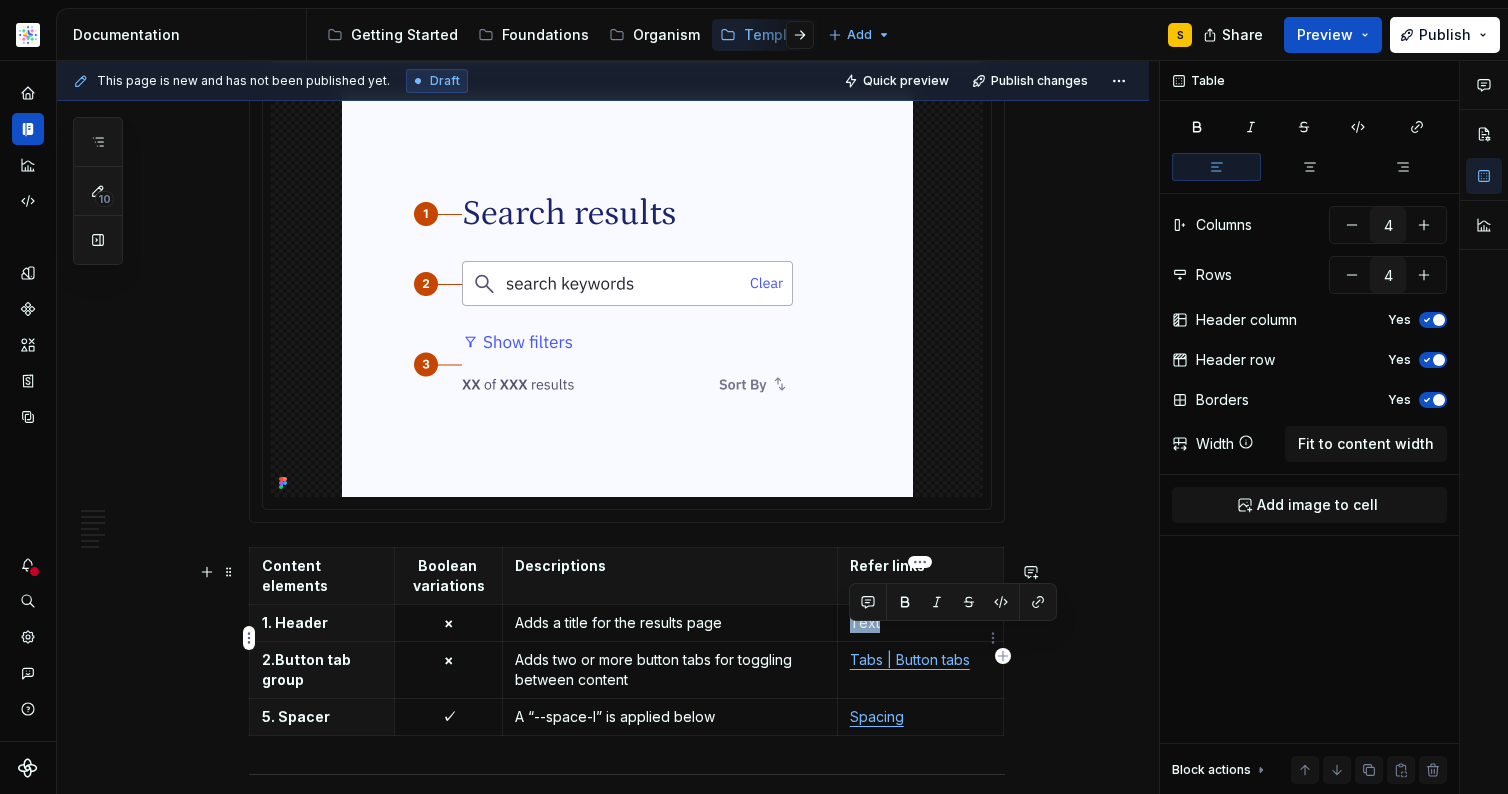 drag, startPoint x: 891, startPoint y: 641, endPoint x: 847, endPoint y: 634, distance: 44.553337 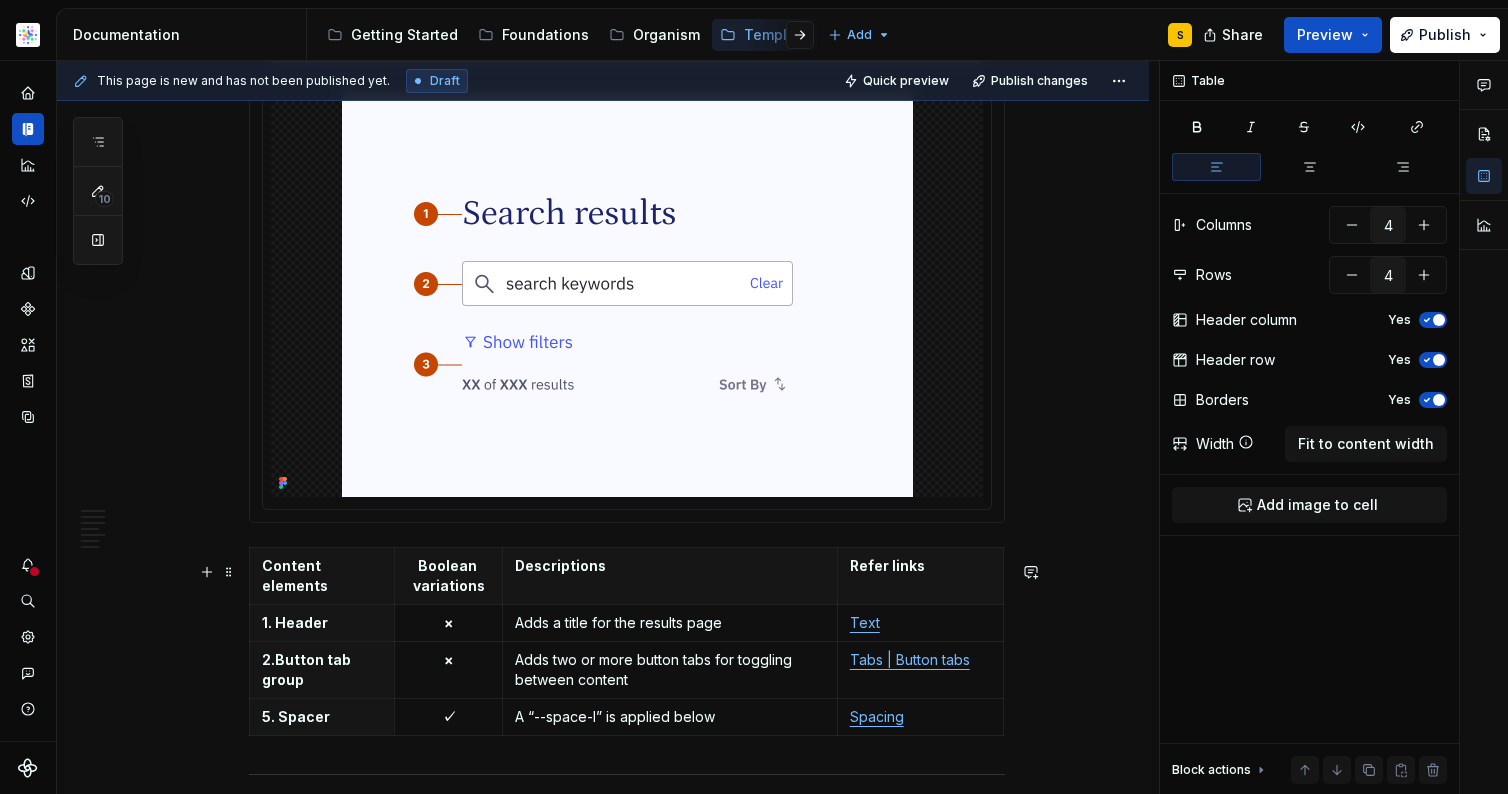 click on "**********" at bounding box center (603, 921) 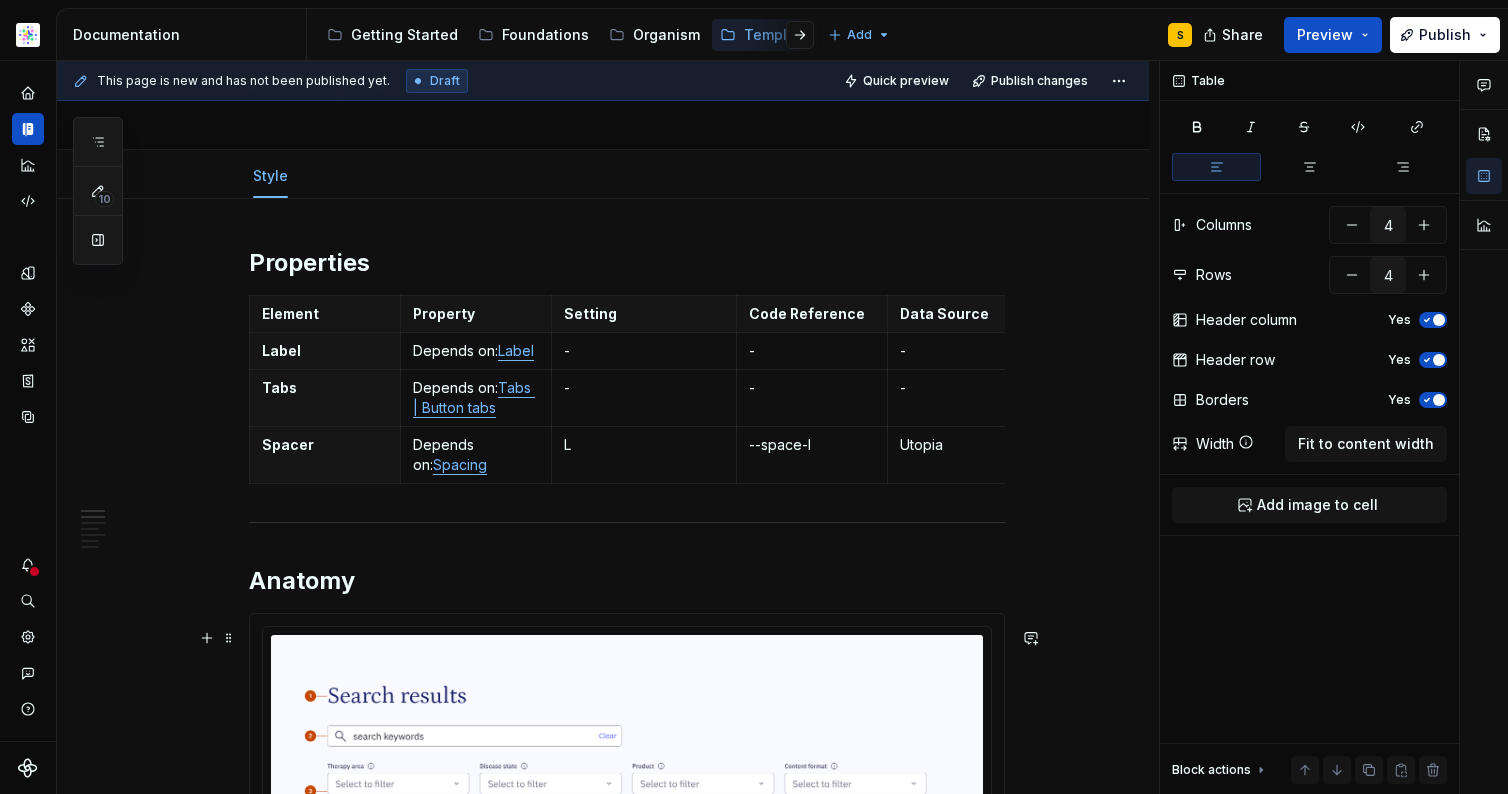 scroll, scrollTop: 64, scrollLeft: 0, axis: vertical 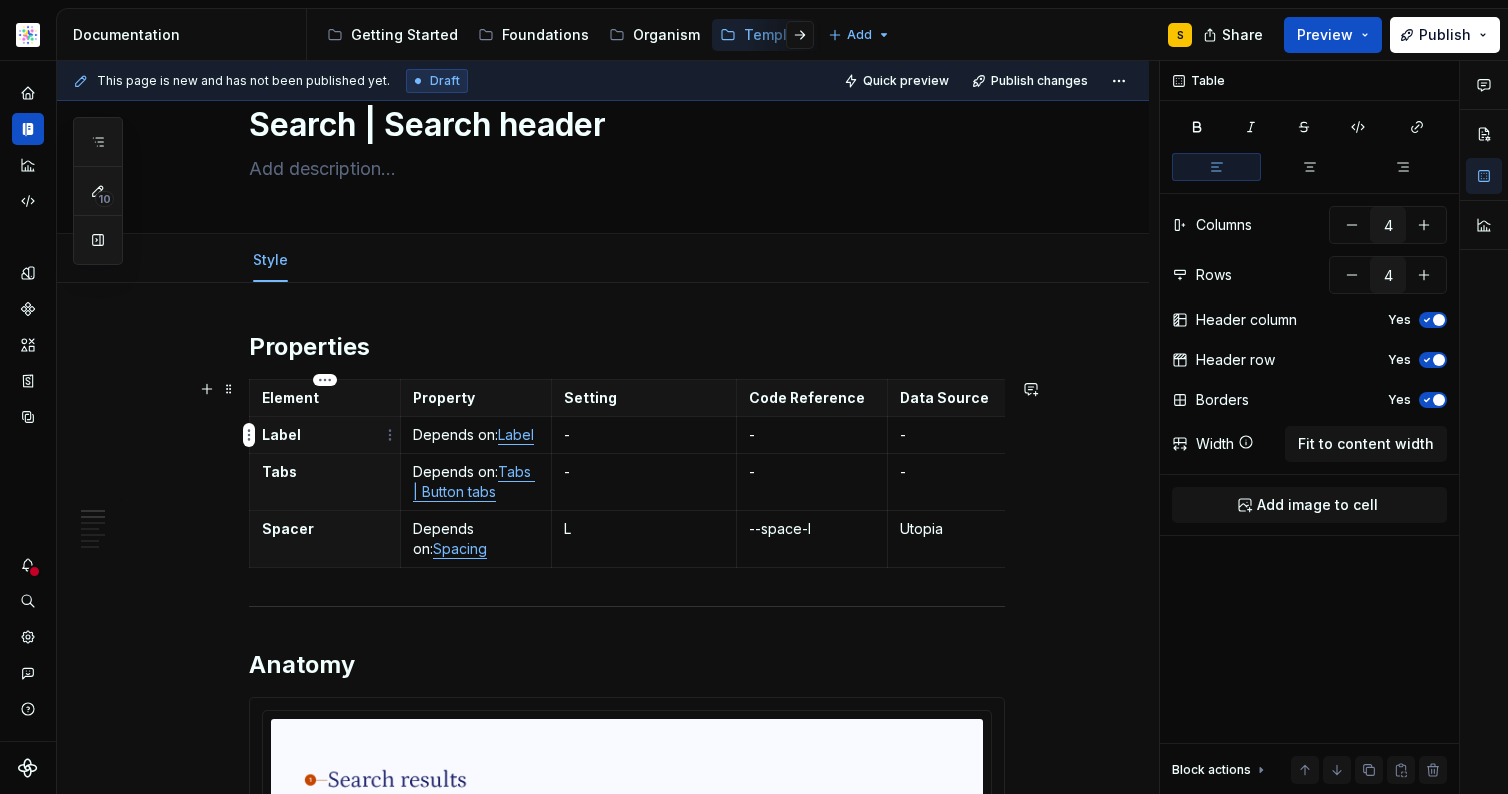 type on "5" 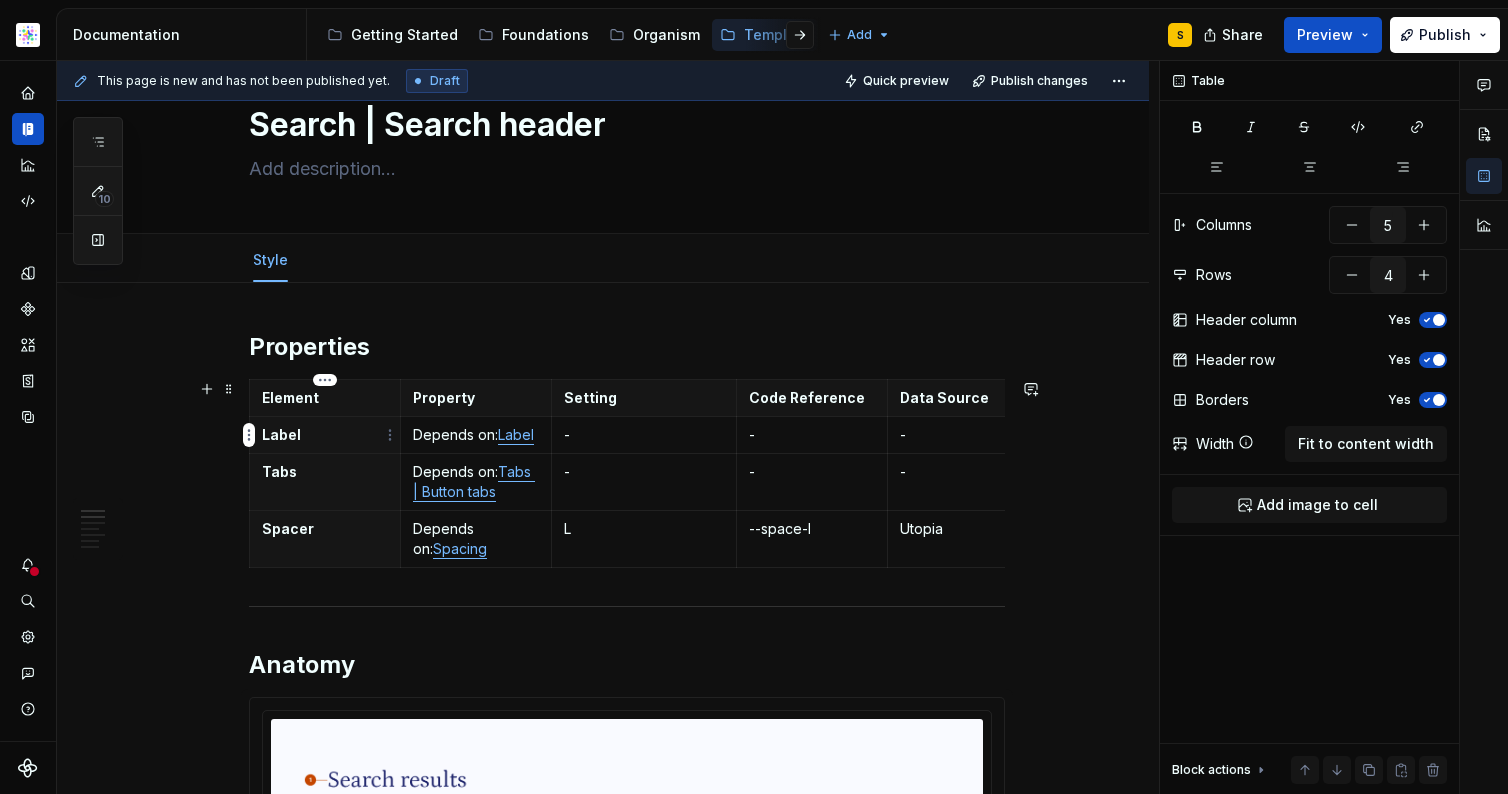 click on "Label" at bounding box center [325, 435] 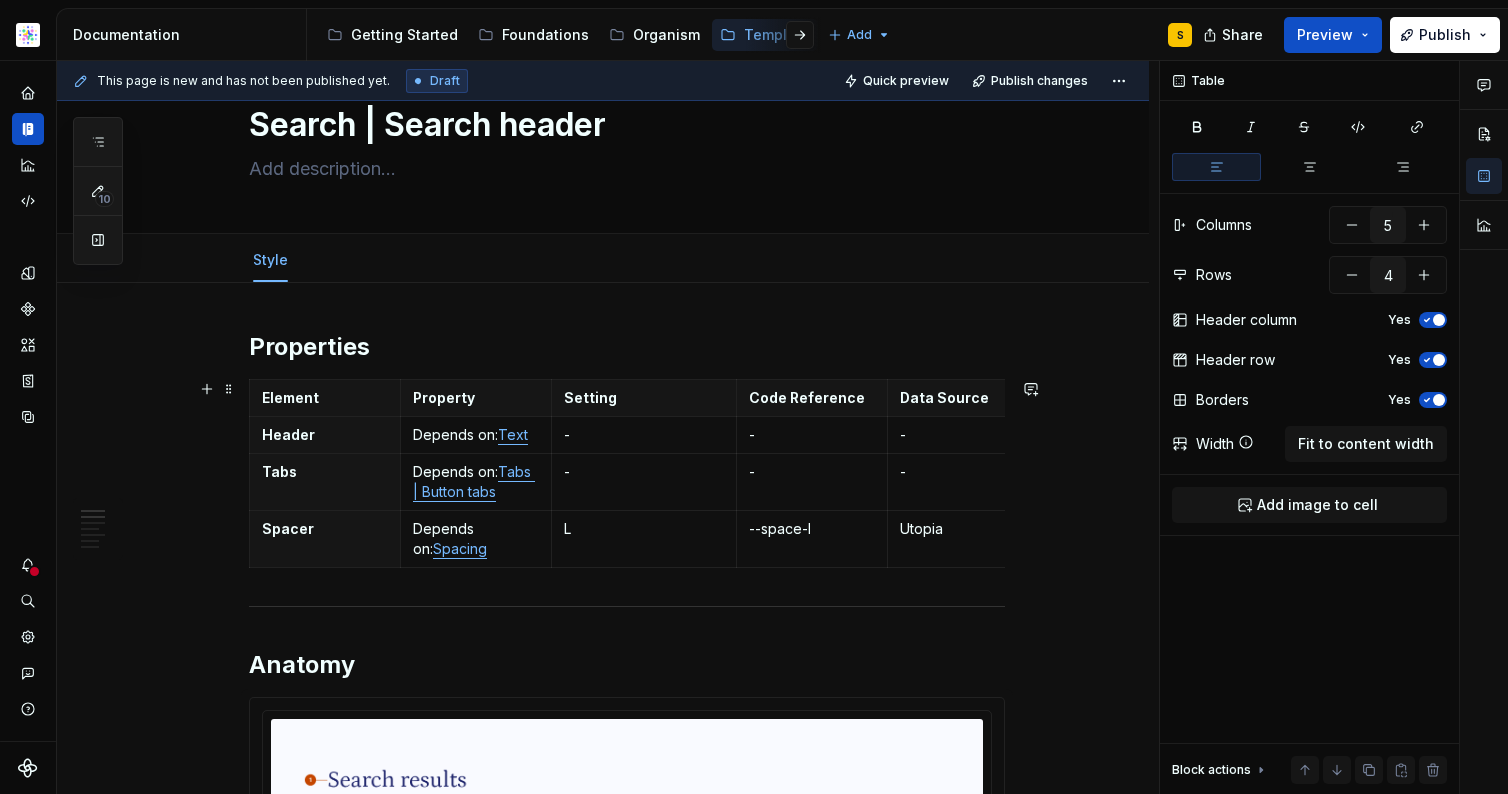 click on "**********" at bounding box center [603, 1809] 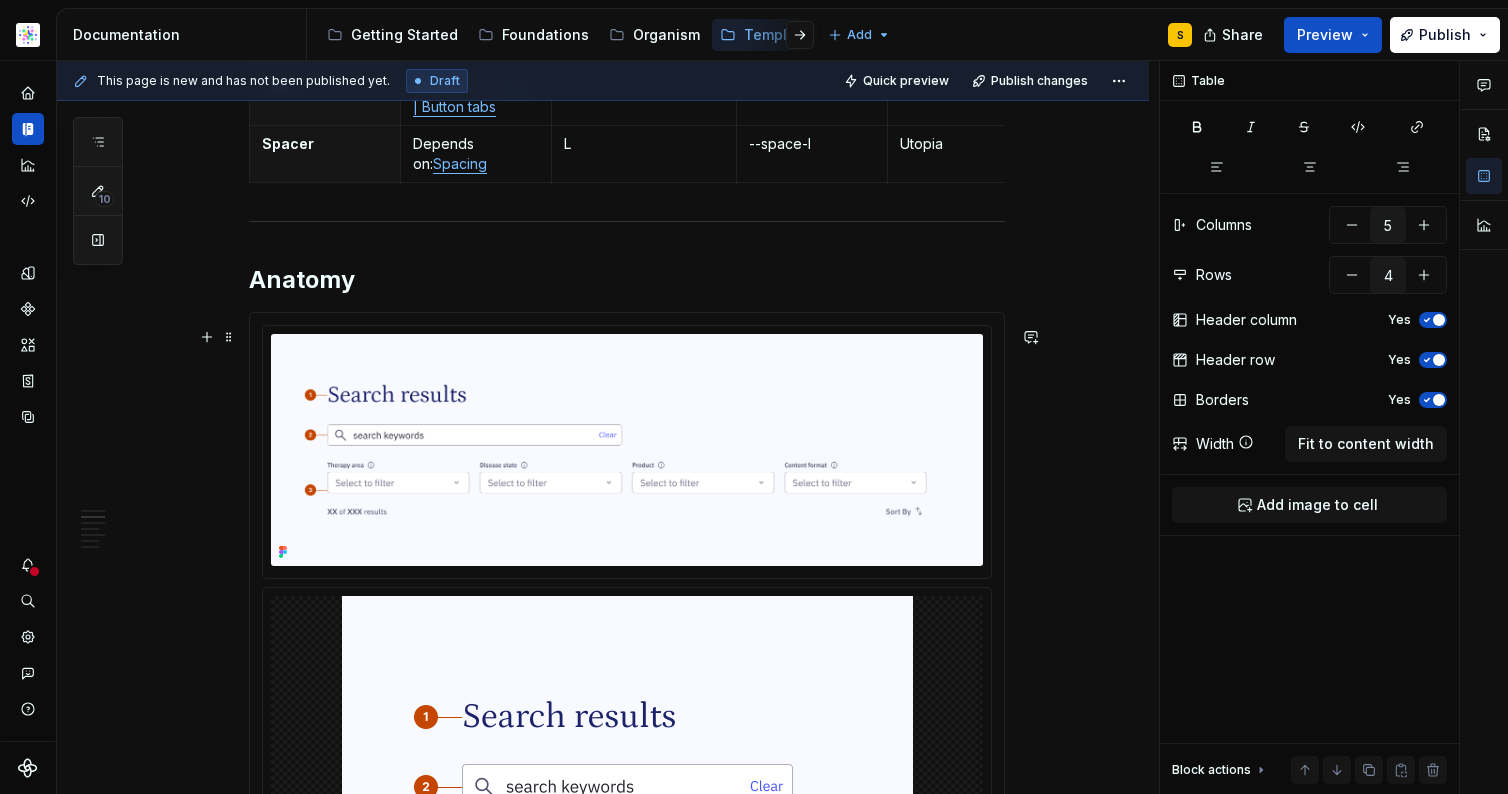 scroll, scrollTop: 520, scrollLeft: 0, axis: vertical 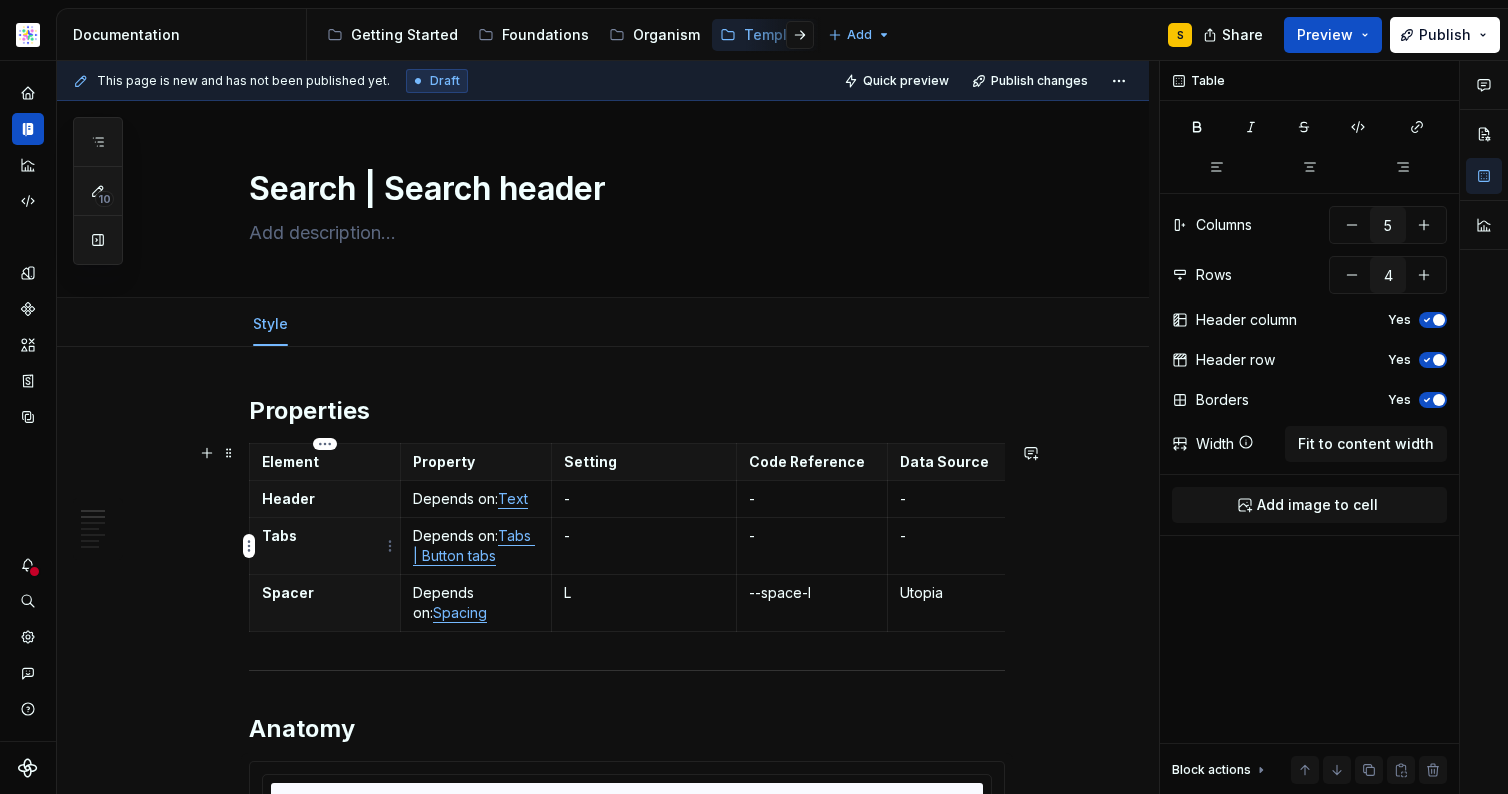 click on "Tabs" at bounding box center [325, 536] 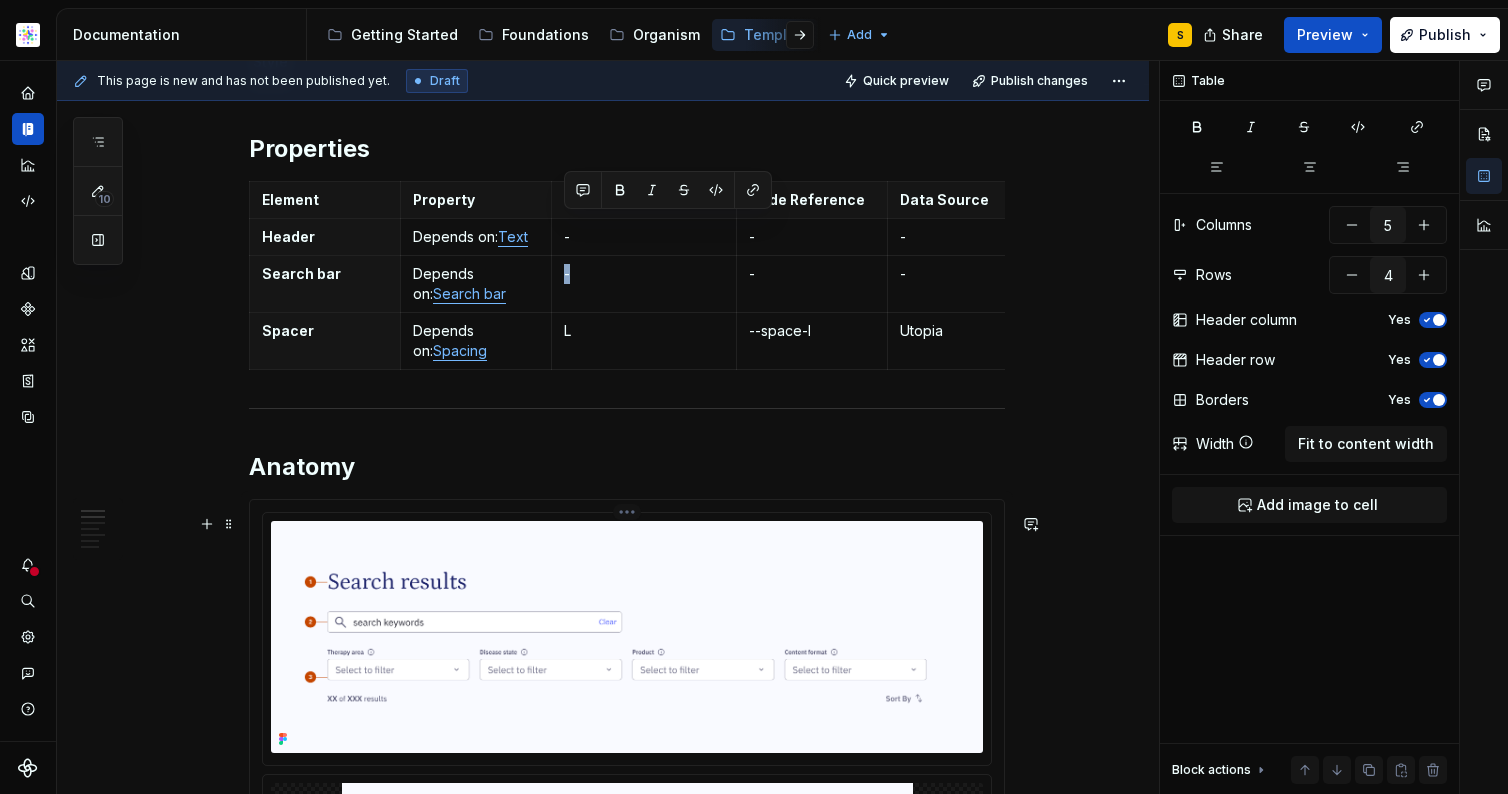 scroll, scrollTop: 244, scrollLeft: 0, axis: vertical 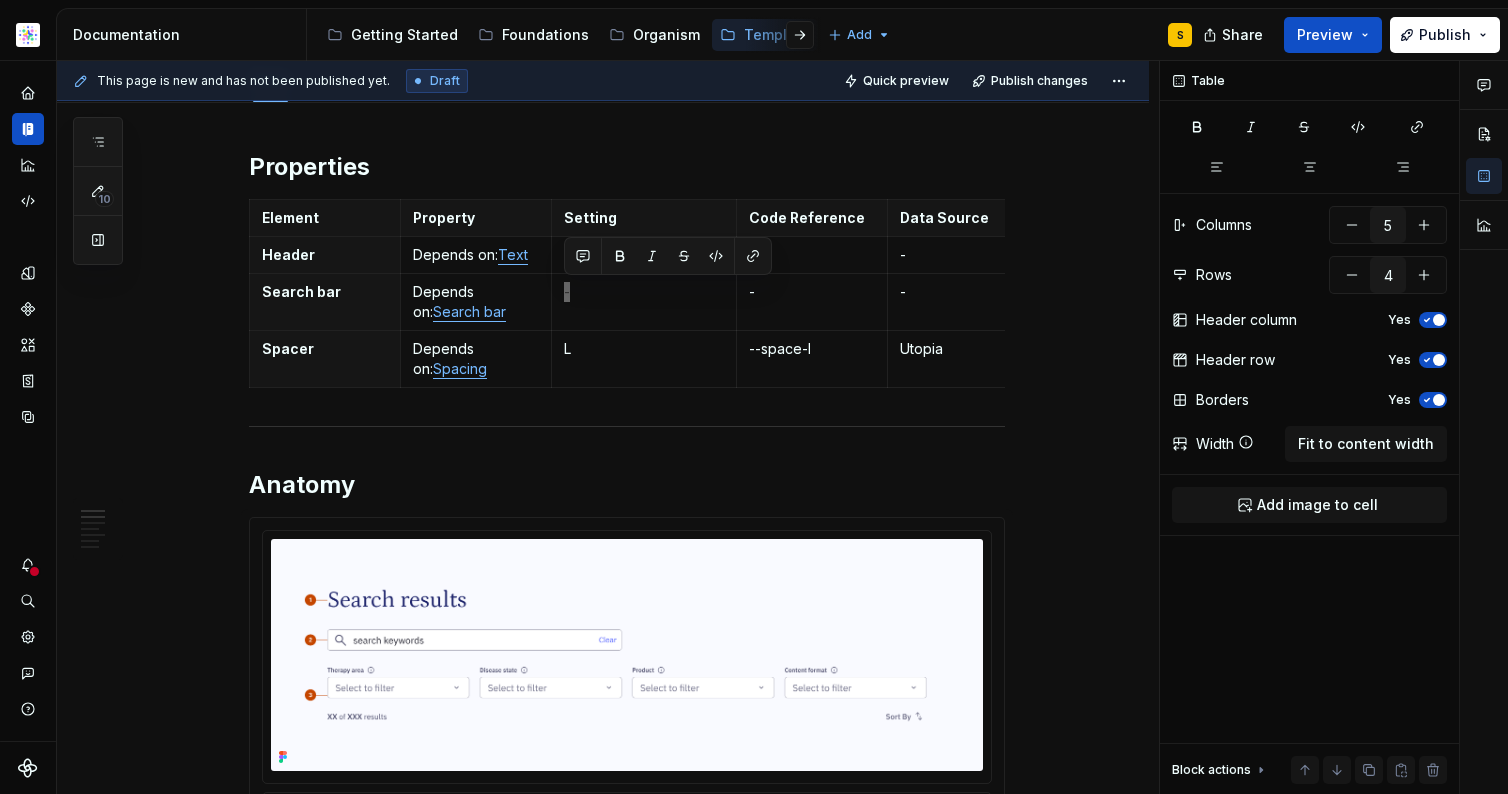 type on "*" 